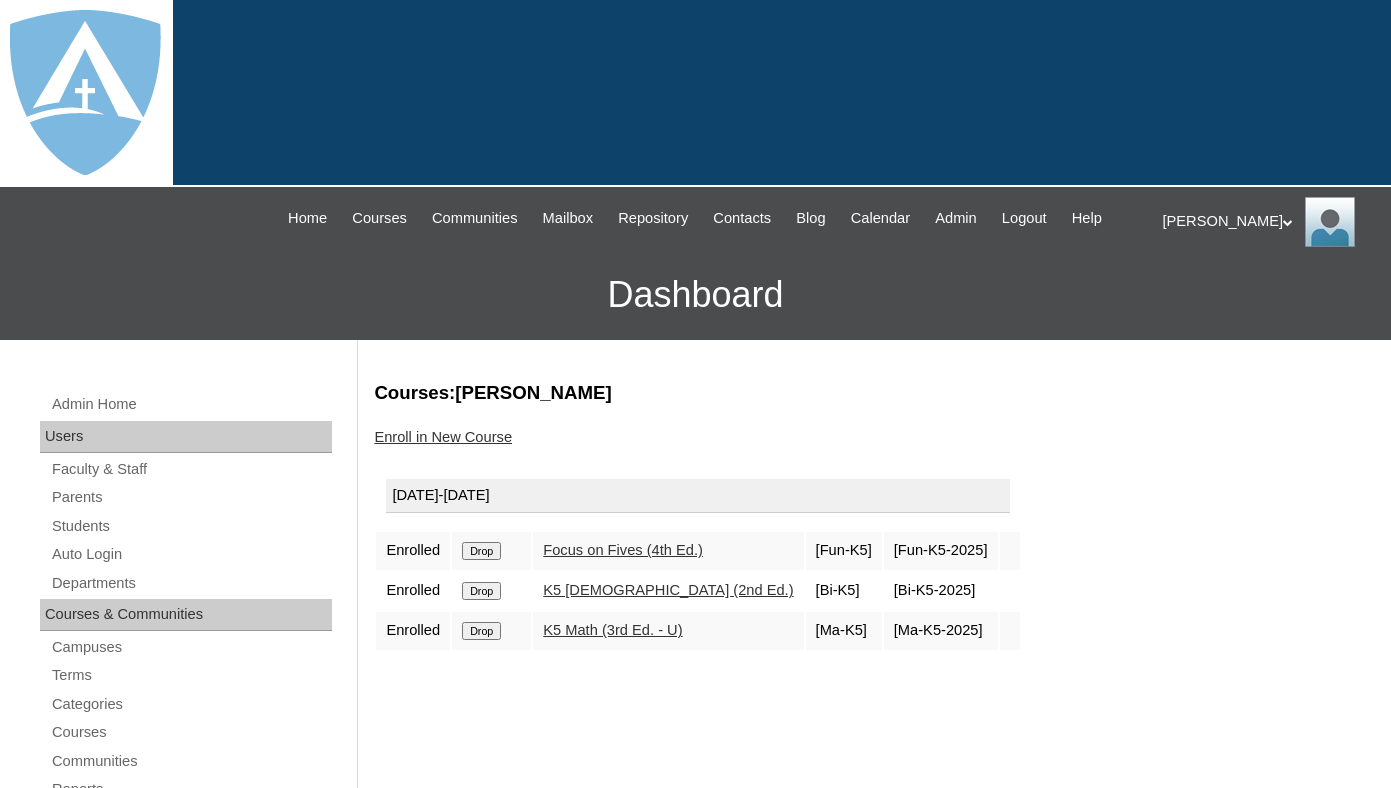 scroll, scrollTop: 0, scrollLeft: 0, axis: both 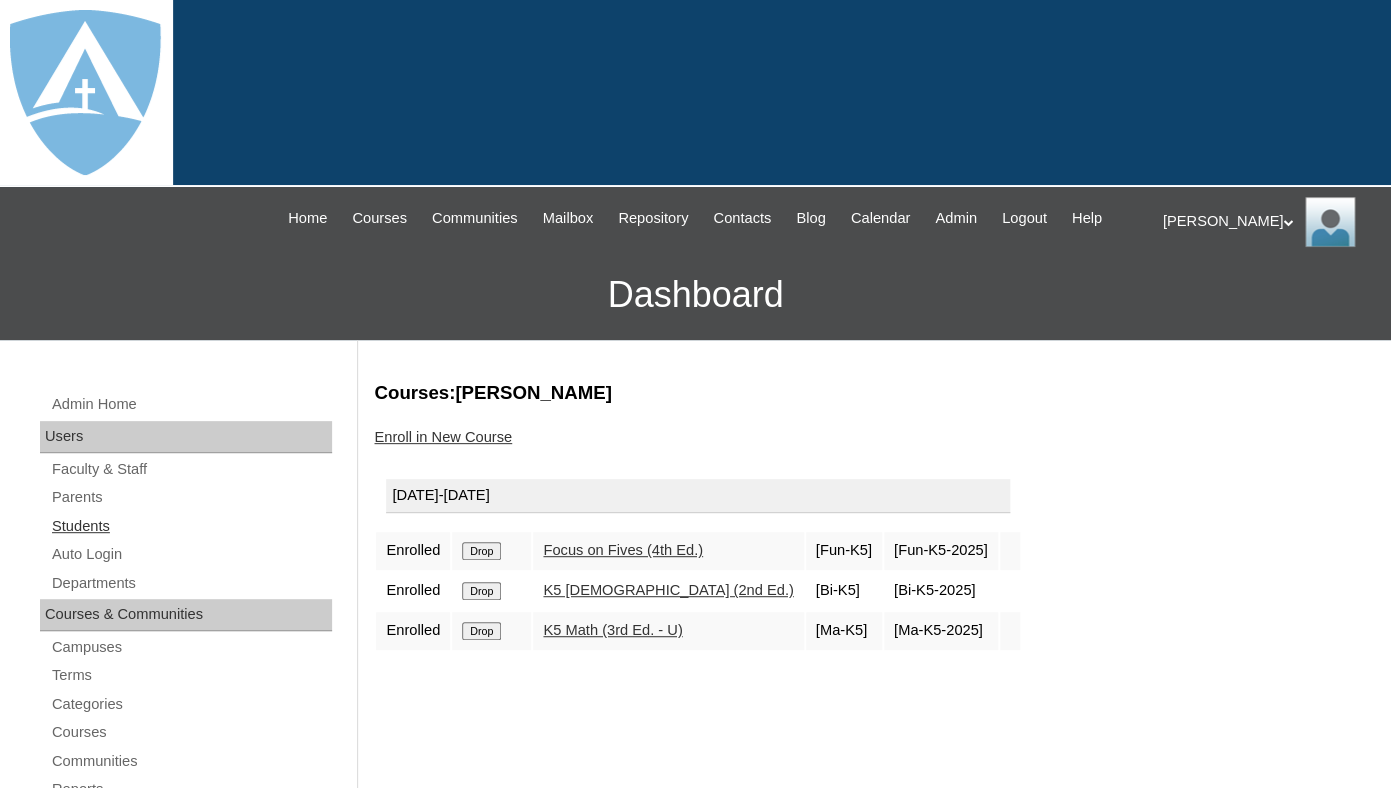 click on "Students" at bounding box center [191, 526] 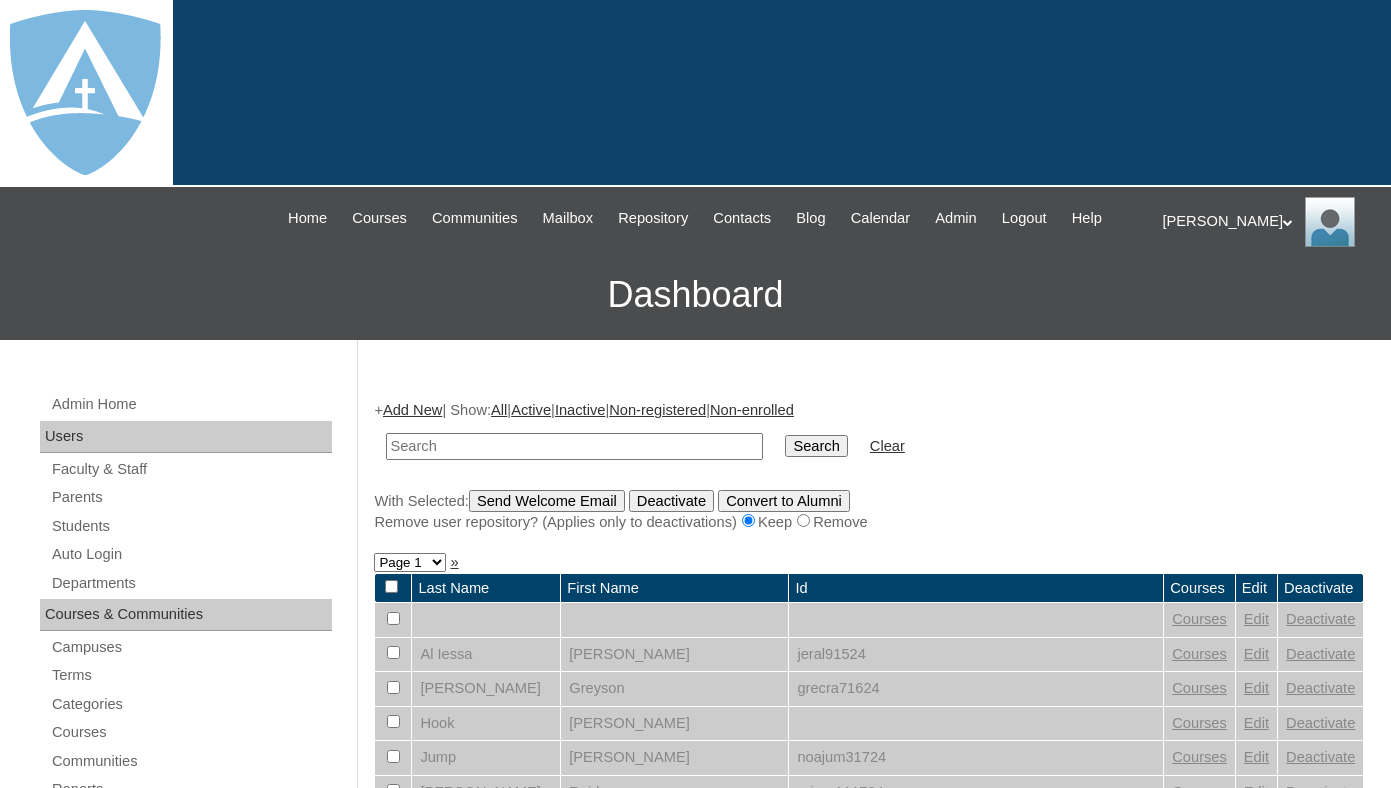 scroll, scrollTop: 0, scrollLeft: 0, axis: both 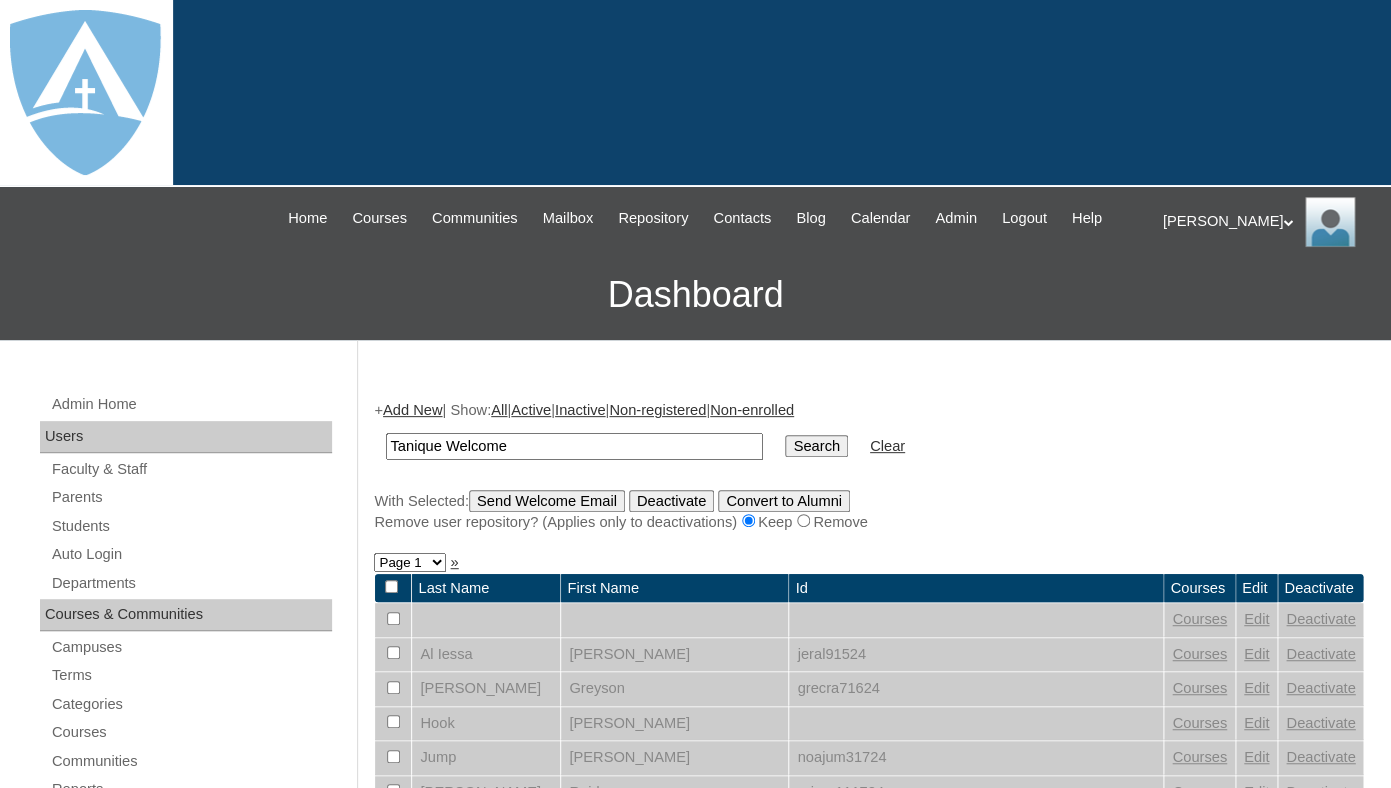 drag, startPoint x: 451, startPoint y: 463, endPoint x: 354, endPoint y: 464, distance: 97.00516 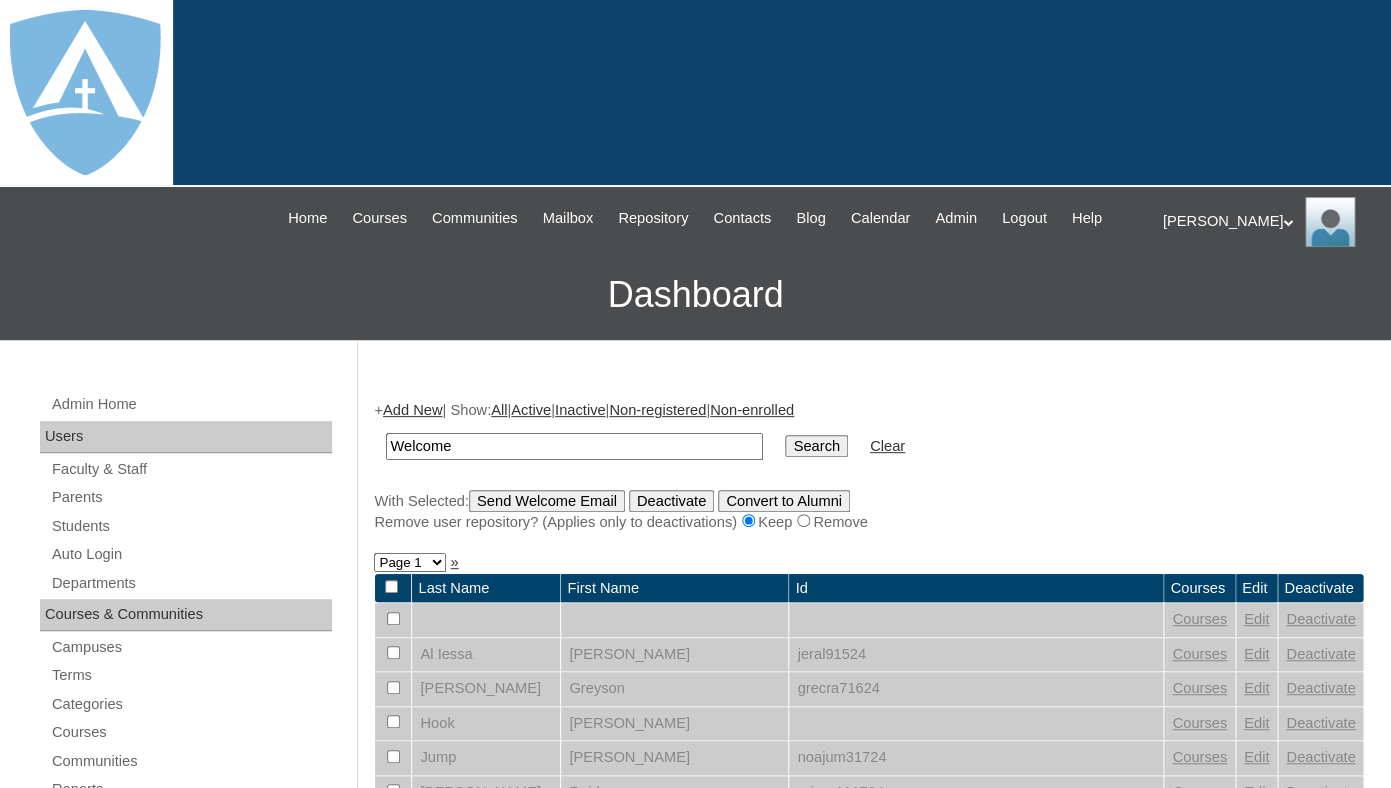 type on "Welcome" 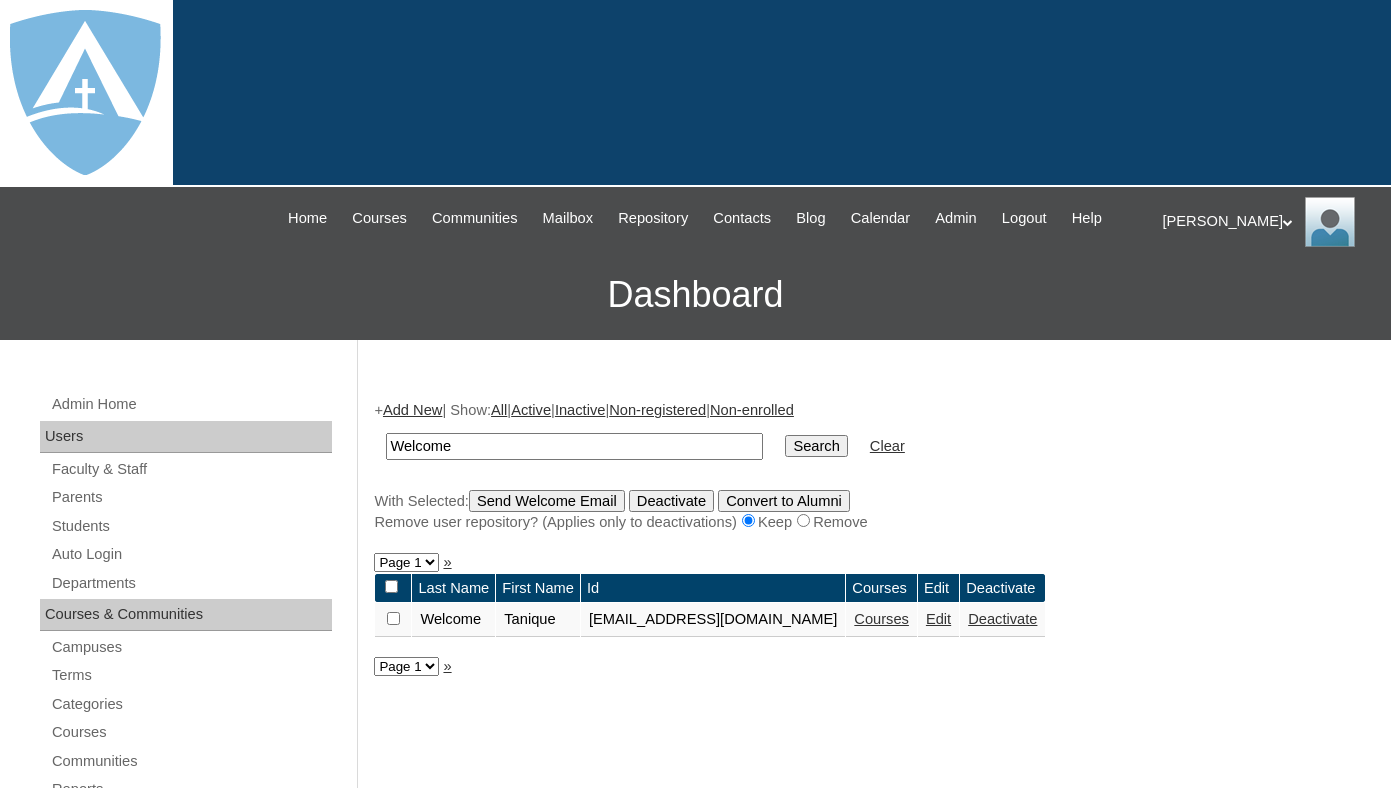 scroll, scrollTop: 0, scrollLeft: 0, axis: both 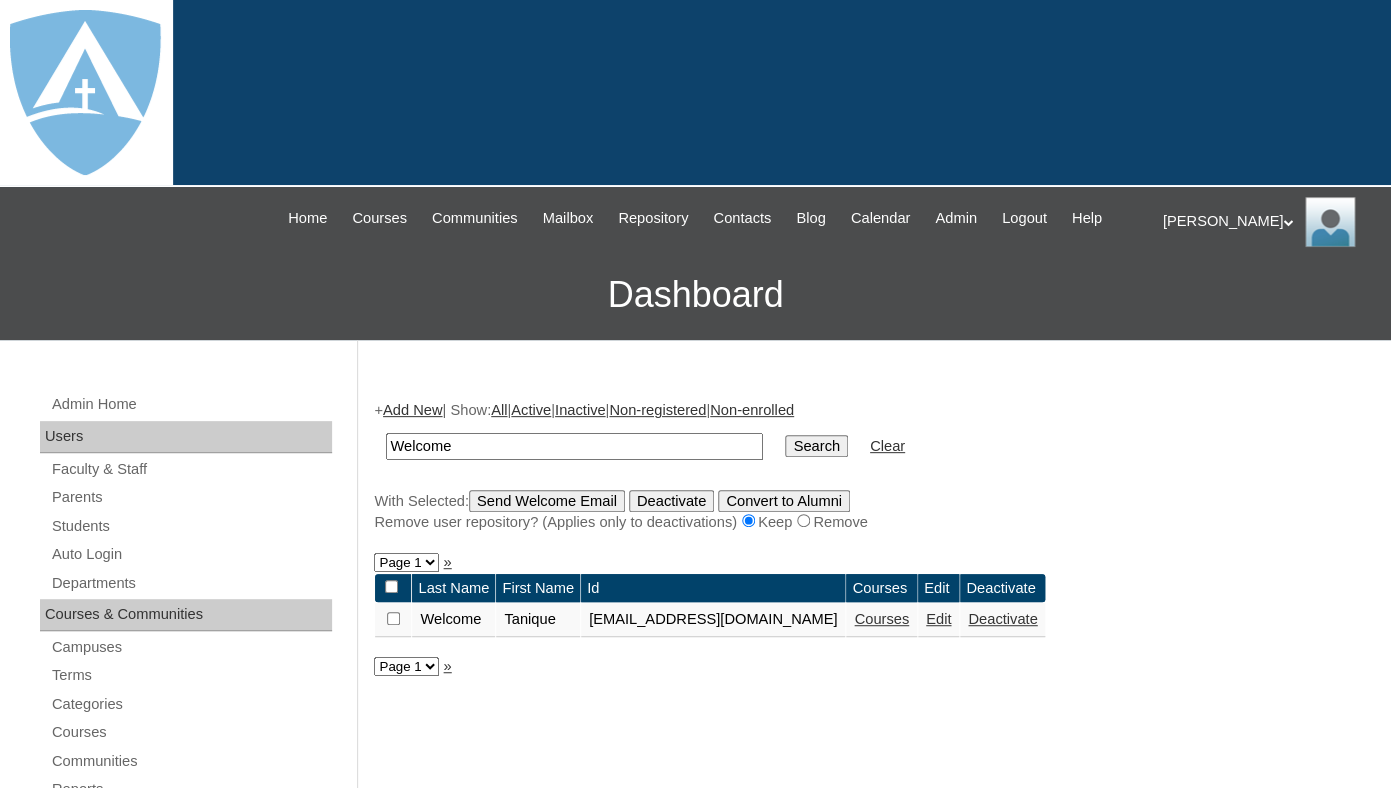 click on "Courses" at bounding box center [881, 619] 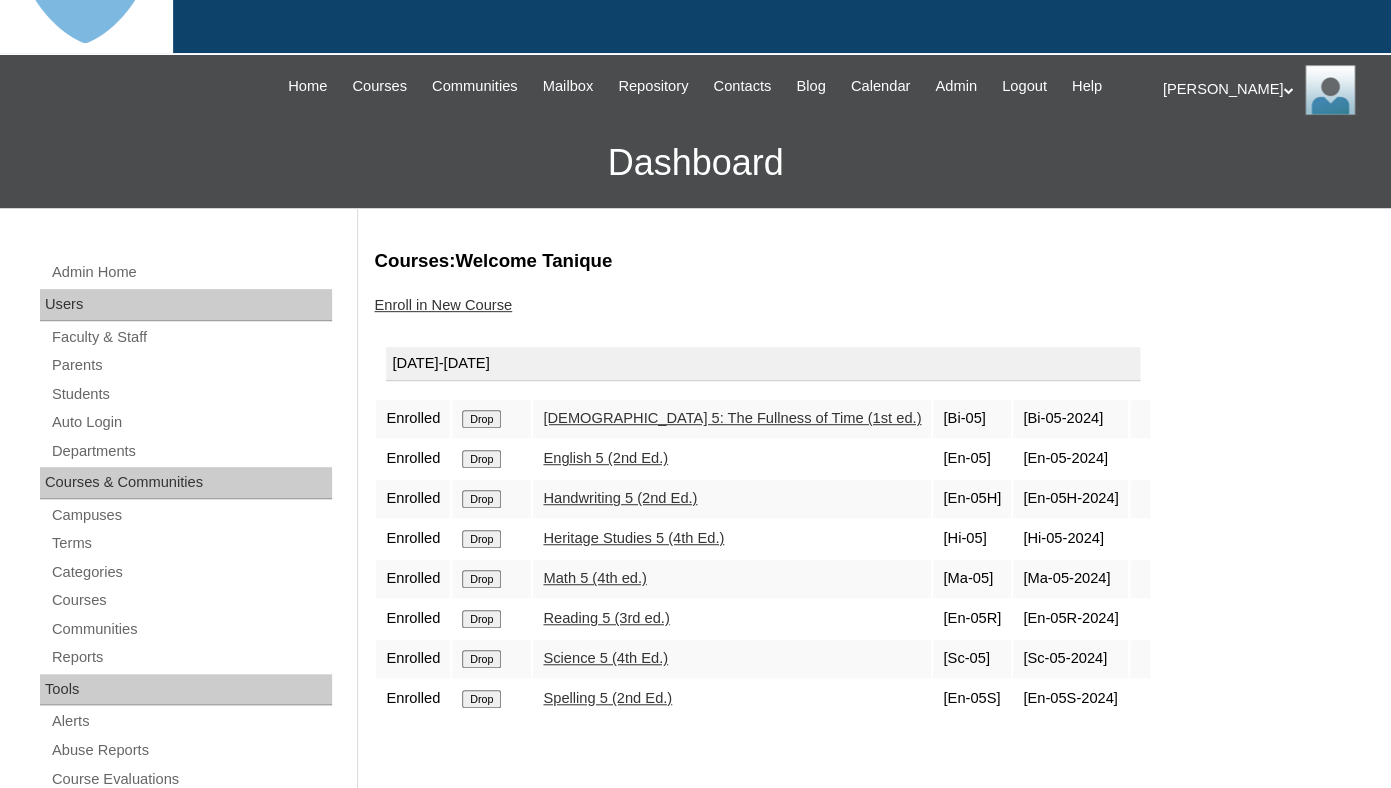 scroll, scrollTop: 130, scrollLeft: 0, axis: vertical 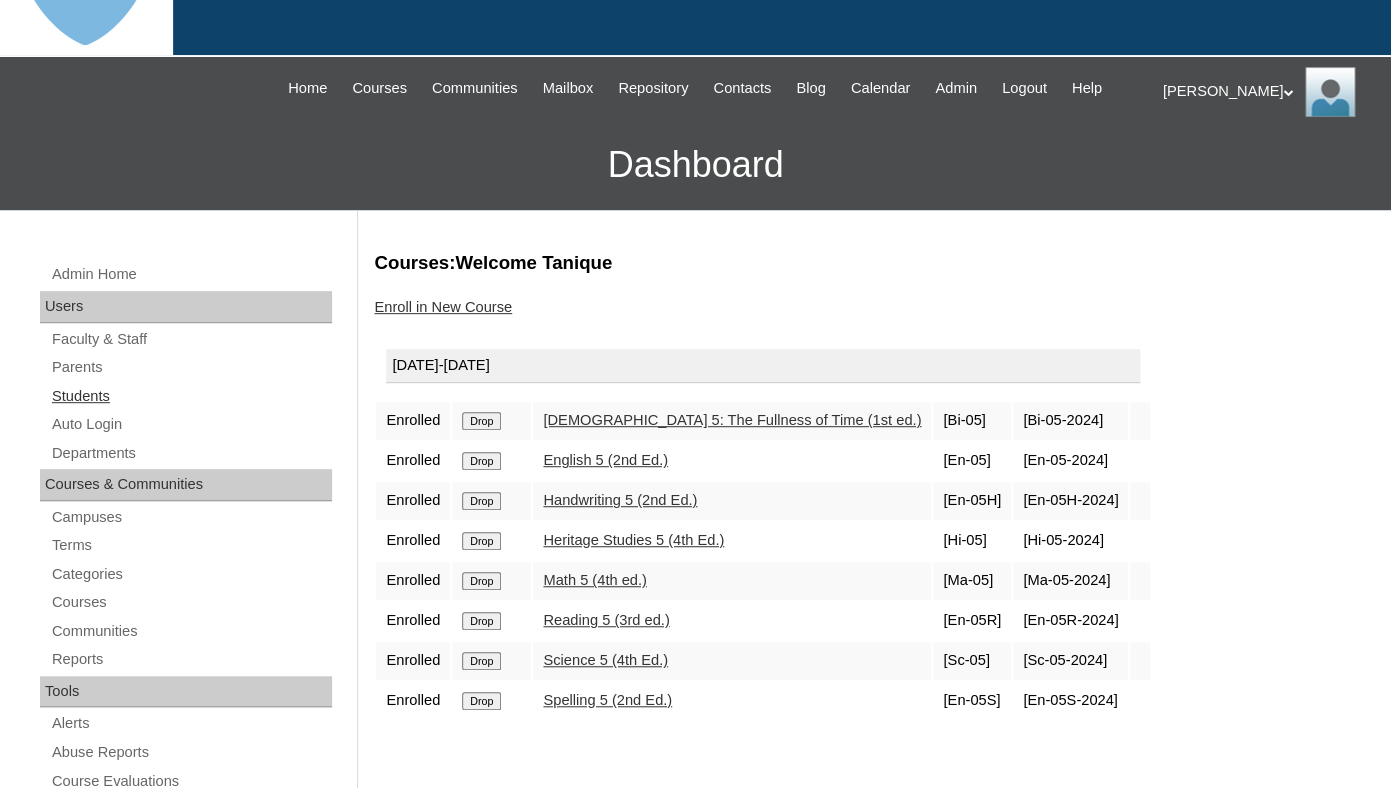 click on "Students" at bounding box center (191, 396) 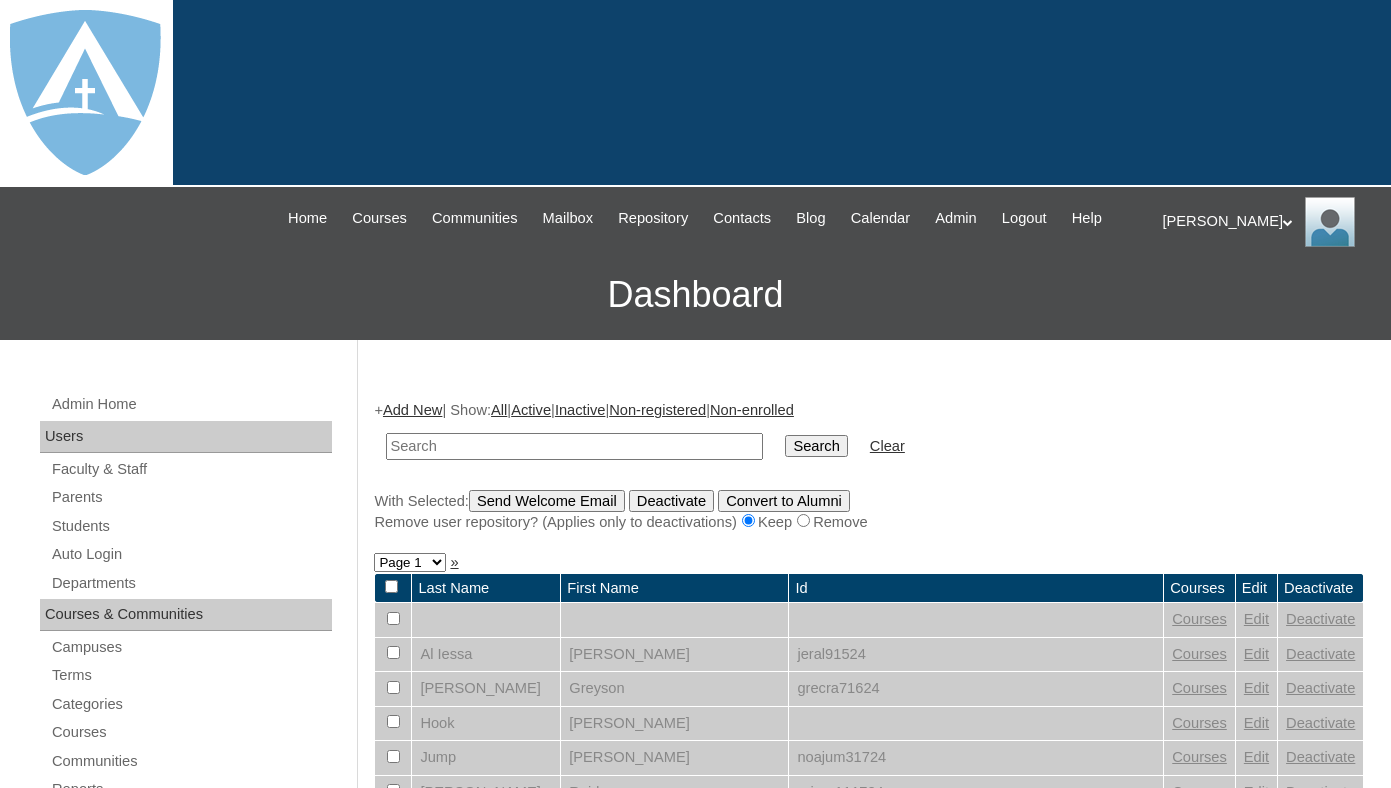 scroll, scrollTop: 0, scrollLeft: 0, axis: both 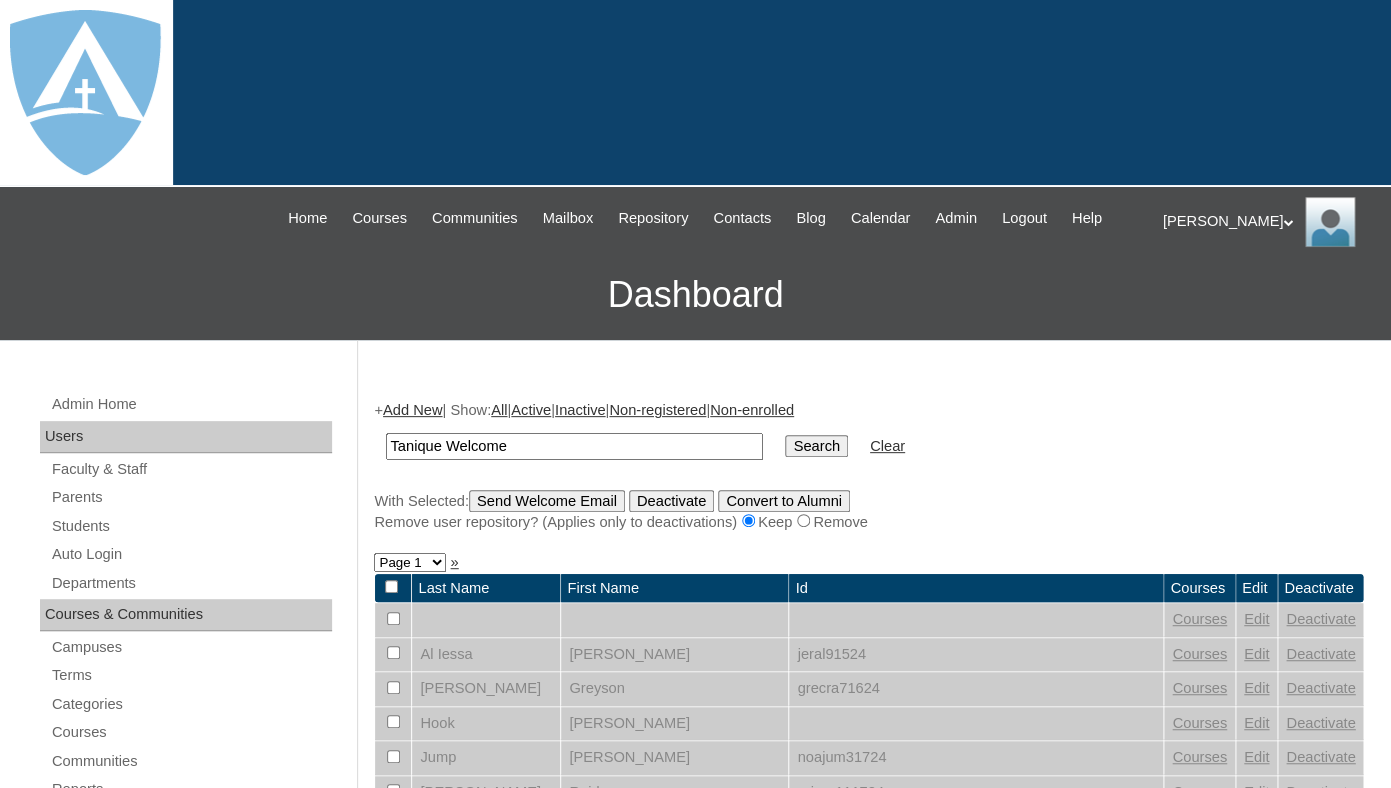 drag, startPoint x: 452, startPoint y: 463, endPoint x: 372, endPoint y: 463, distance: 80 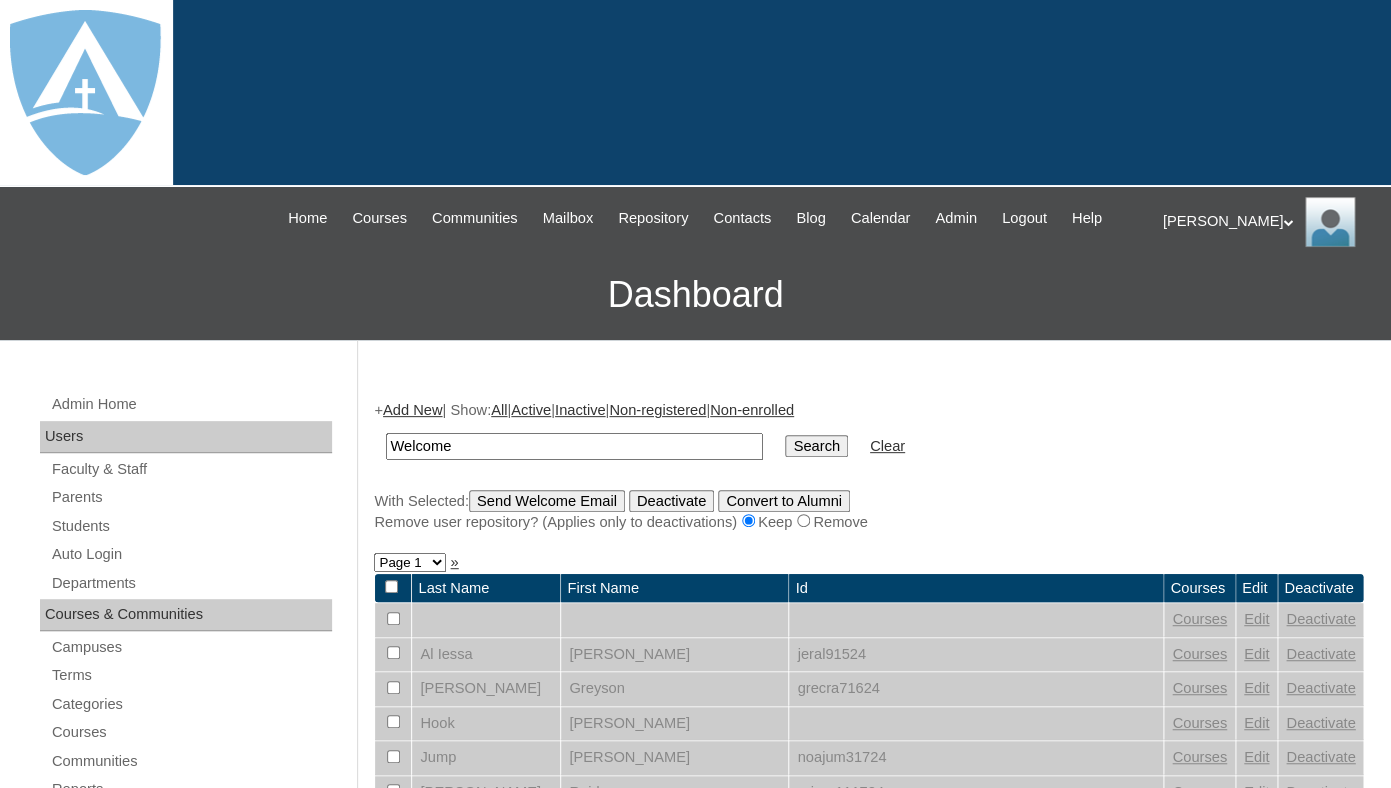type on "Welcome" 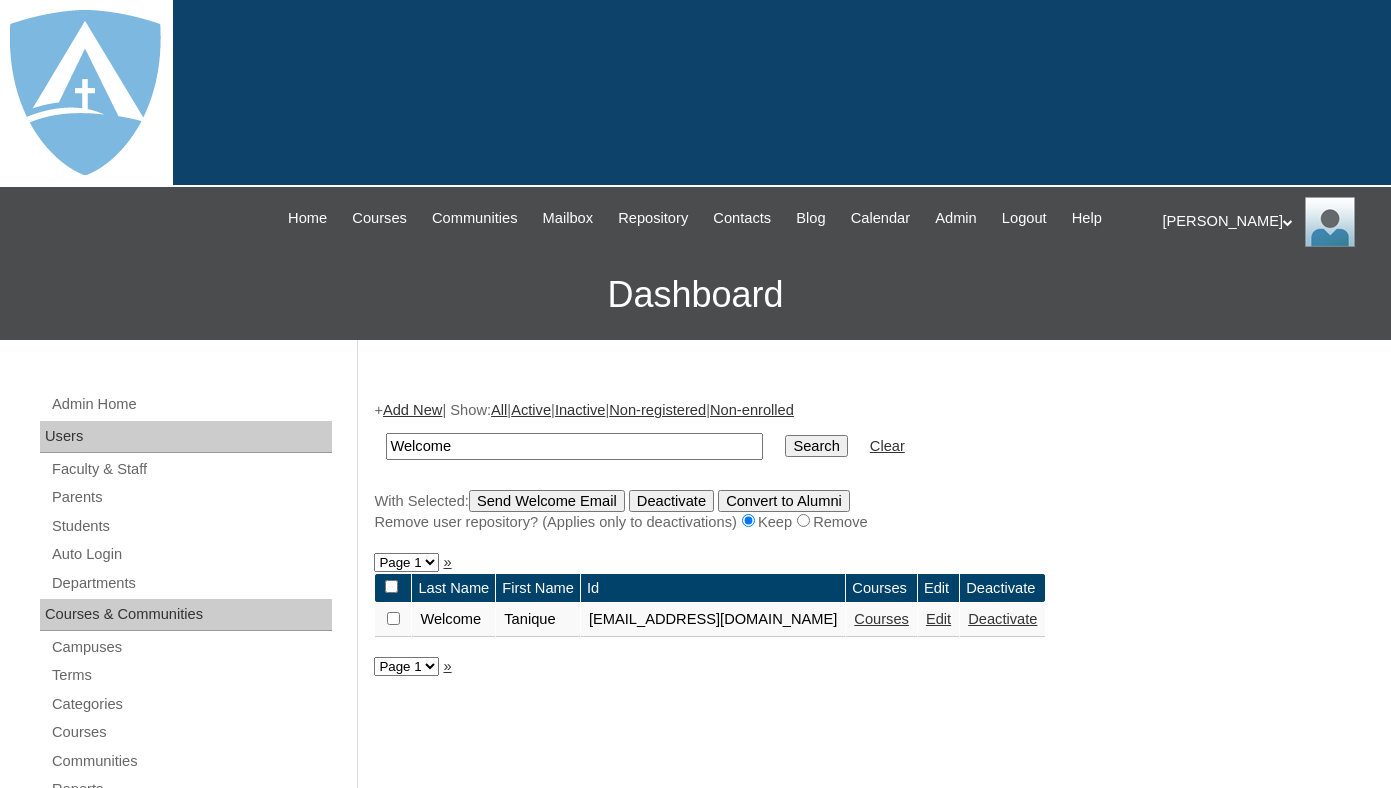 scroll, scrollTop: 0, scrollLeft: 0, axis: both 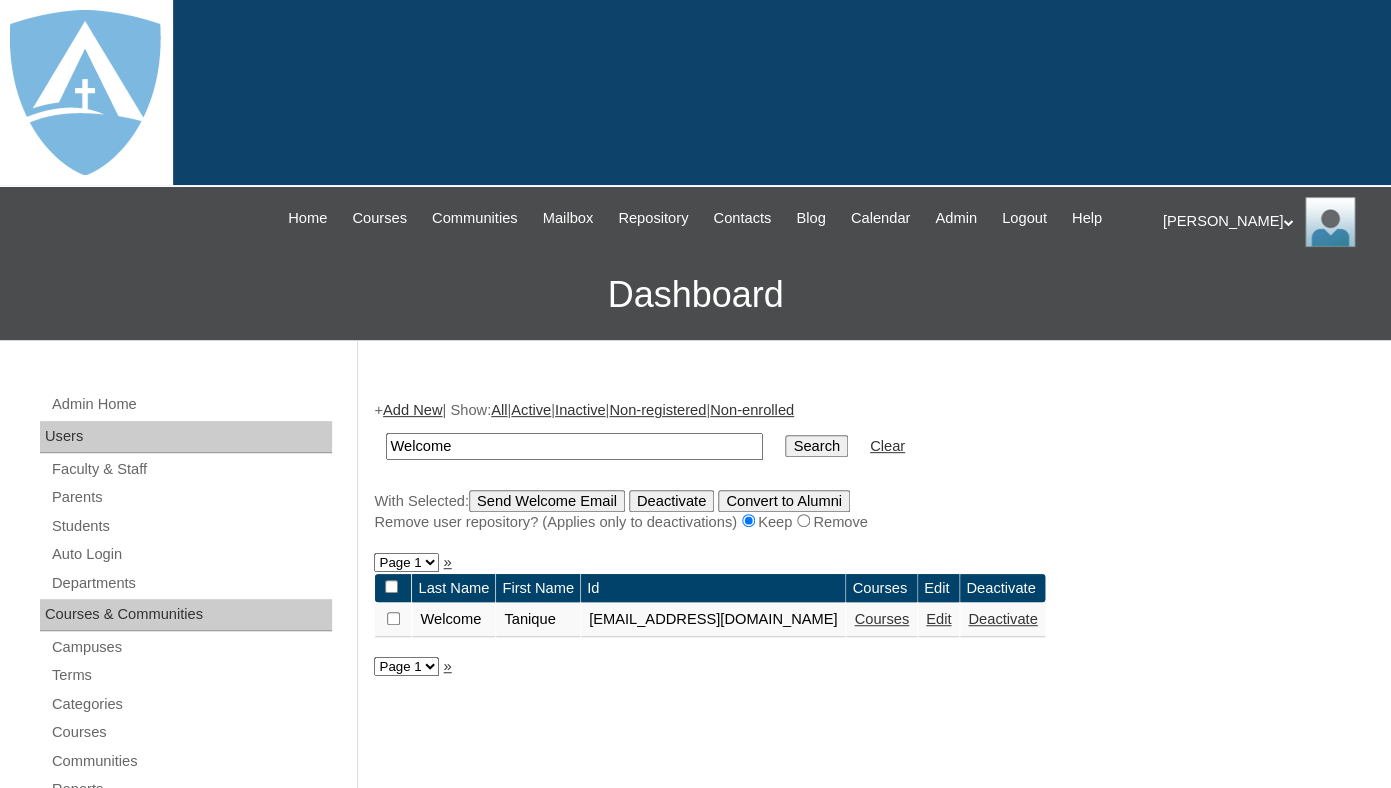 click on "Edit" at bounding box center (938, 619) 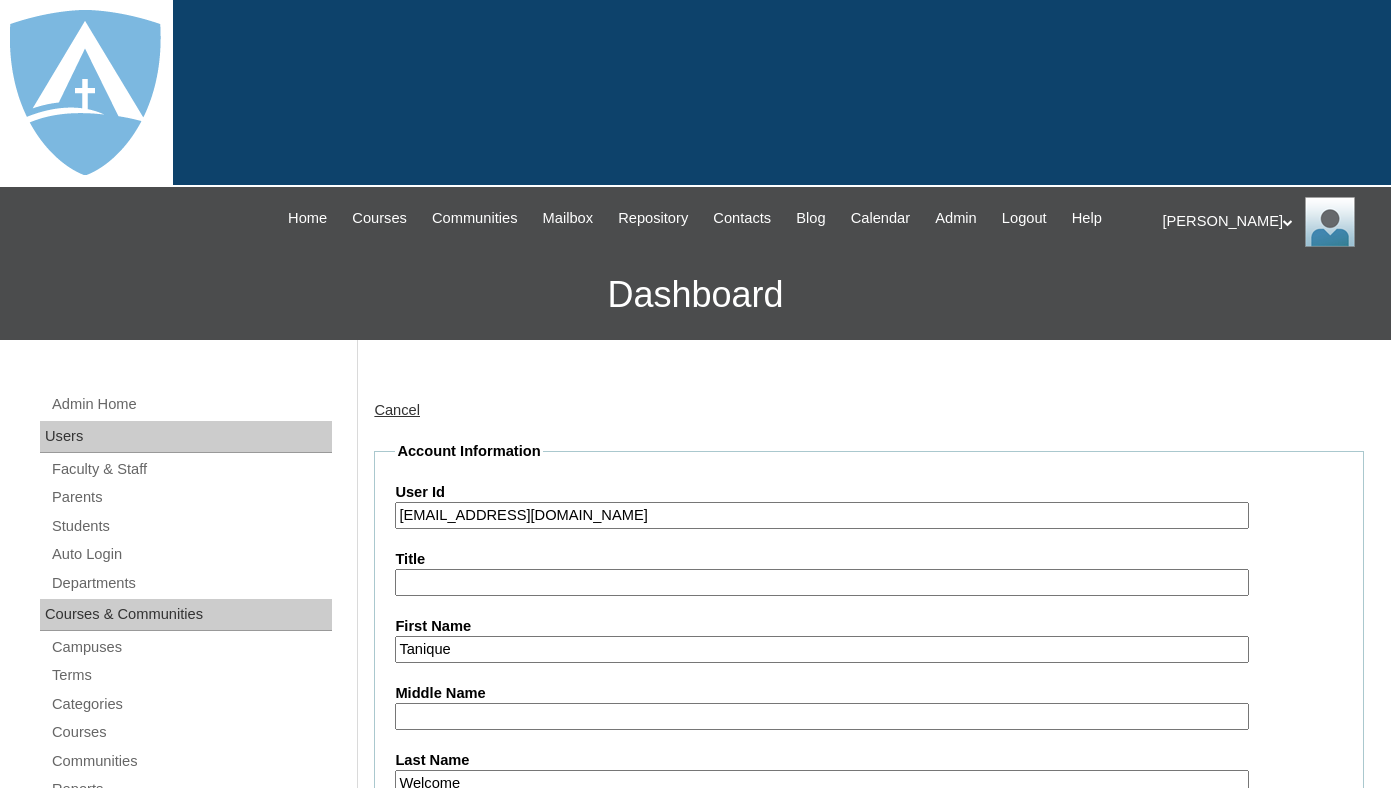 type on "tlambert" 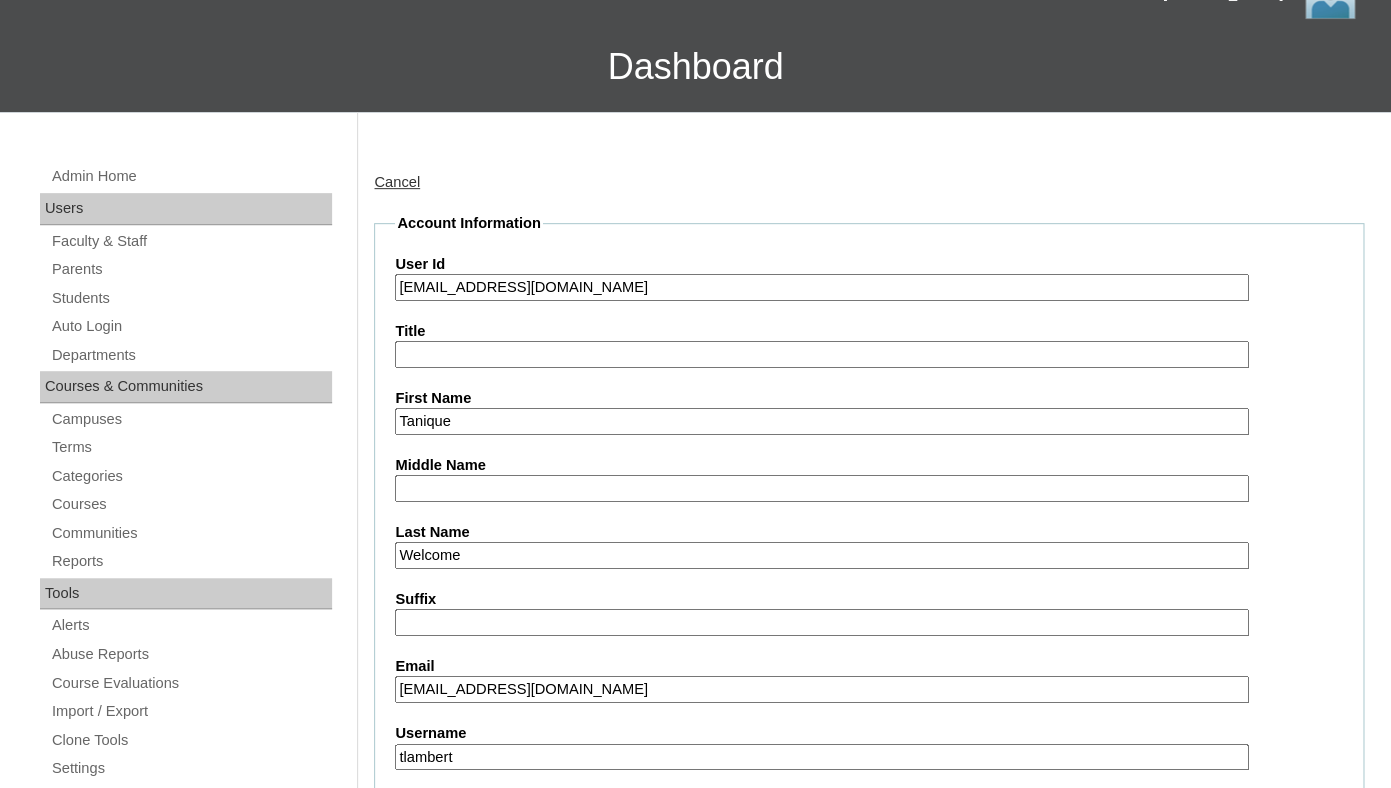 scroll, scrollTop: 0, scrollLeft: 0, axis: both 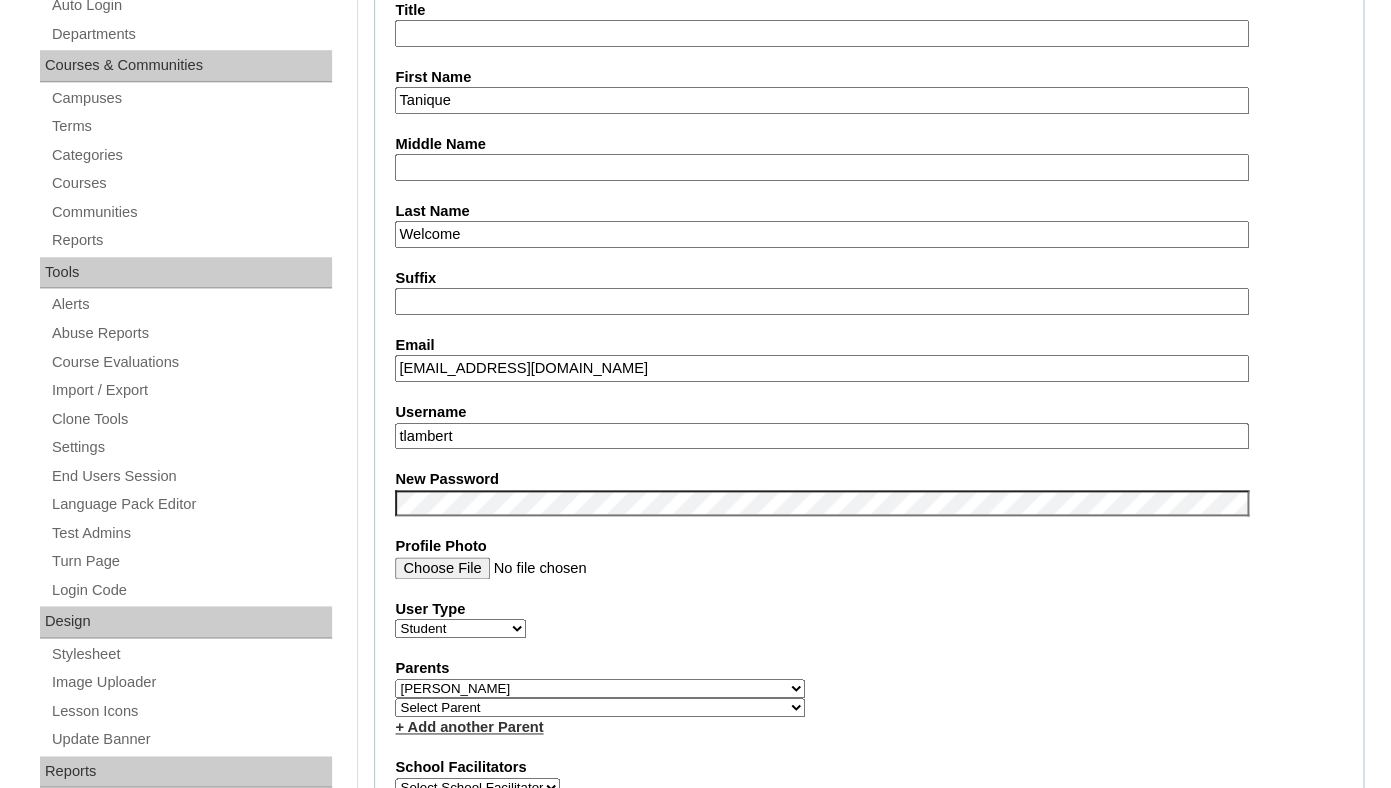 click on "tanique.welcome@enlightiumstudent.com" at bounding box center [821, 368] 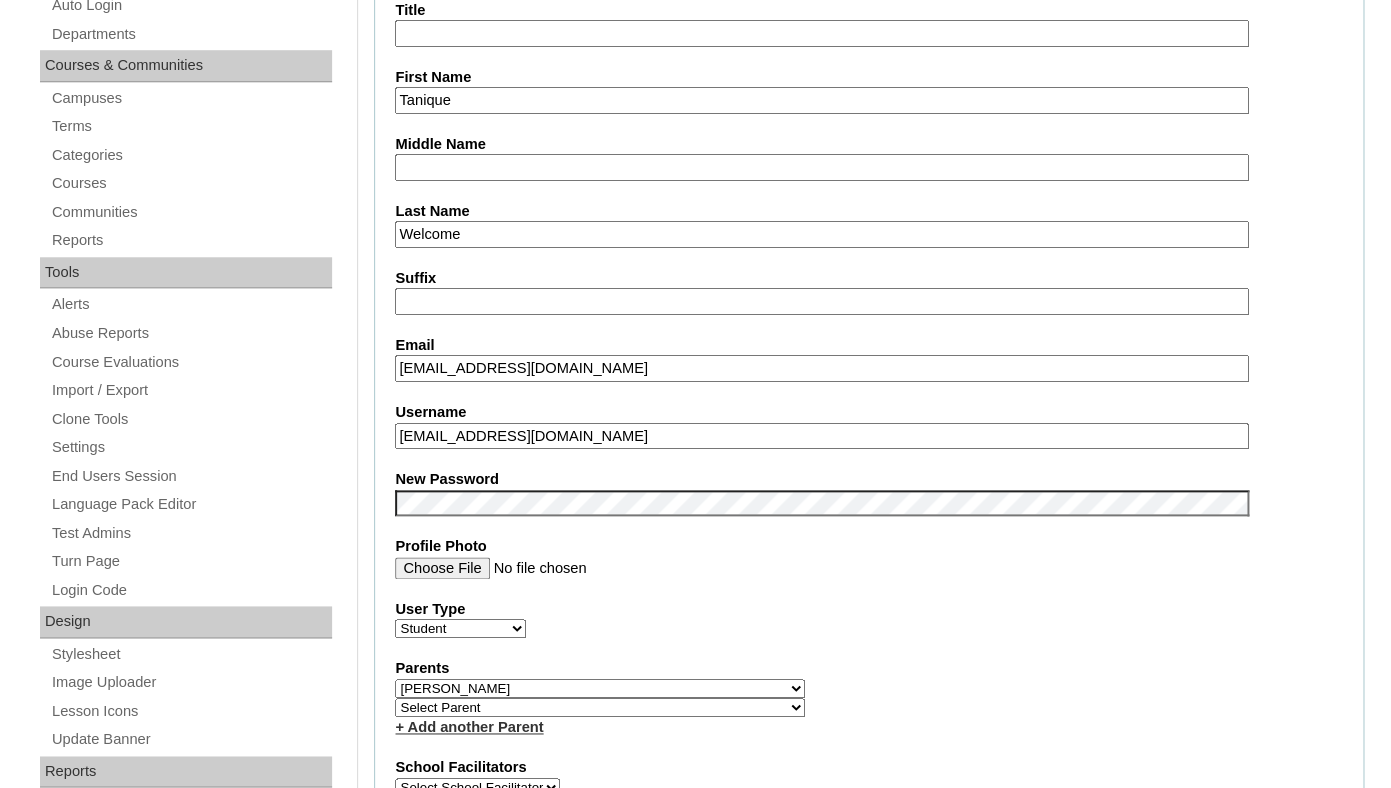 type on "tanique.welcome@enlightiumstudent.com" 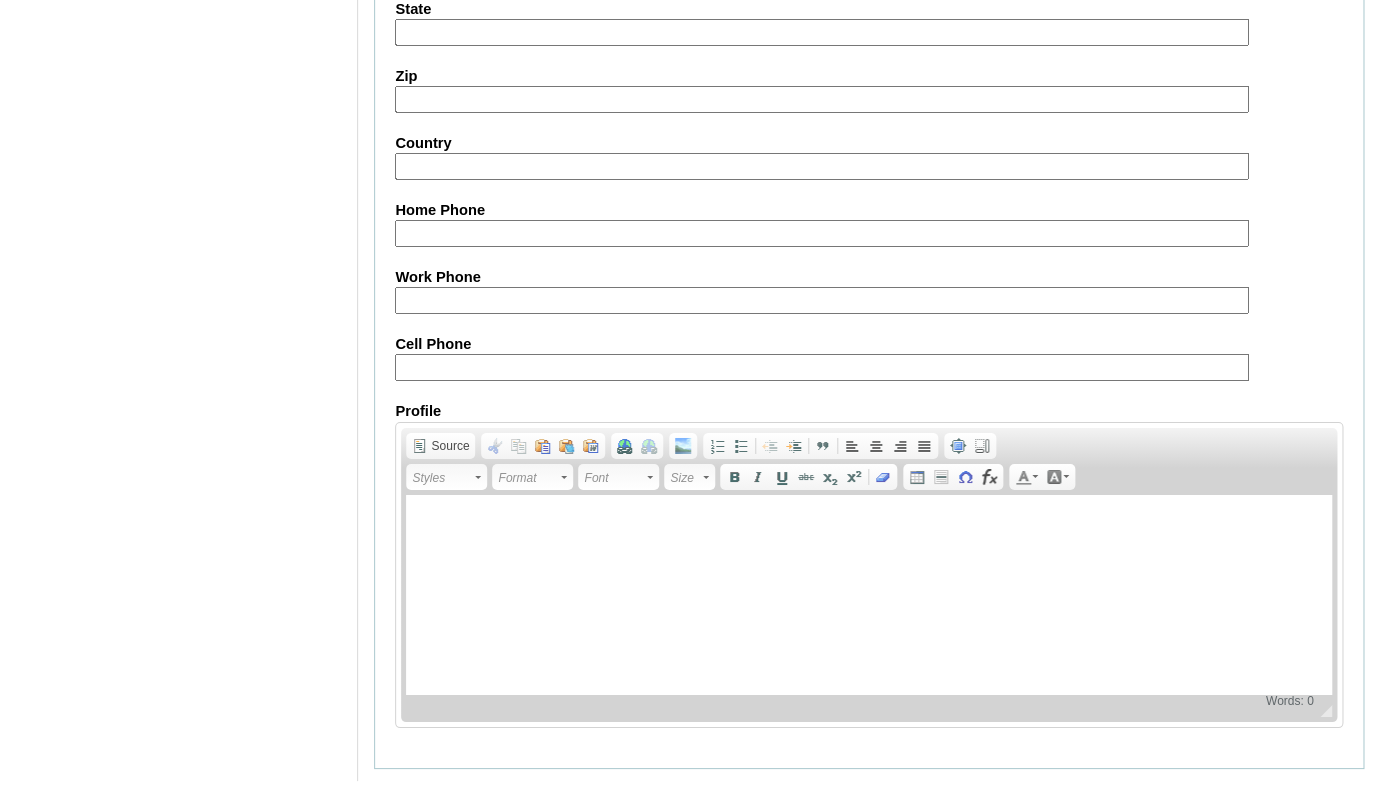 scroll, scrollTop: 2420, scrollLeft: 0, axis: vertical 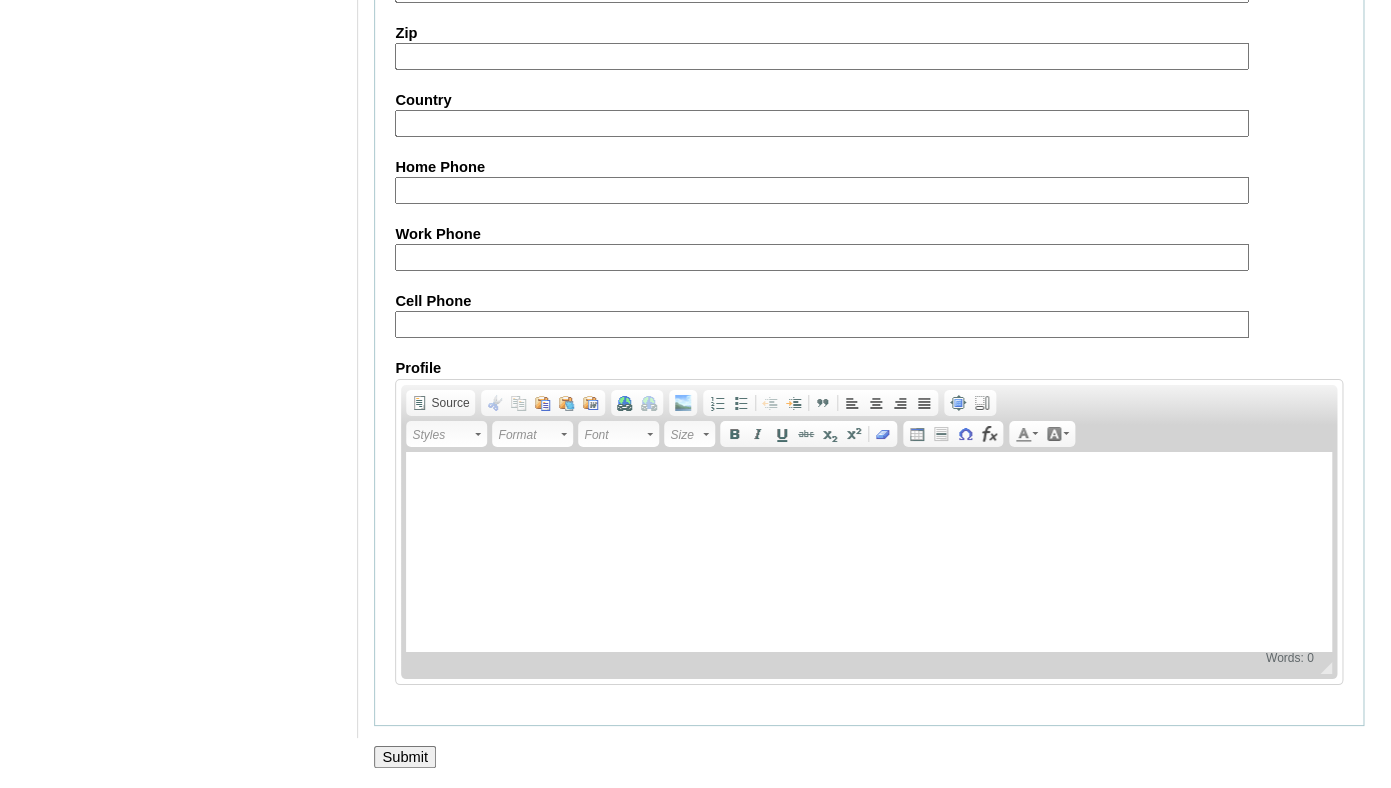 click on "Submit" at bounding box center [405, 757] 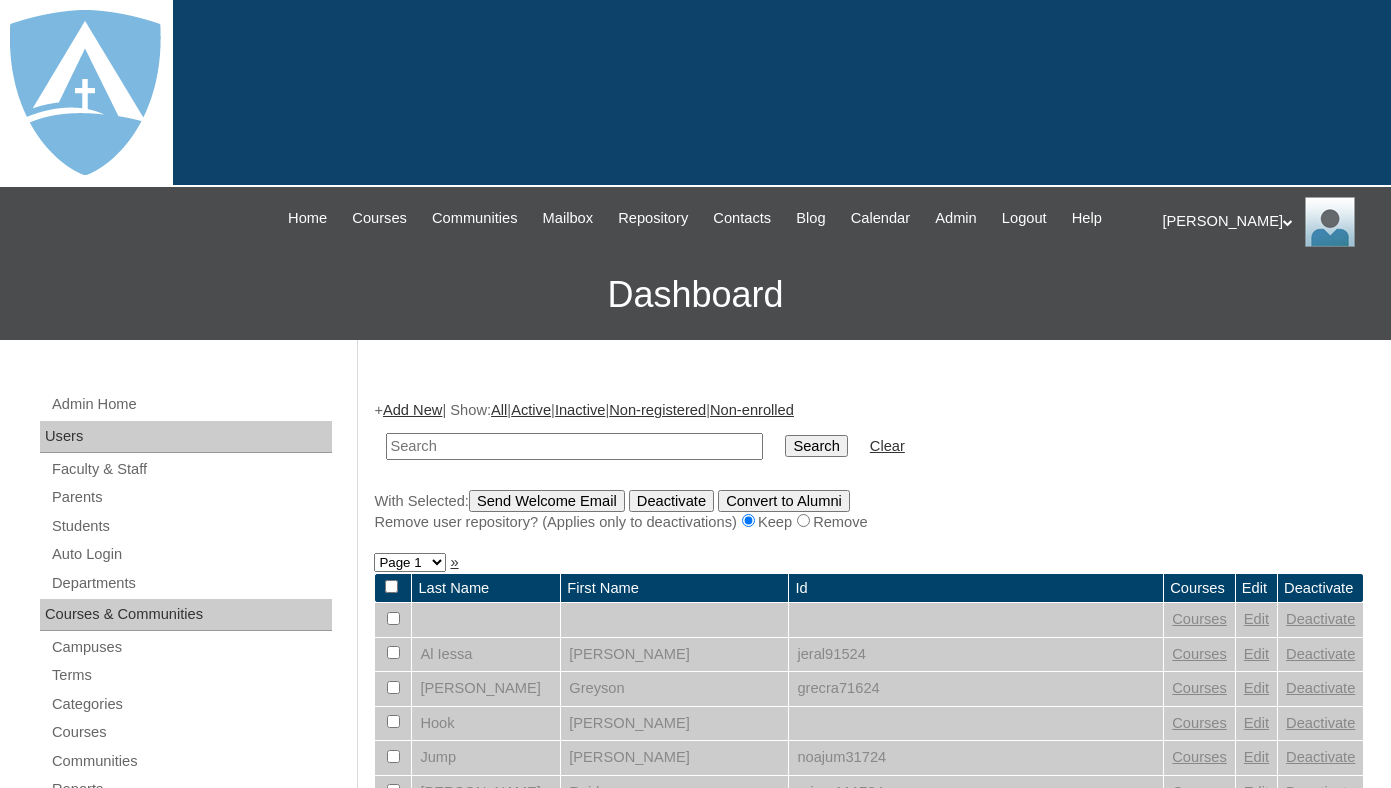 scroll, scrollTop: 0, scrollLeft: 0, axis: both 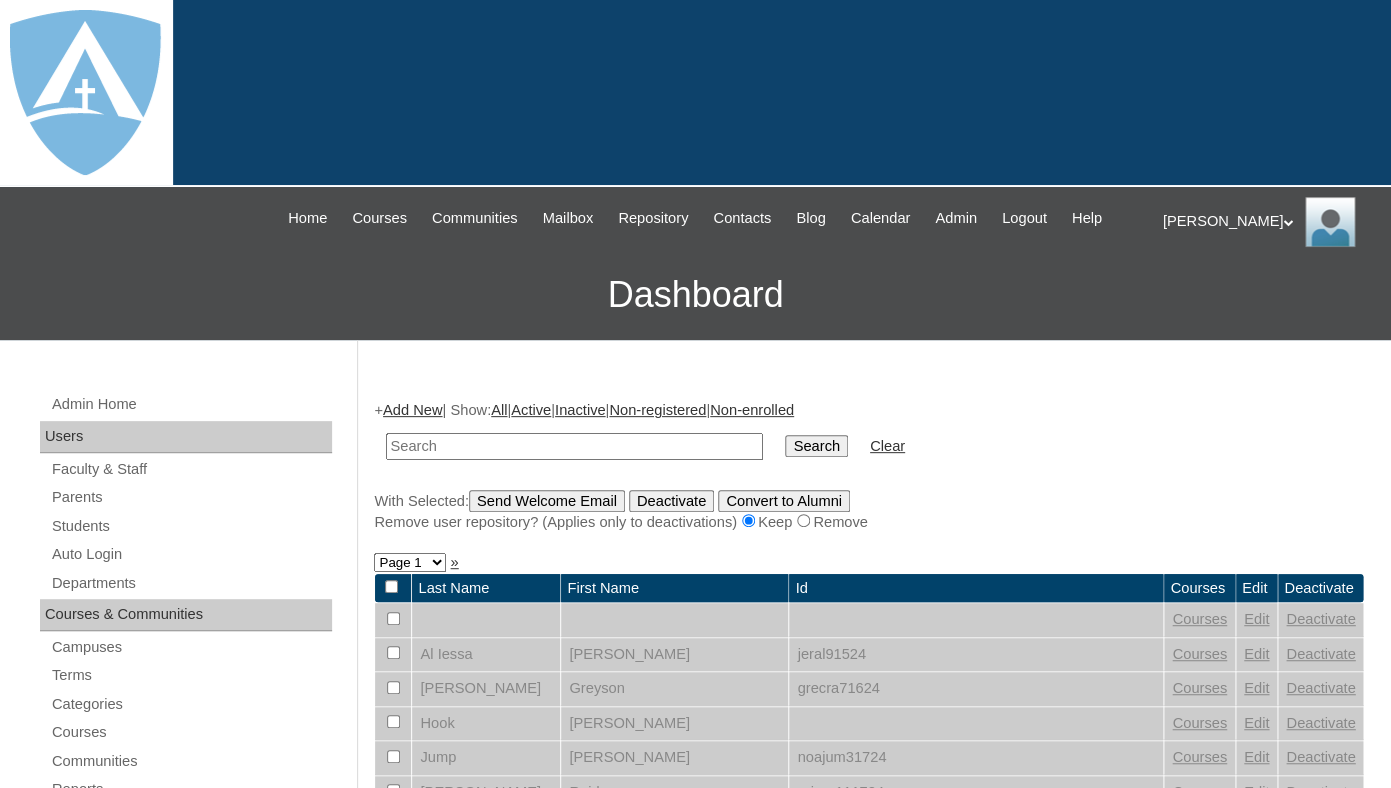 click at bounding box center [574, 446] 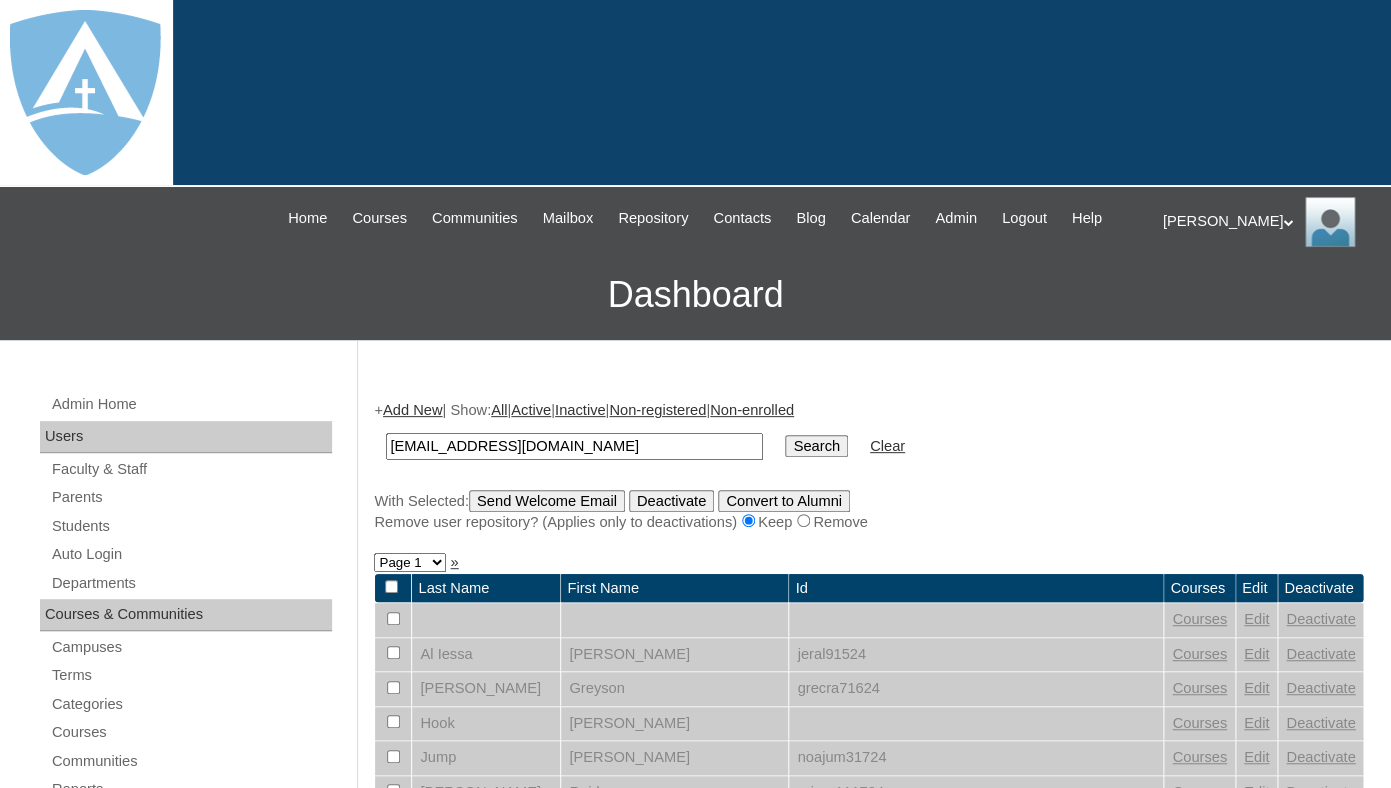 type on "[EMAIL_ADDRESS][DOMAIN_NAME]" 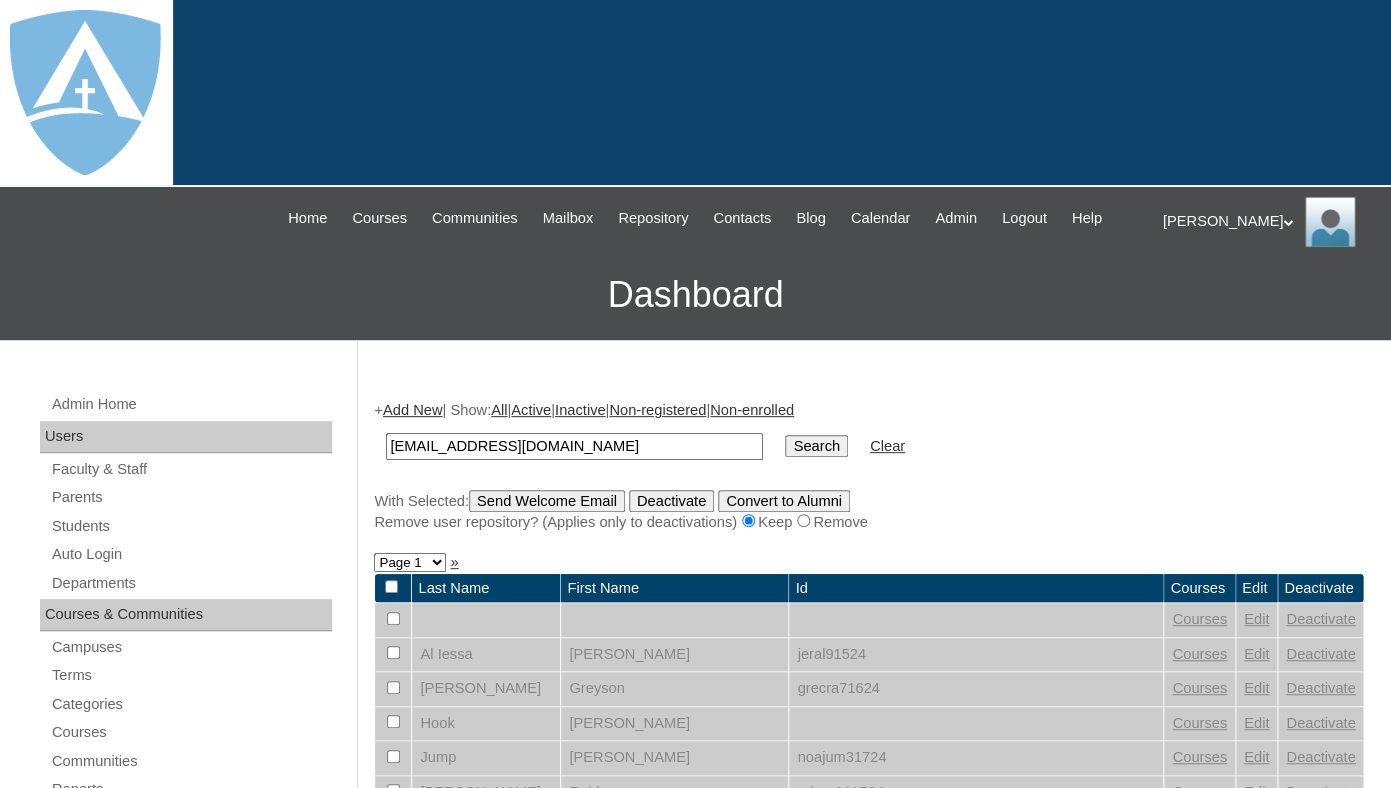 click on "Search" at bounding box center [816, 446] 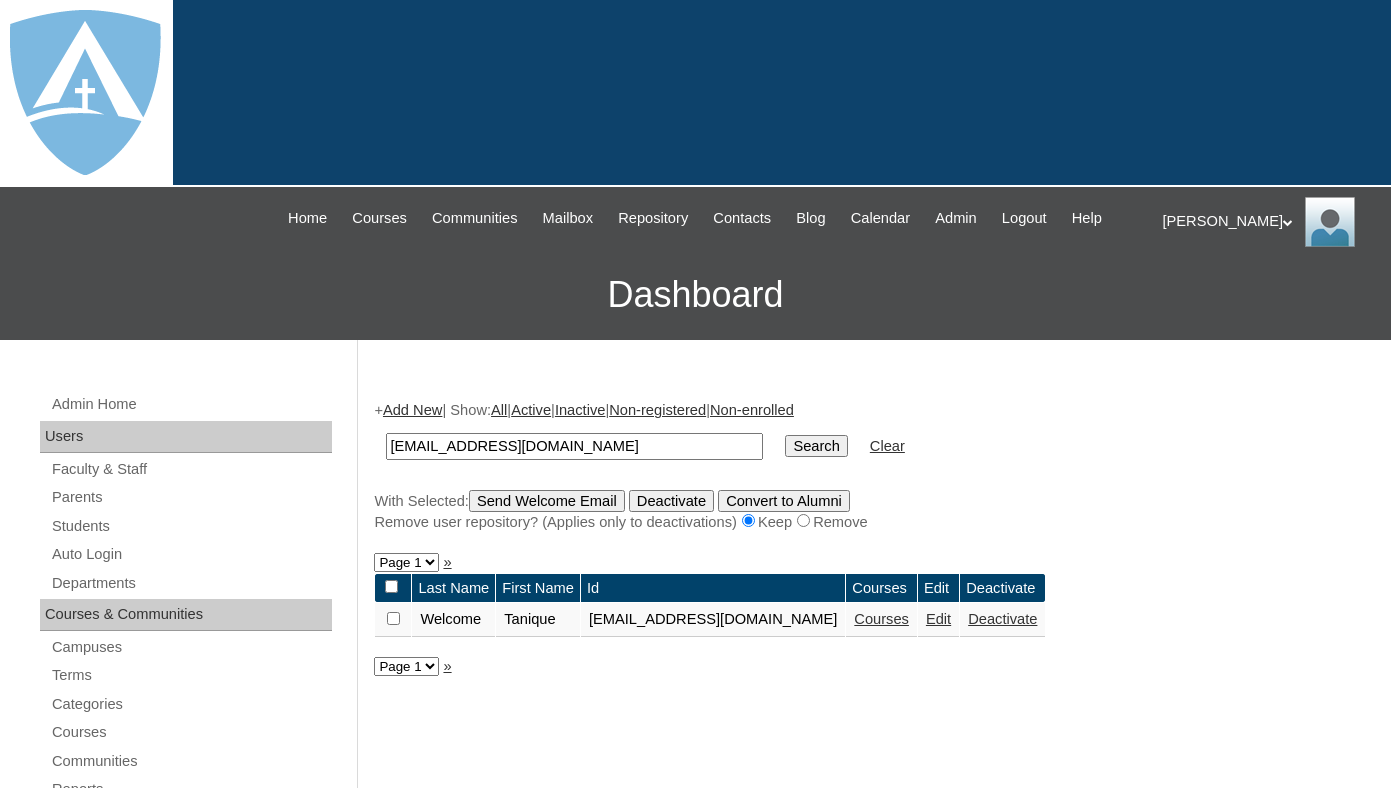 scroll, scrollTop: 0, scrollLeft: 0, axis: both 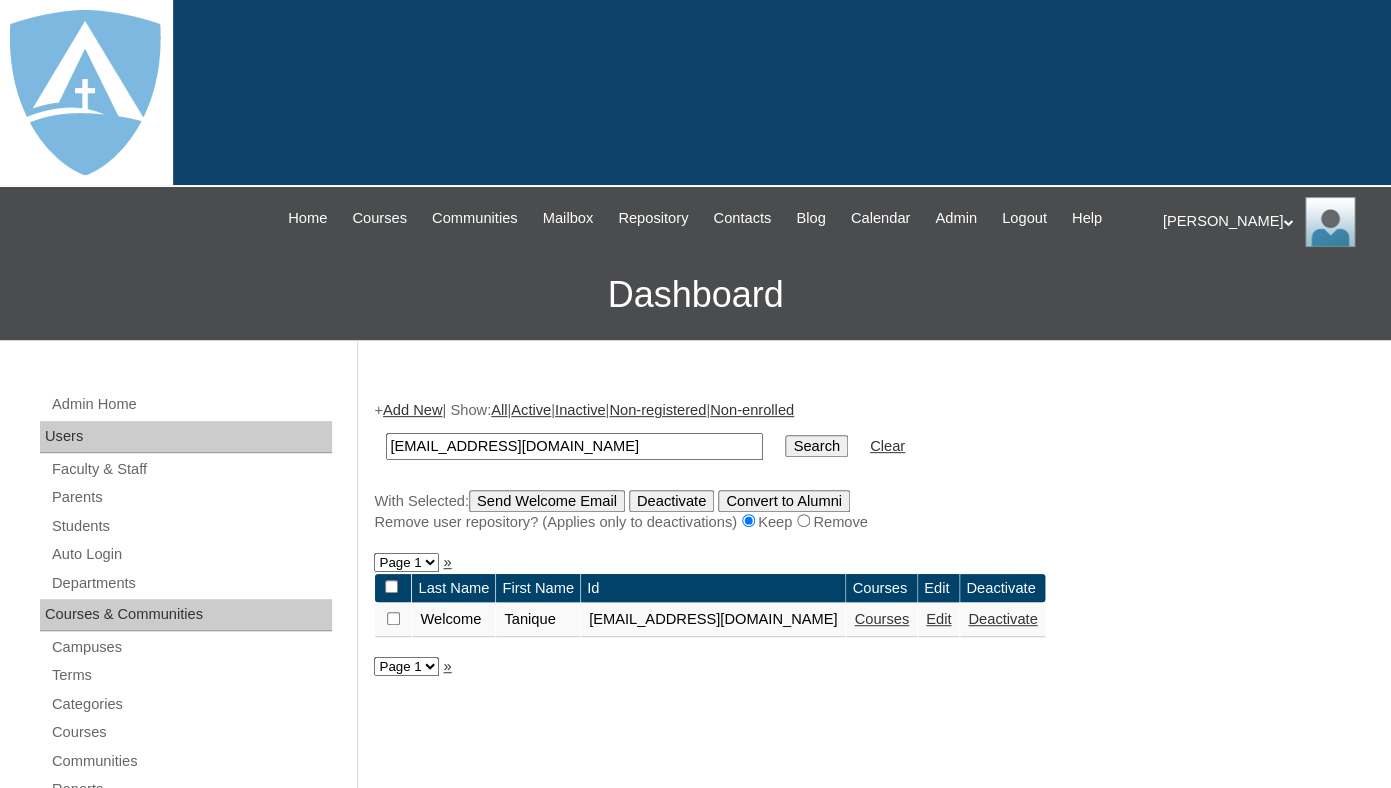 click on "Courses" at bounding box center [881, 619] 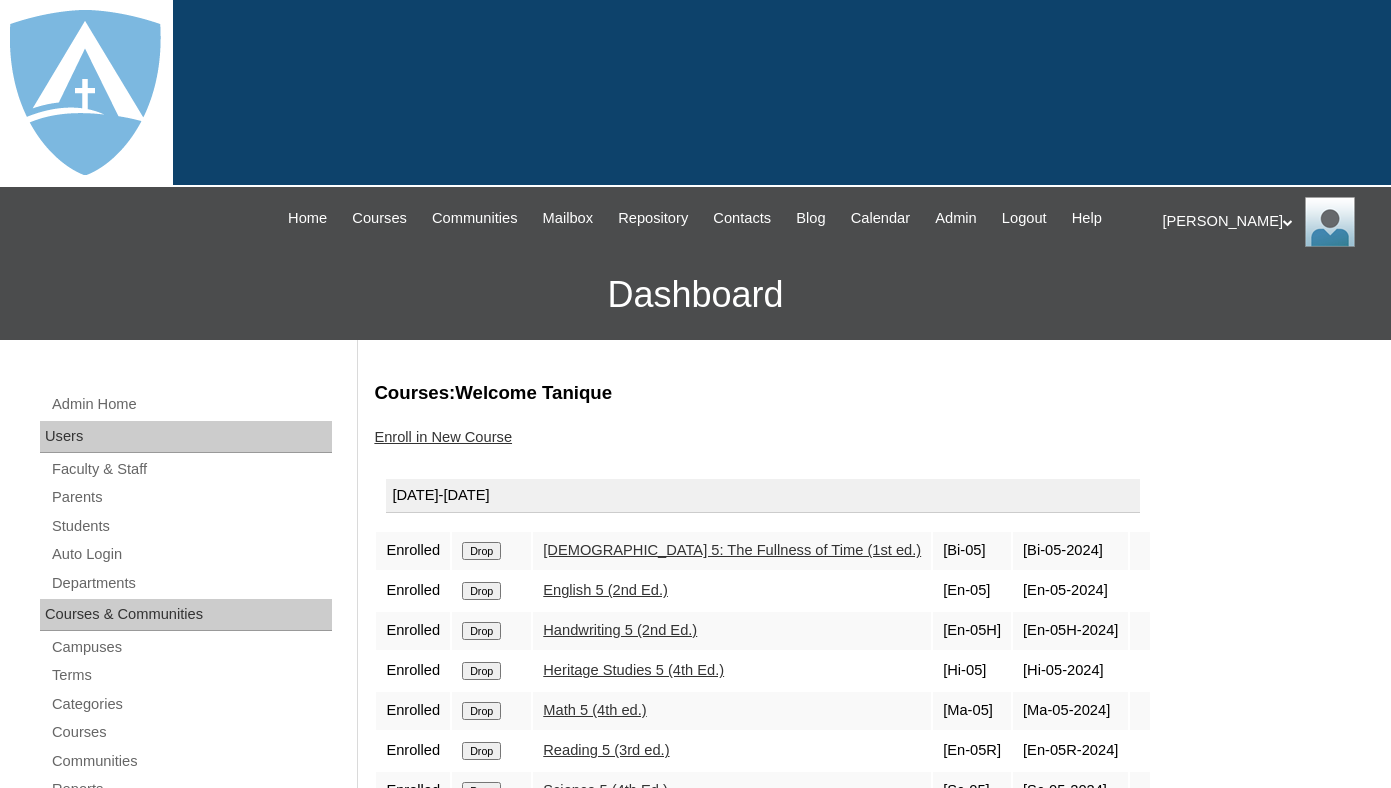 scroll, scrollTop: 0, scrollLeft: 0, axis: both 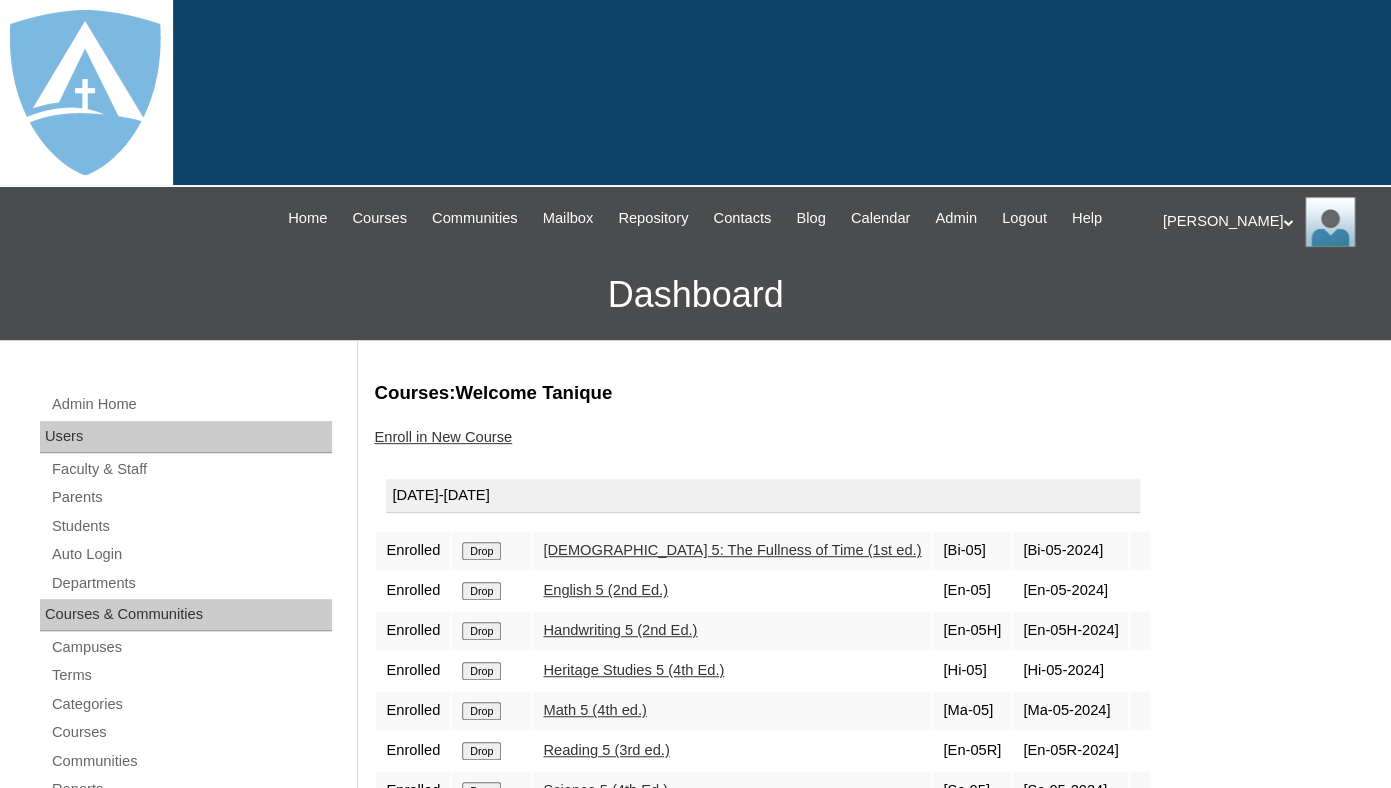click on "Drop" at bounding box center [481, 551] 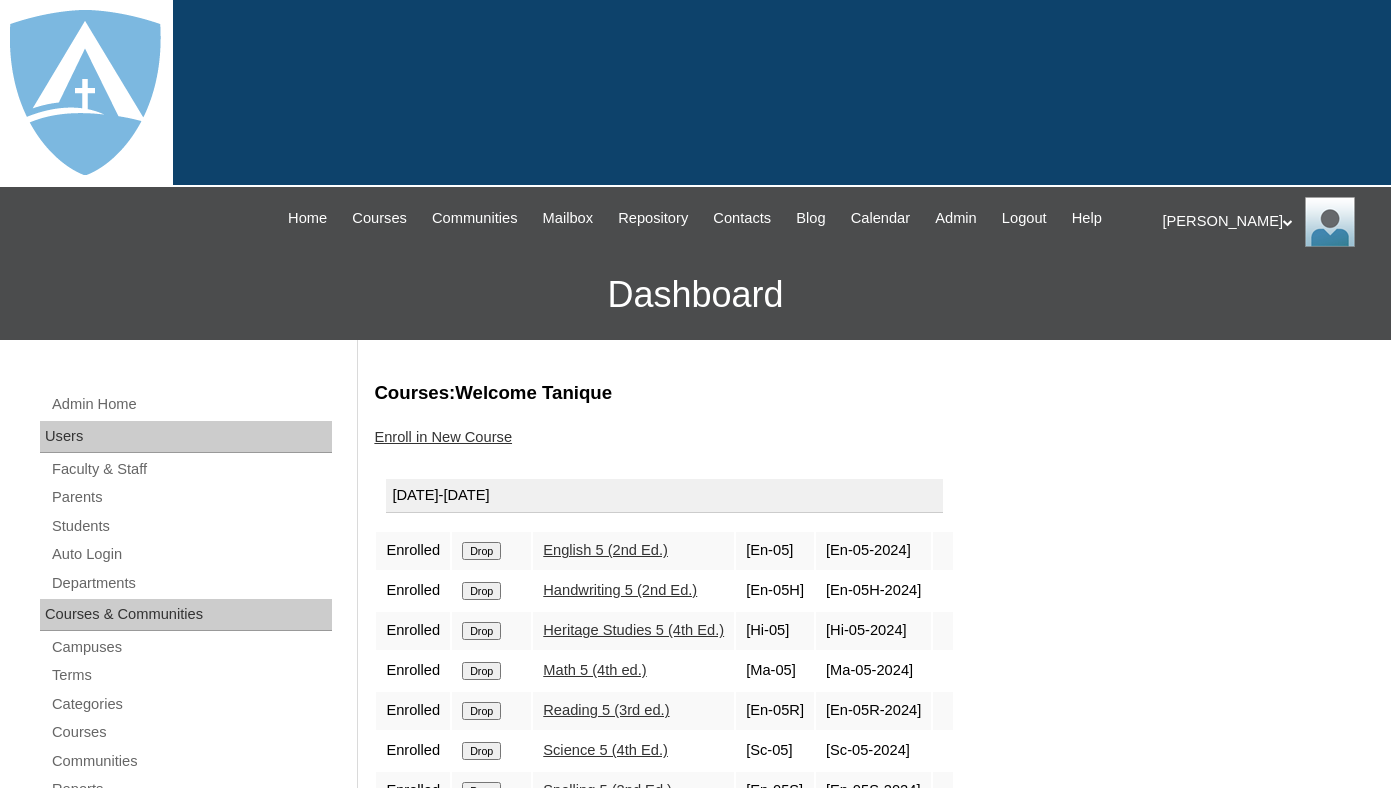 scroll, scrollTop: 0, scrollLeft: 0, axis: both 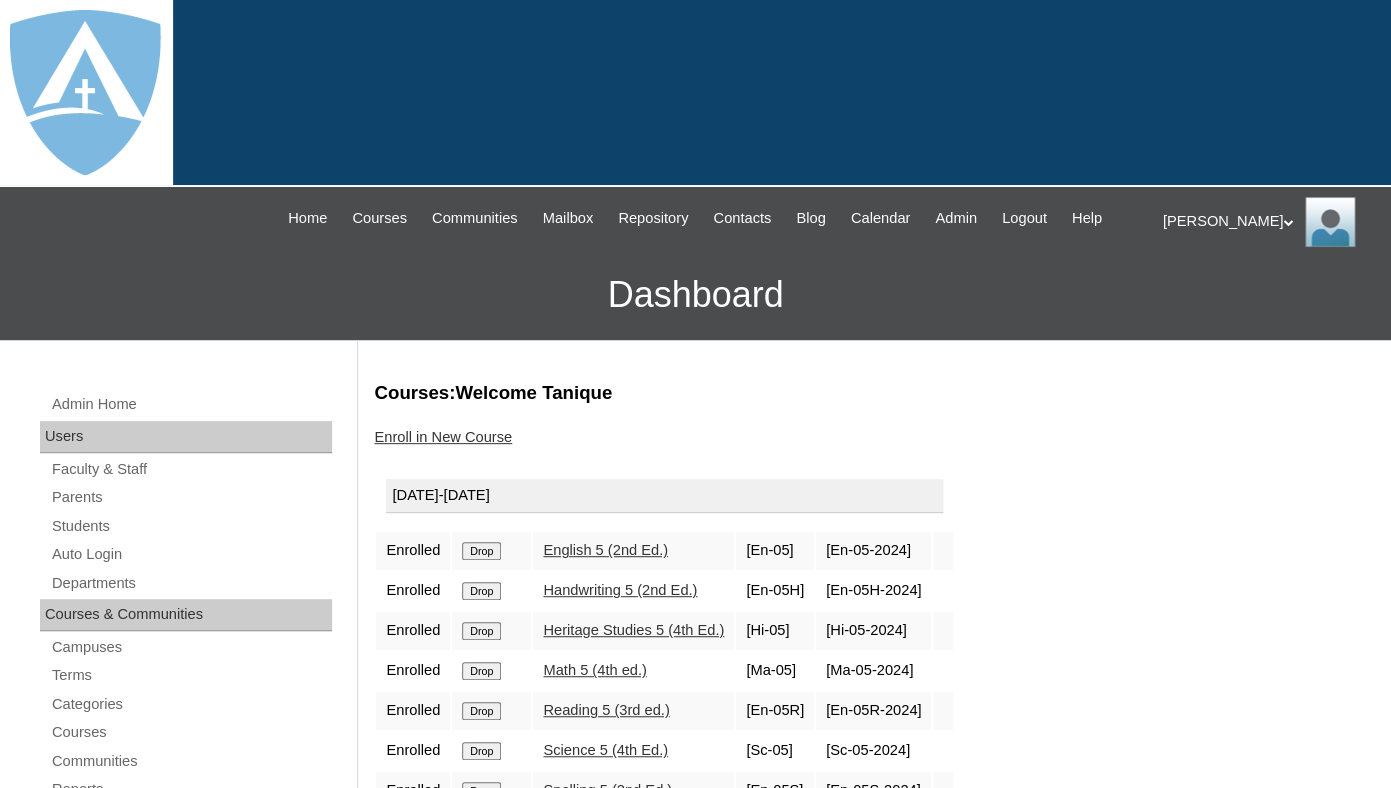 click on "Drop" at bounding box center [491, 551] 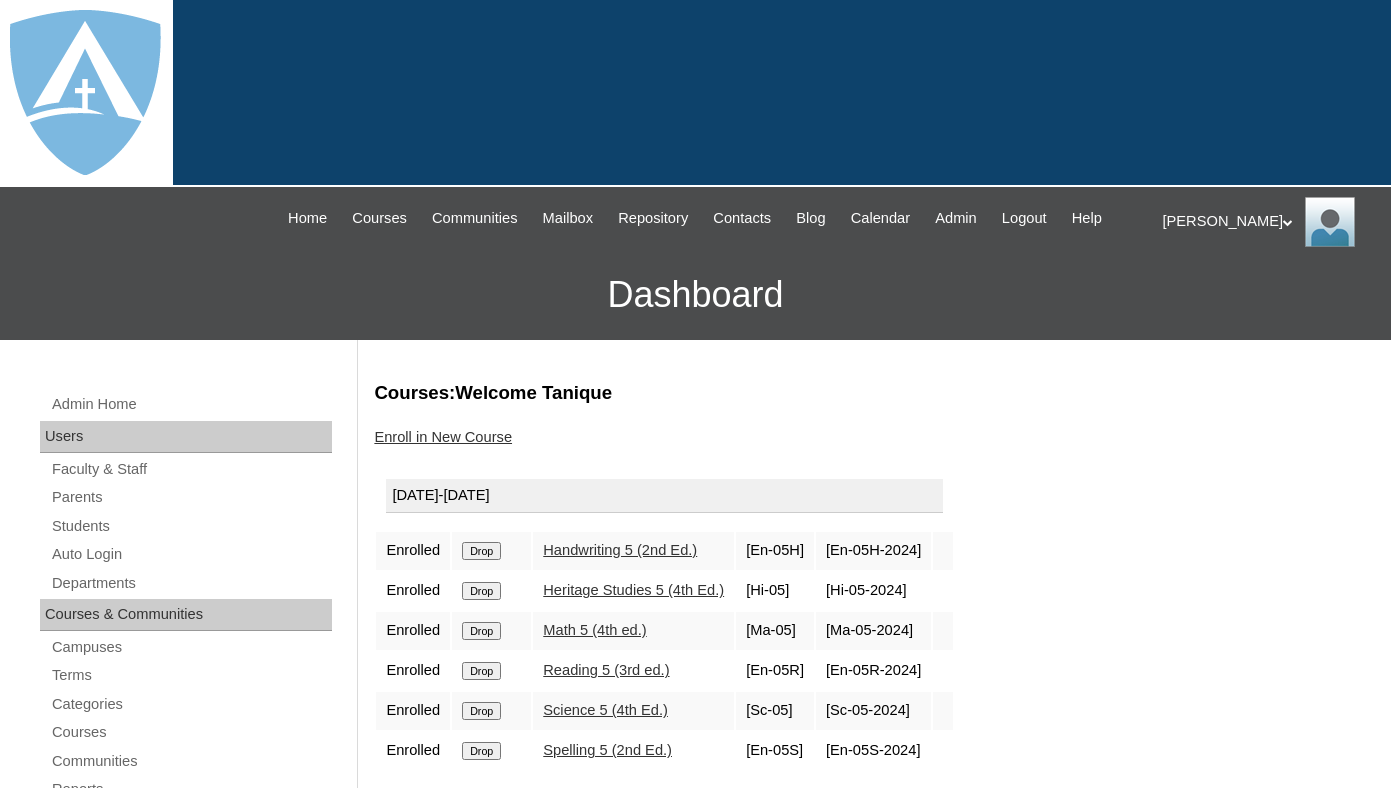 scroll, scrollTop: 0, scrollLeft: 0, axis: both 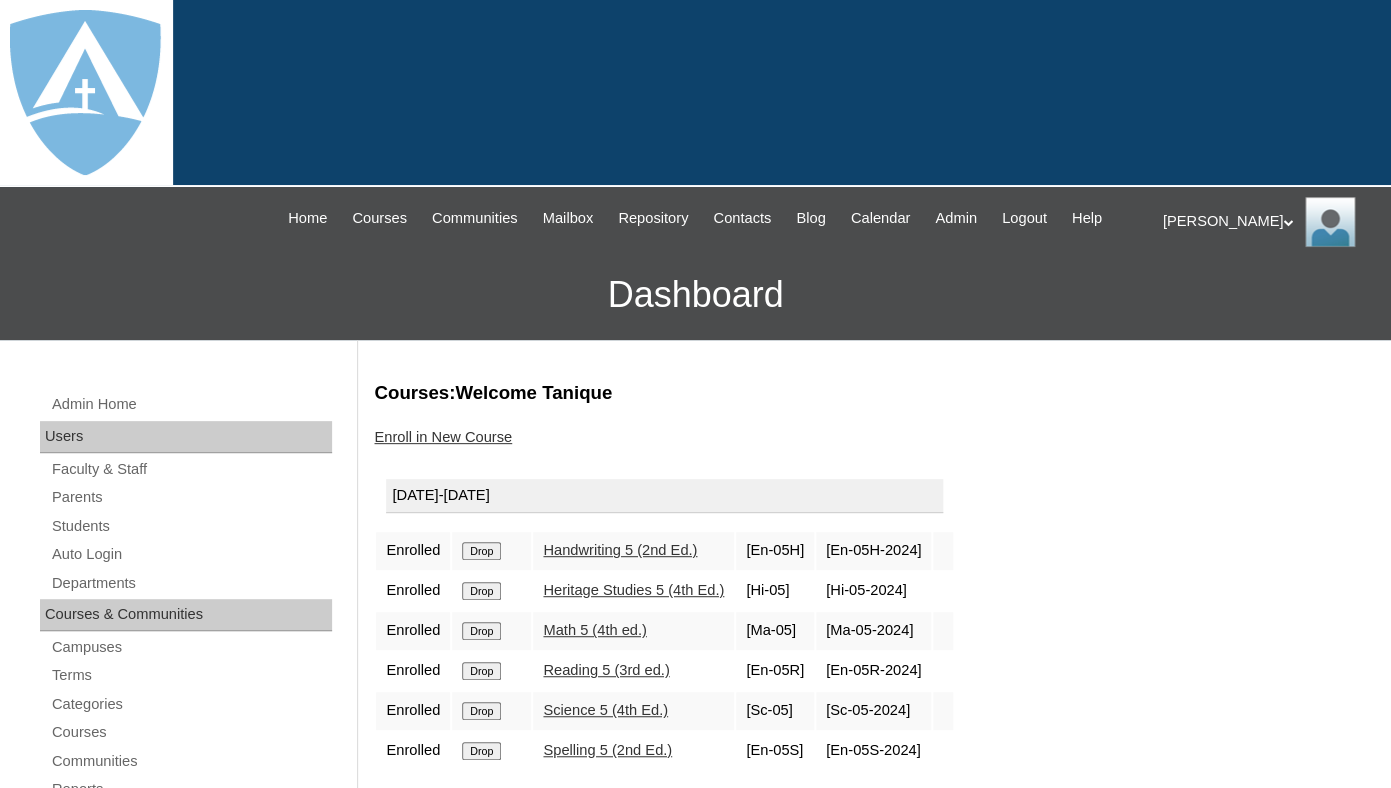 click on "Drop" at bounding box center (481, 551) 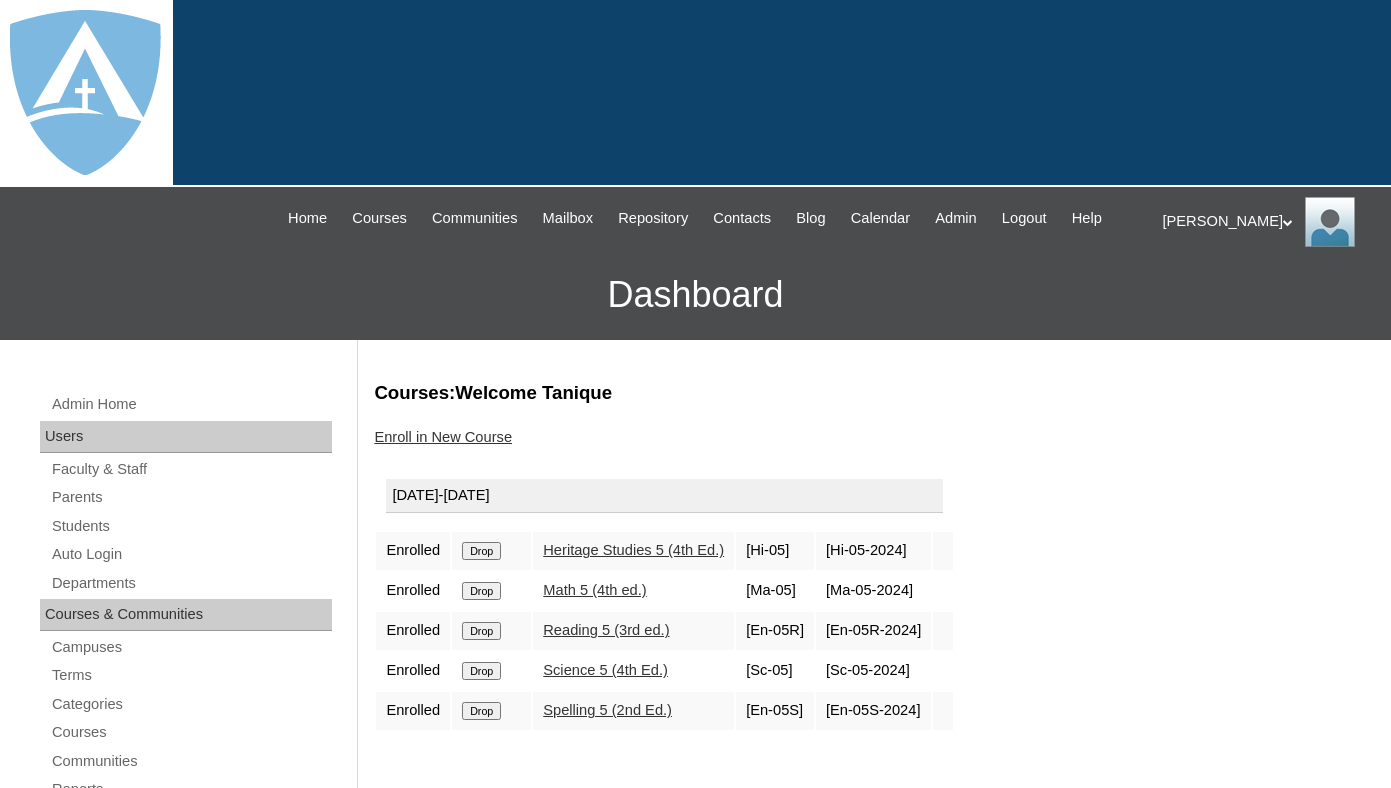 scroll, scrollTop: 0, scrollLeft: 0, axis: both 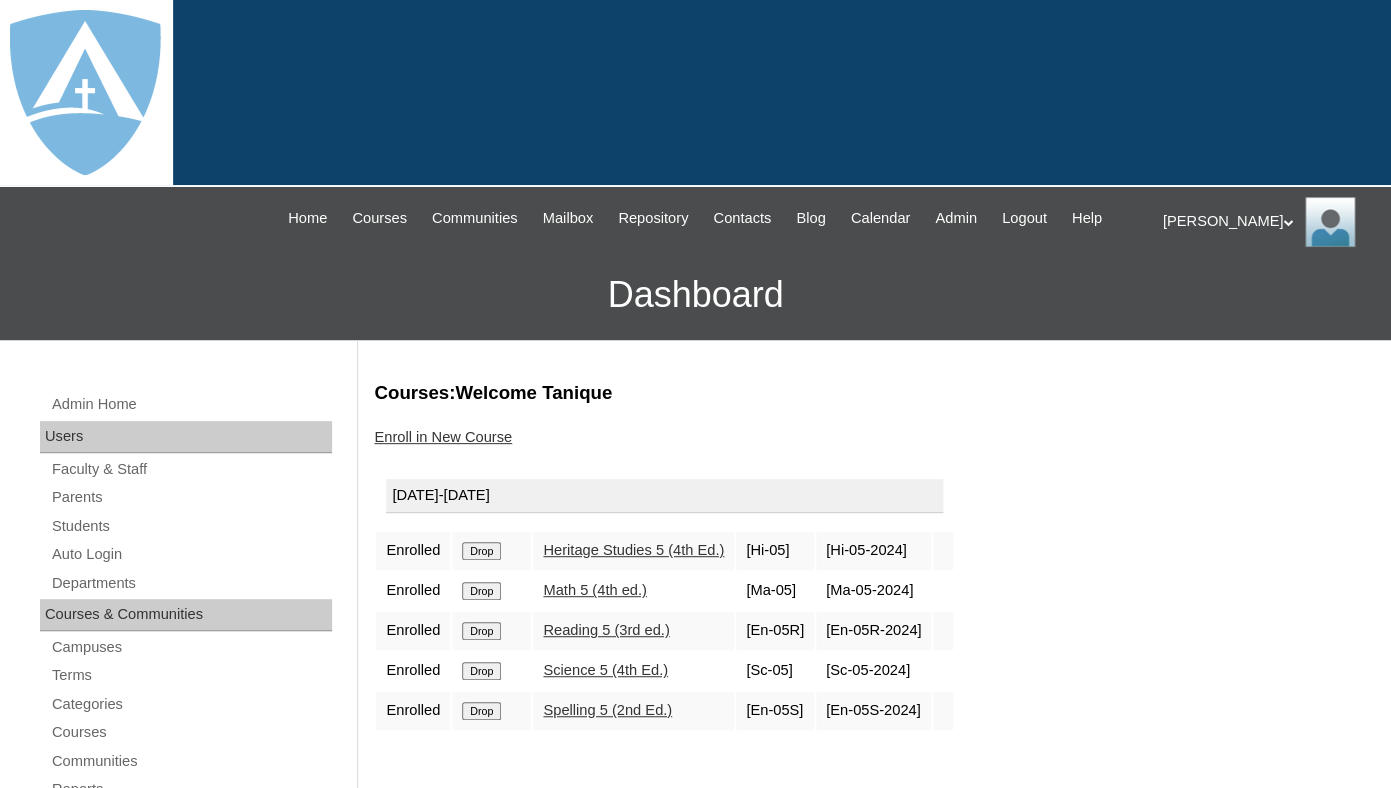click on "Drop" at bounding box center [481, 551] 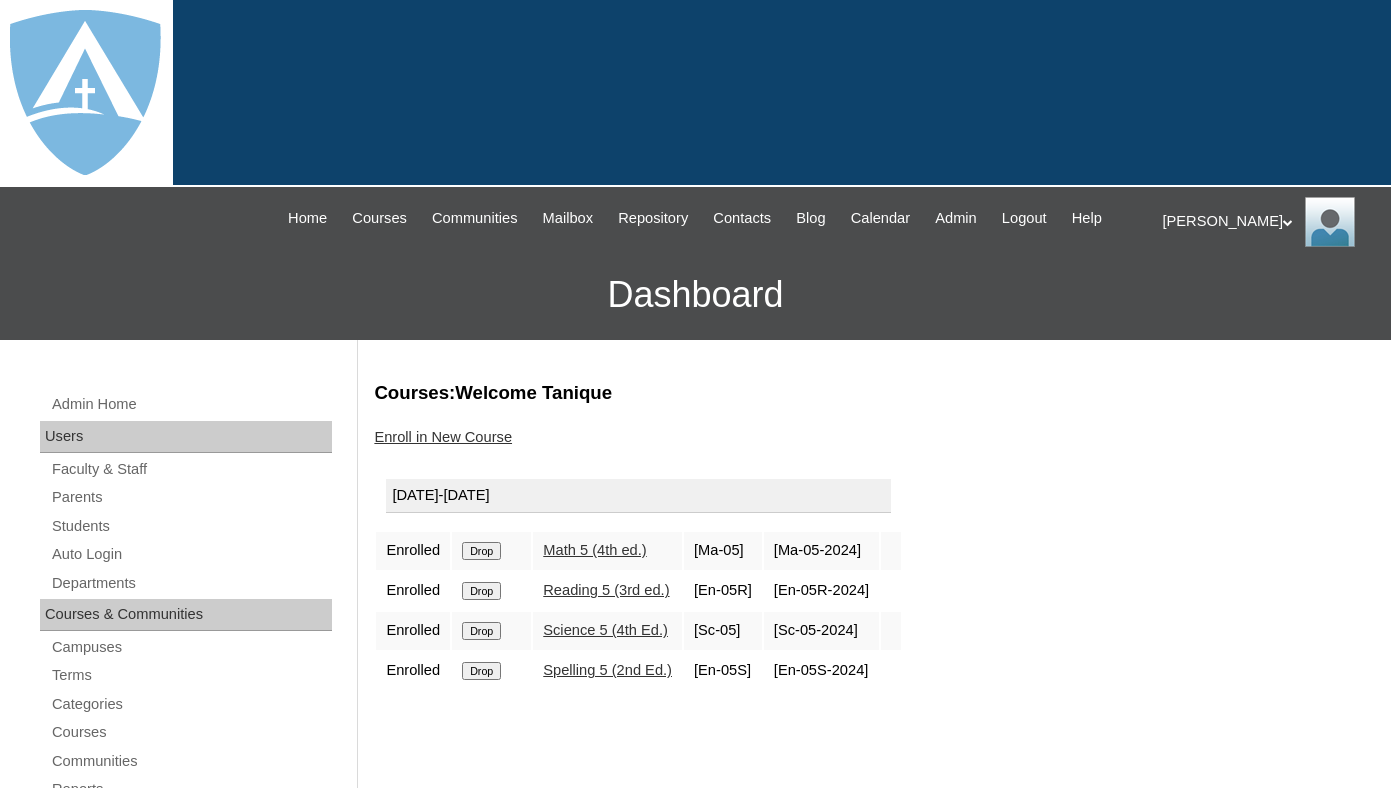scroll, scrollTop: 0, scrollLeft: 0, axis: both 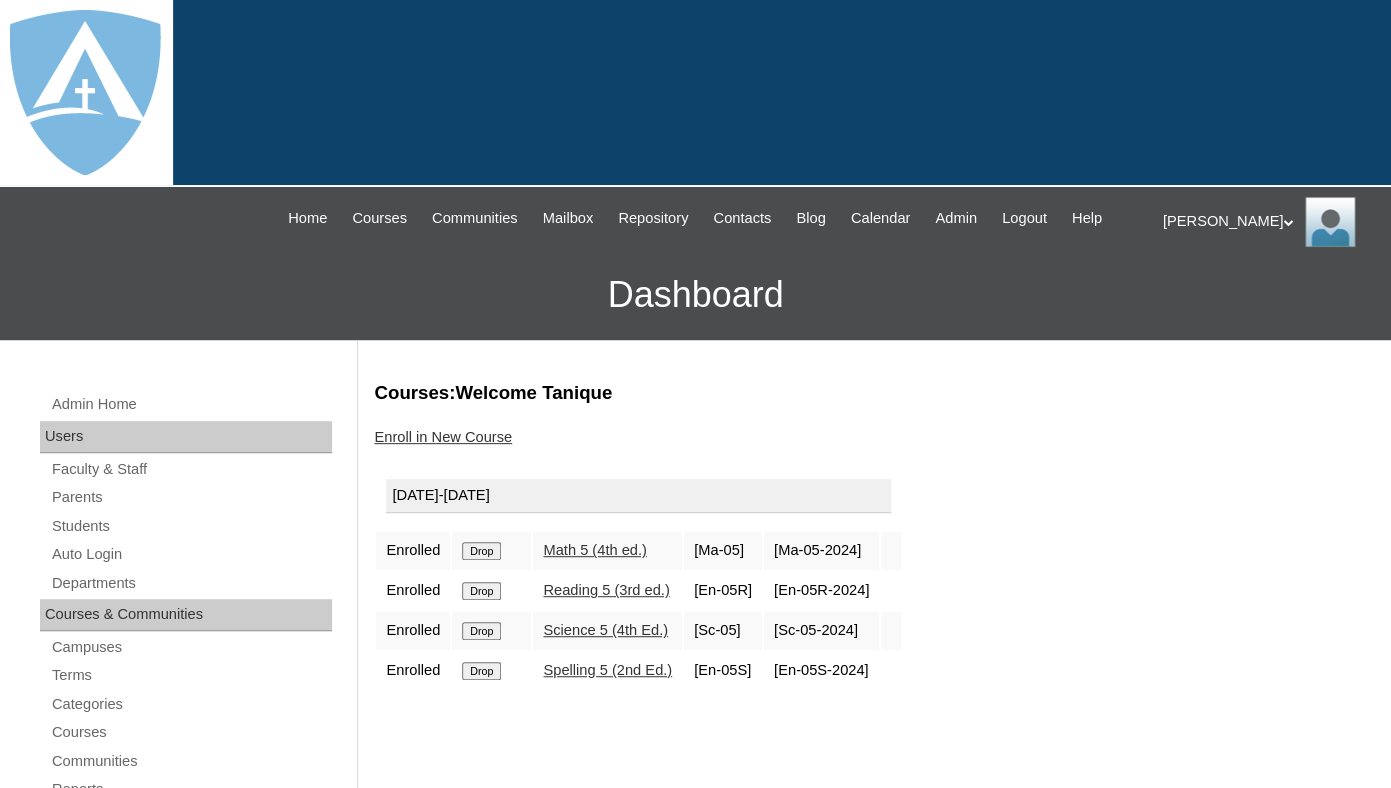 click on "Drop" at bounding box center [481, 551] 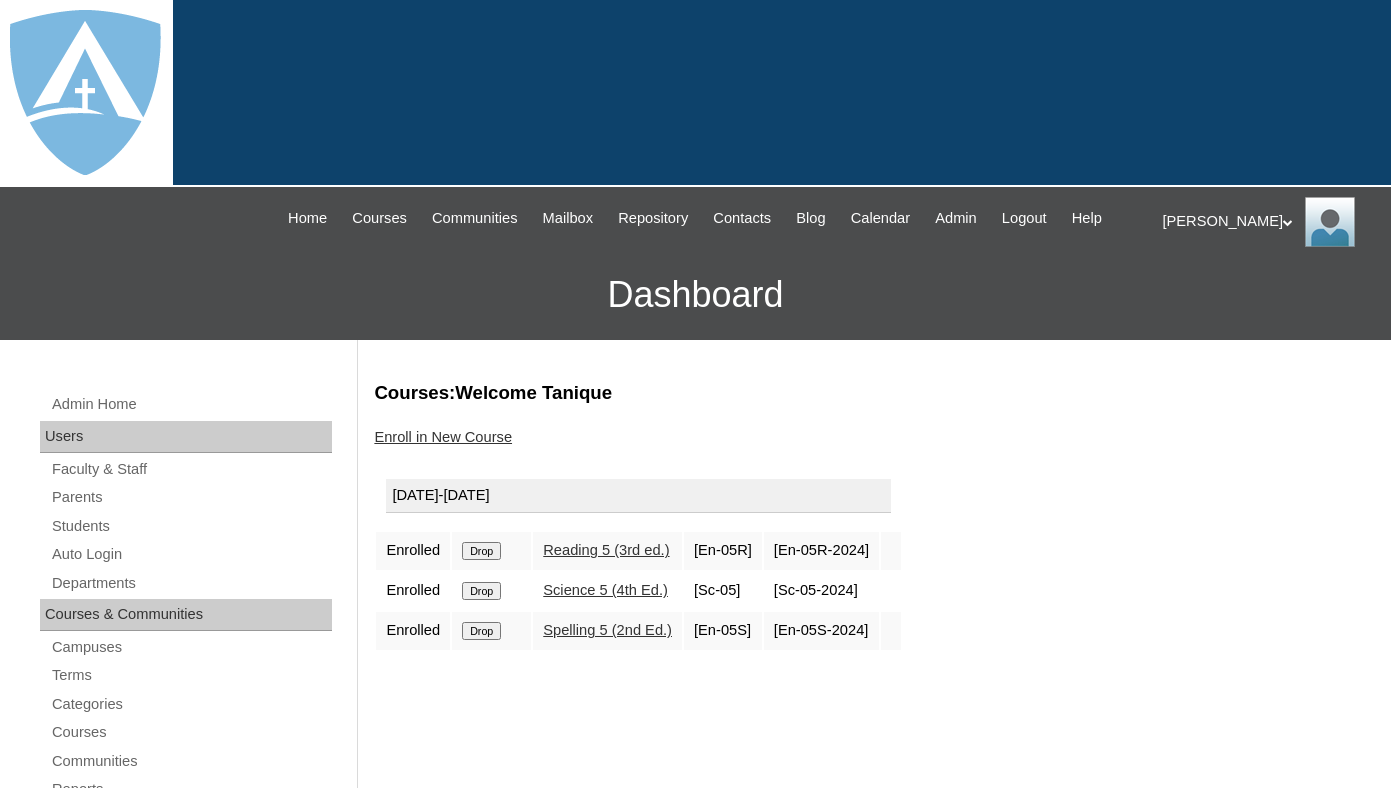 scroll, scrollTop: 0, scrollLeft: 0, axis: both 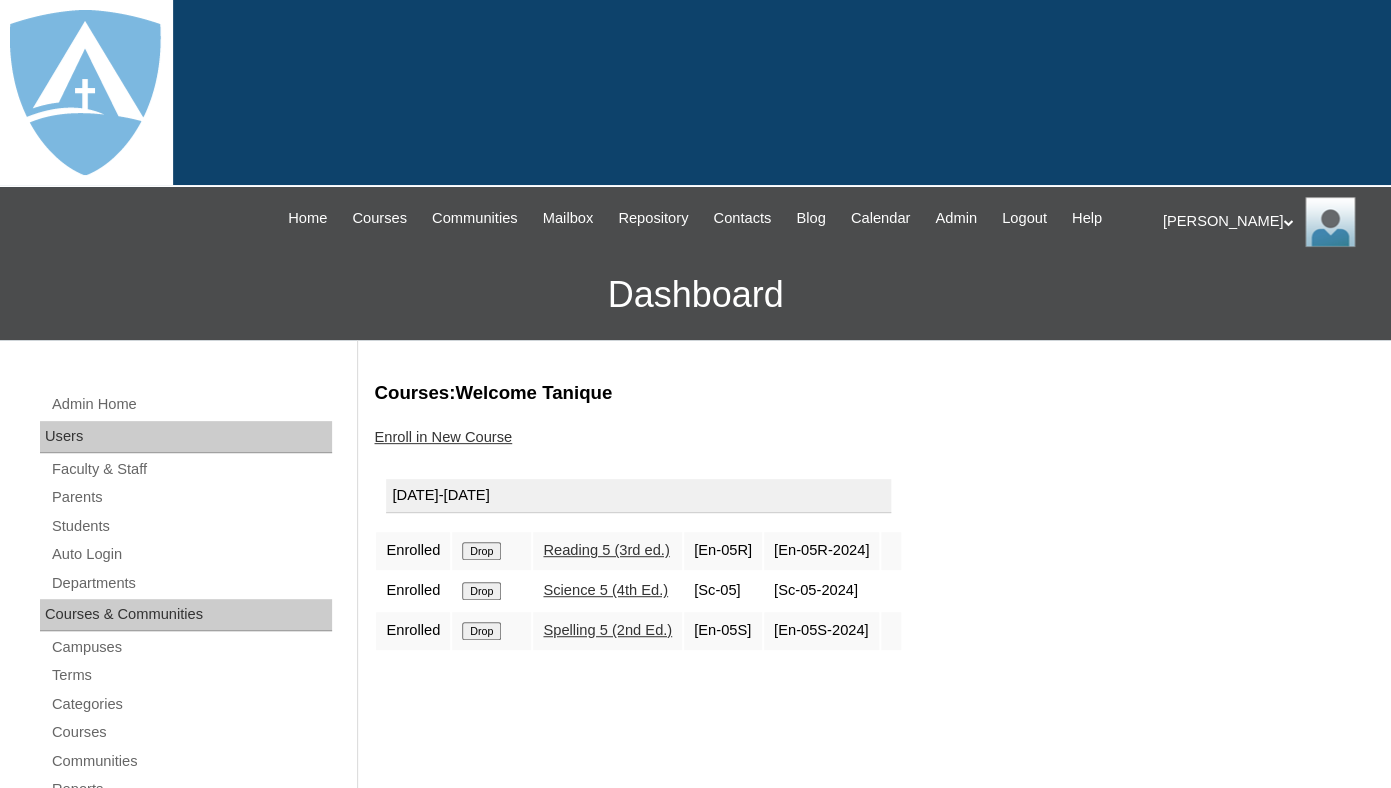 click on "Drop" at bounding box center (481, 551) 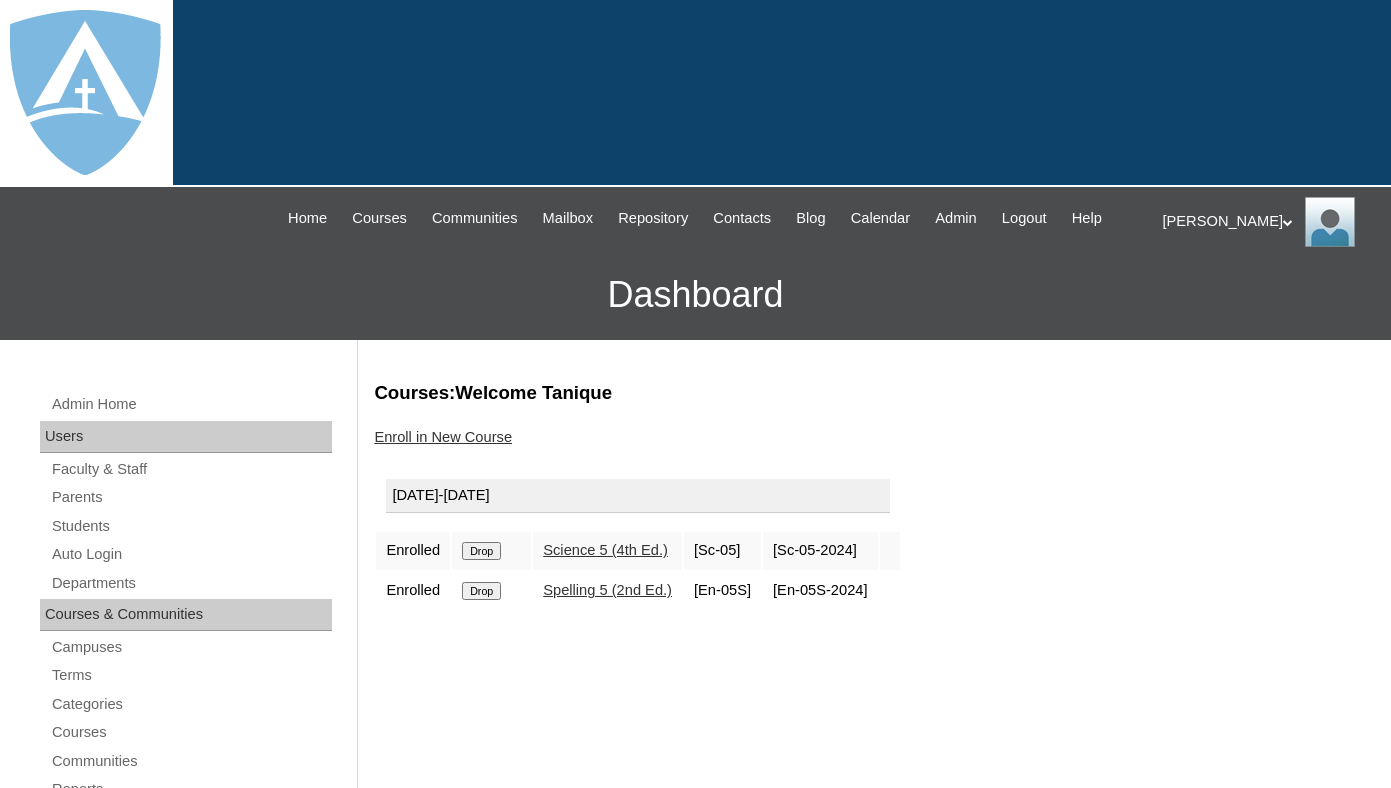 scroll, scrollTop: 0, scrollLeft: 0, axis: both 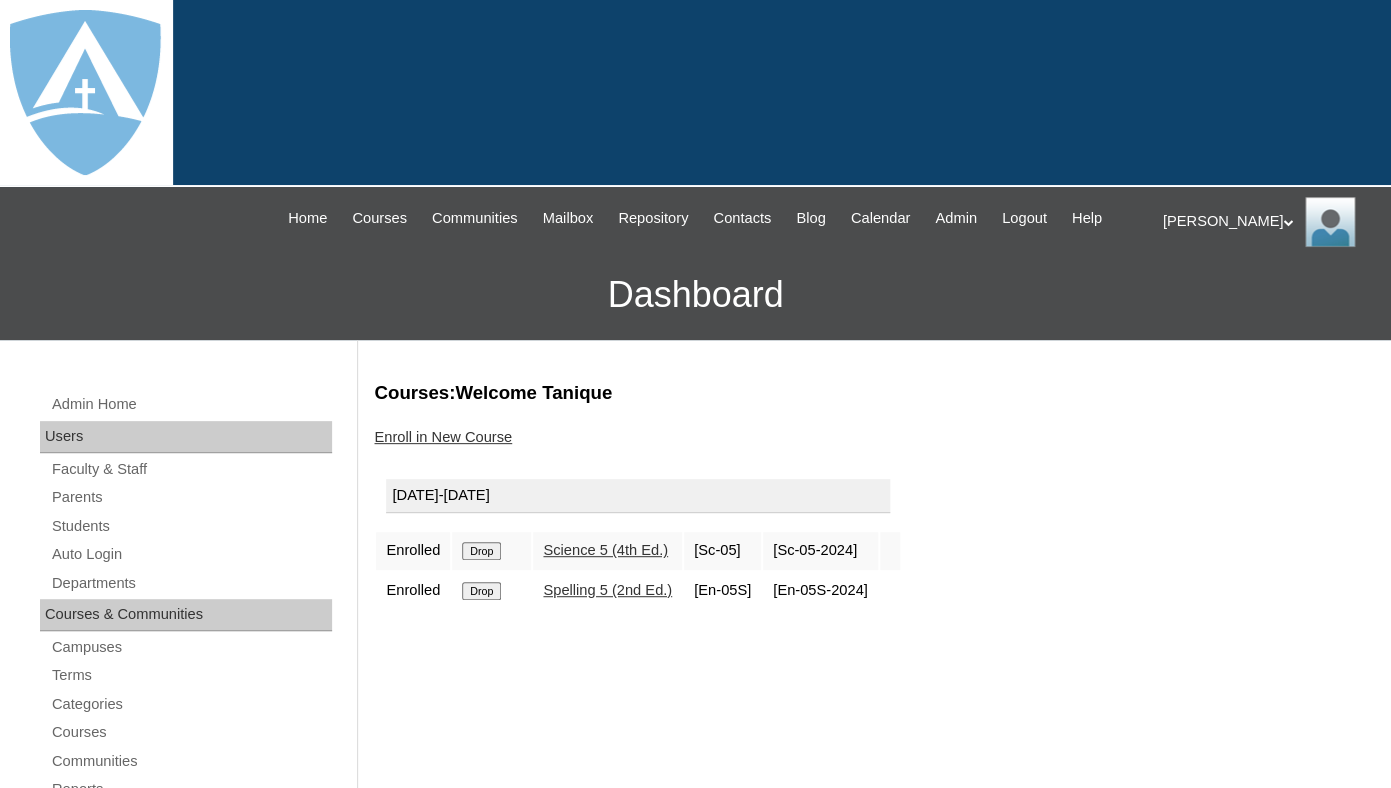 click on "Drop" at bounding box center (481, 551) 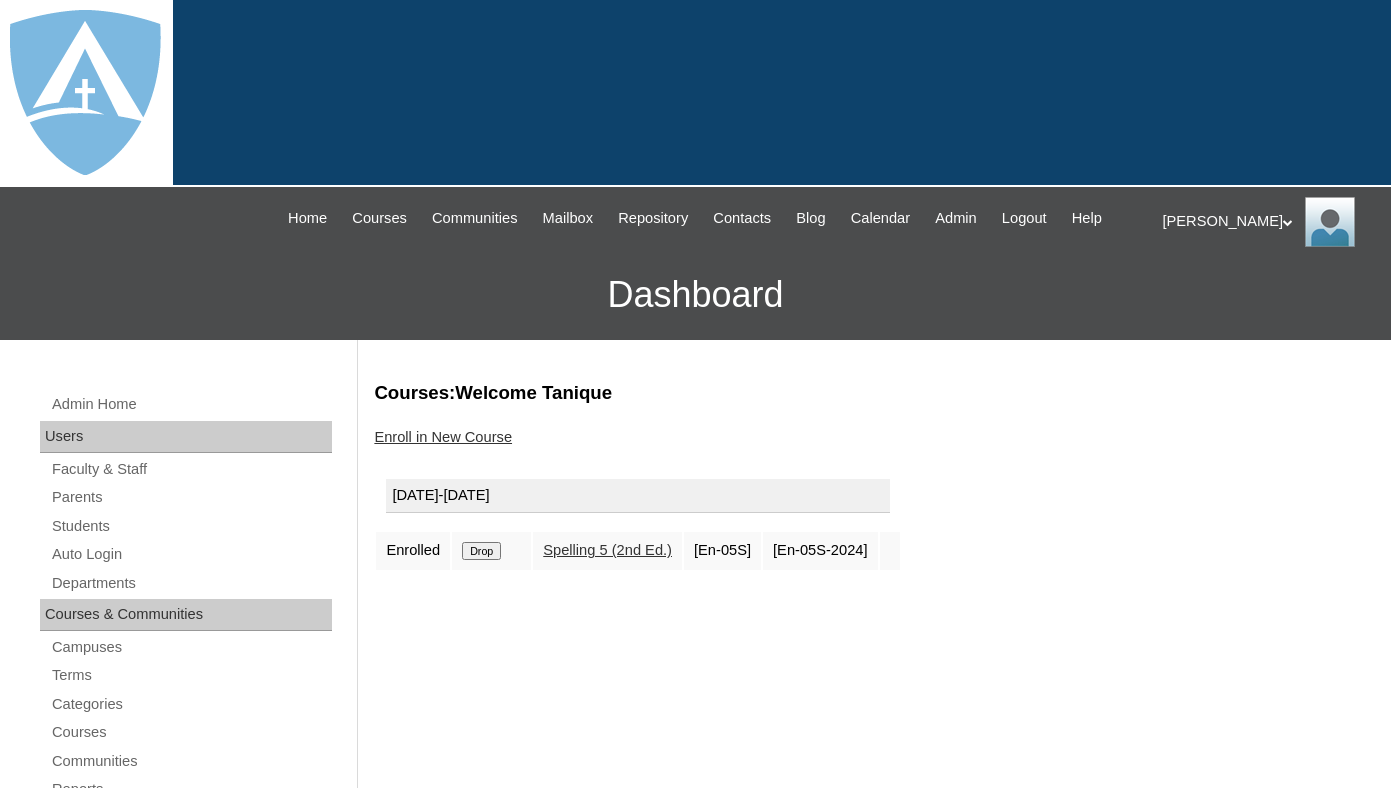 scroll, scrollTop: 0, scrollLeft: 0, axis: both 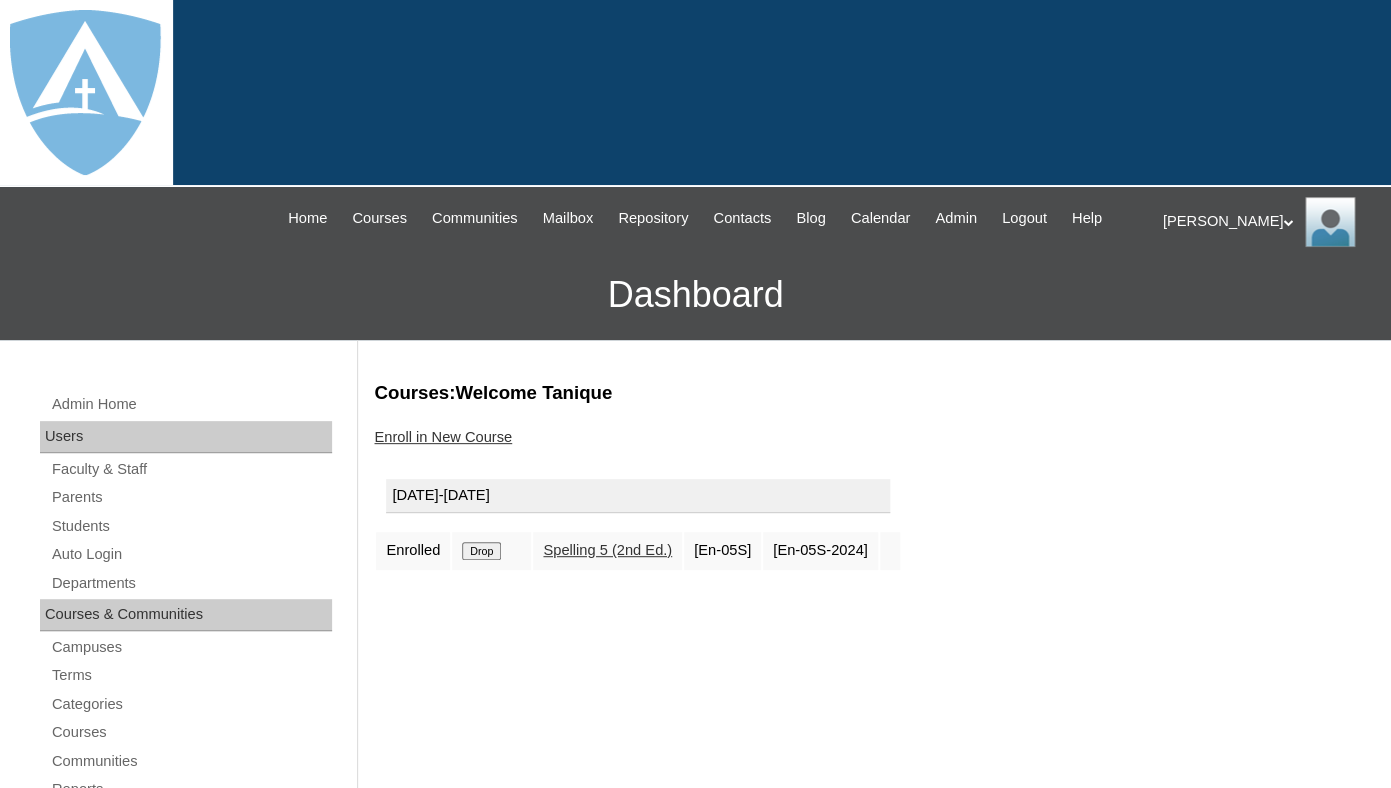 click on "Drop" at bounding box center [481, 551] 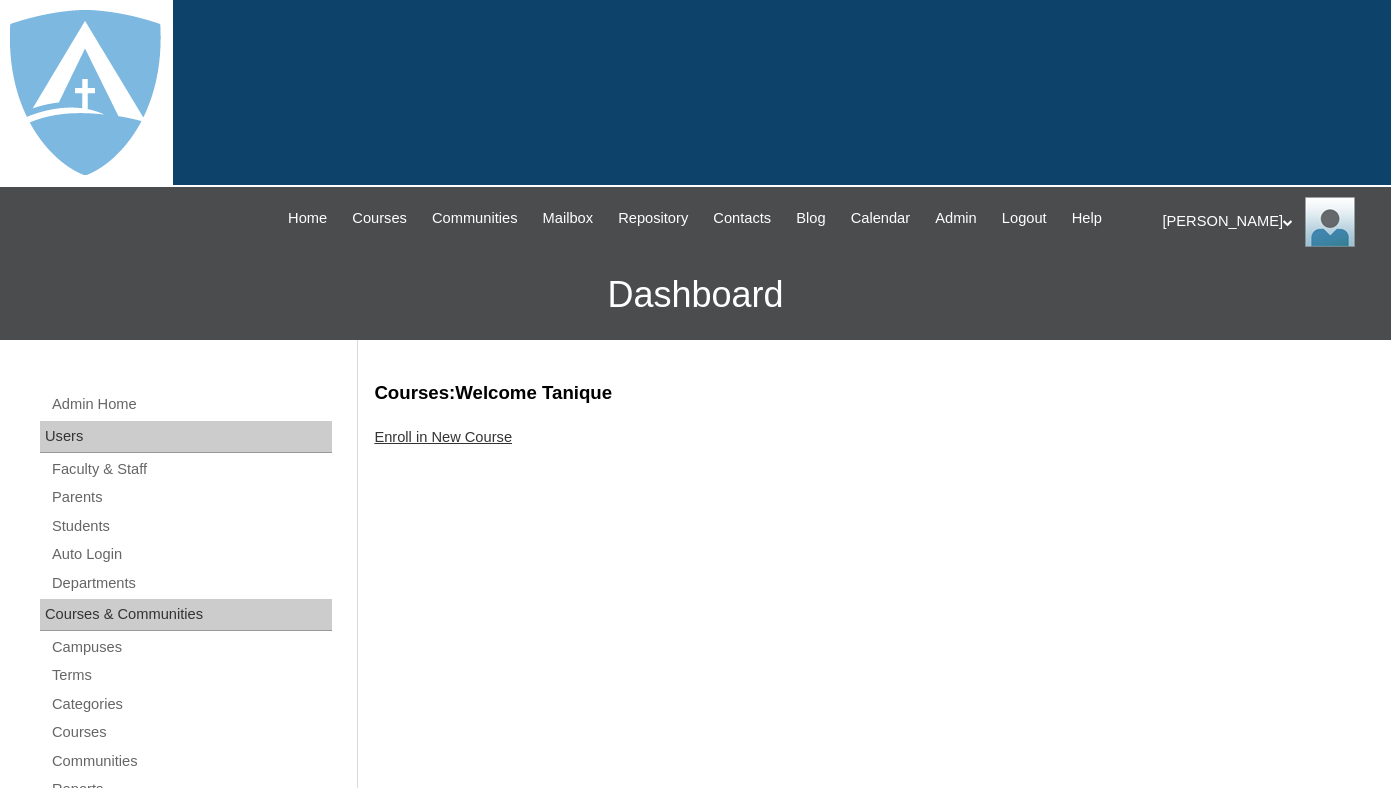 scroll, scrollTop: 0, scrollLeft: 0, axis: both 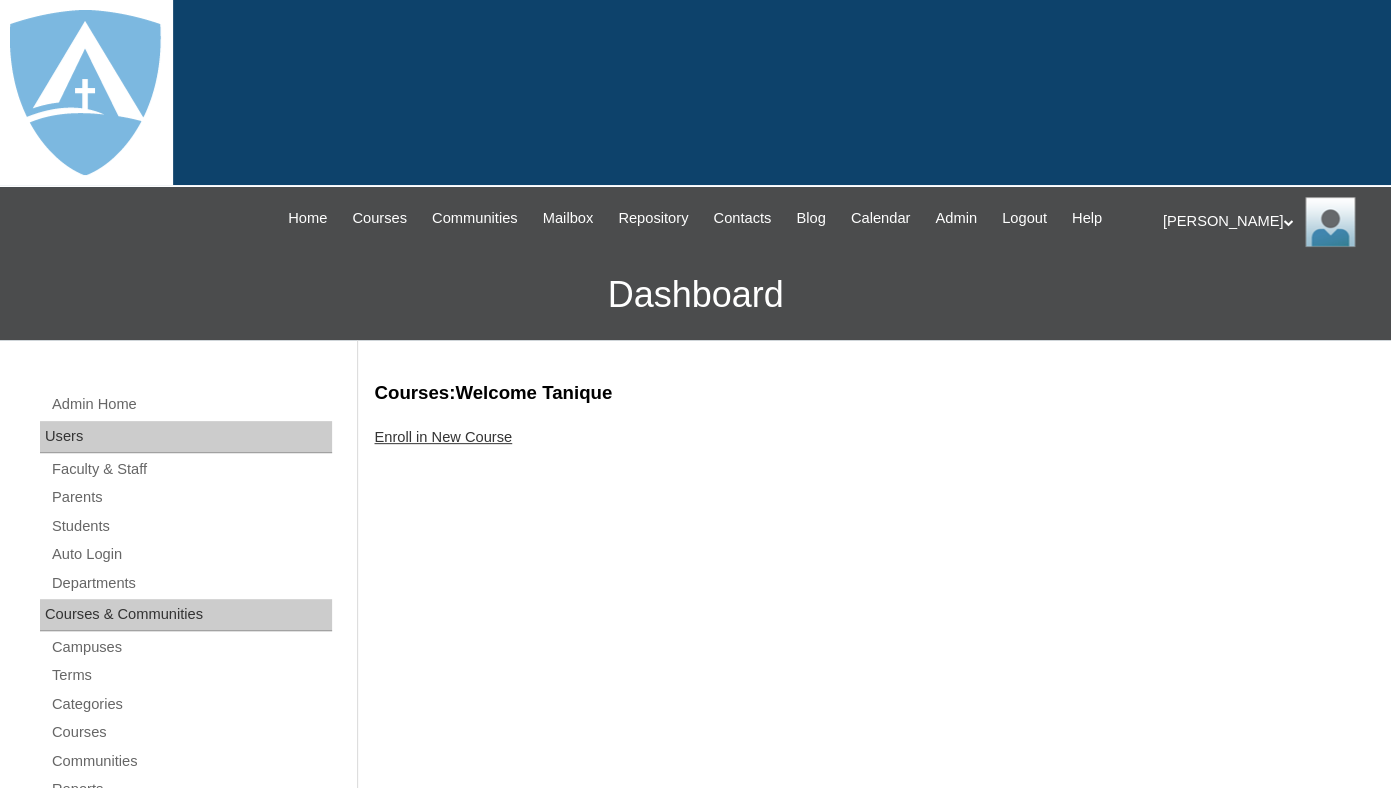 click on "Enroll in New Course" at bounding box center (443, 437) 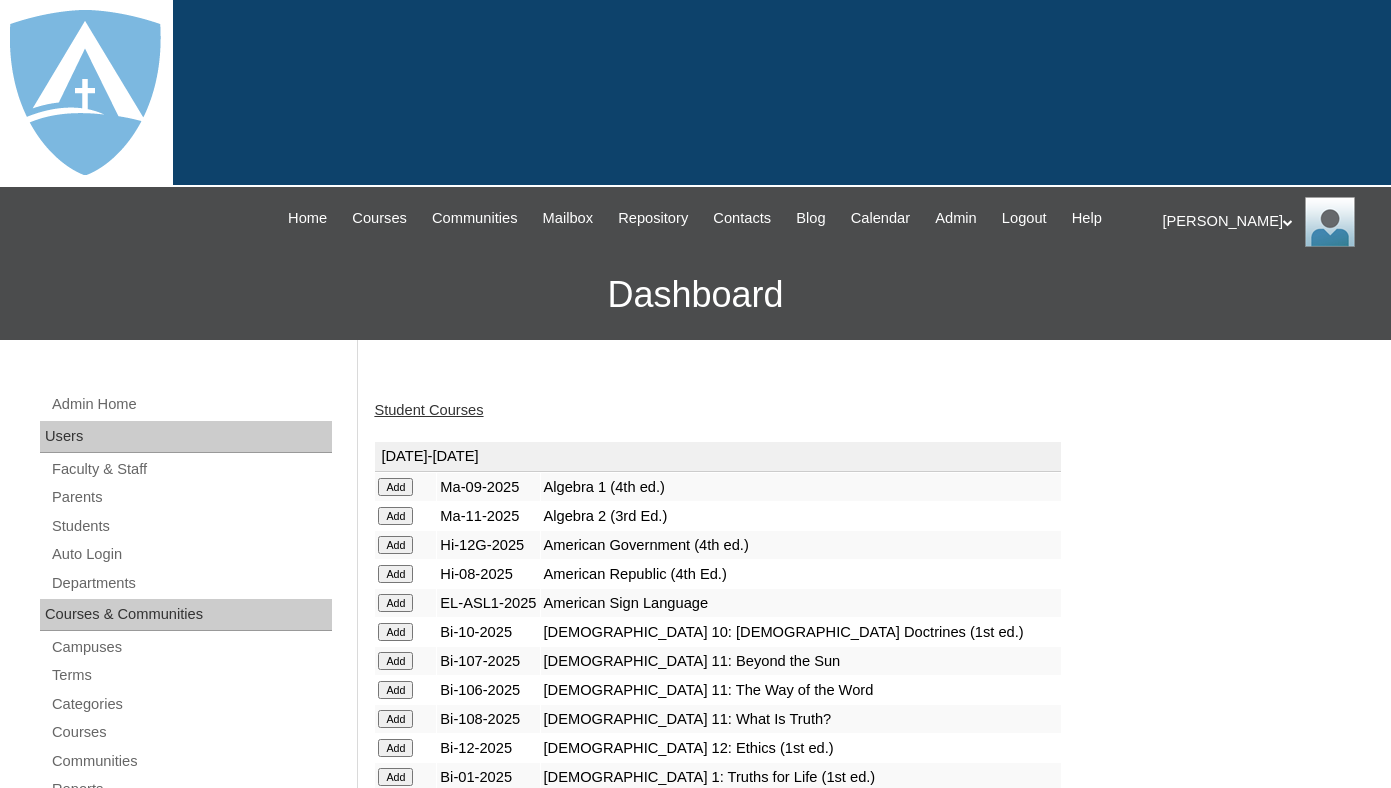 scroll, scrollTop: 0, scrollLeft: 0, axis: both 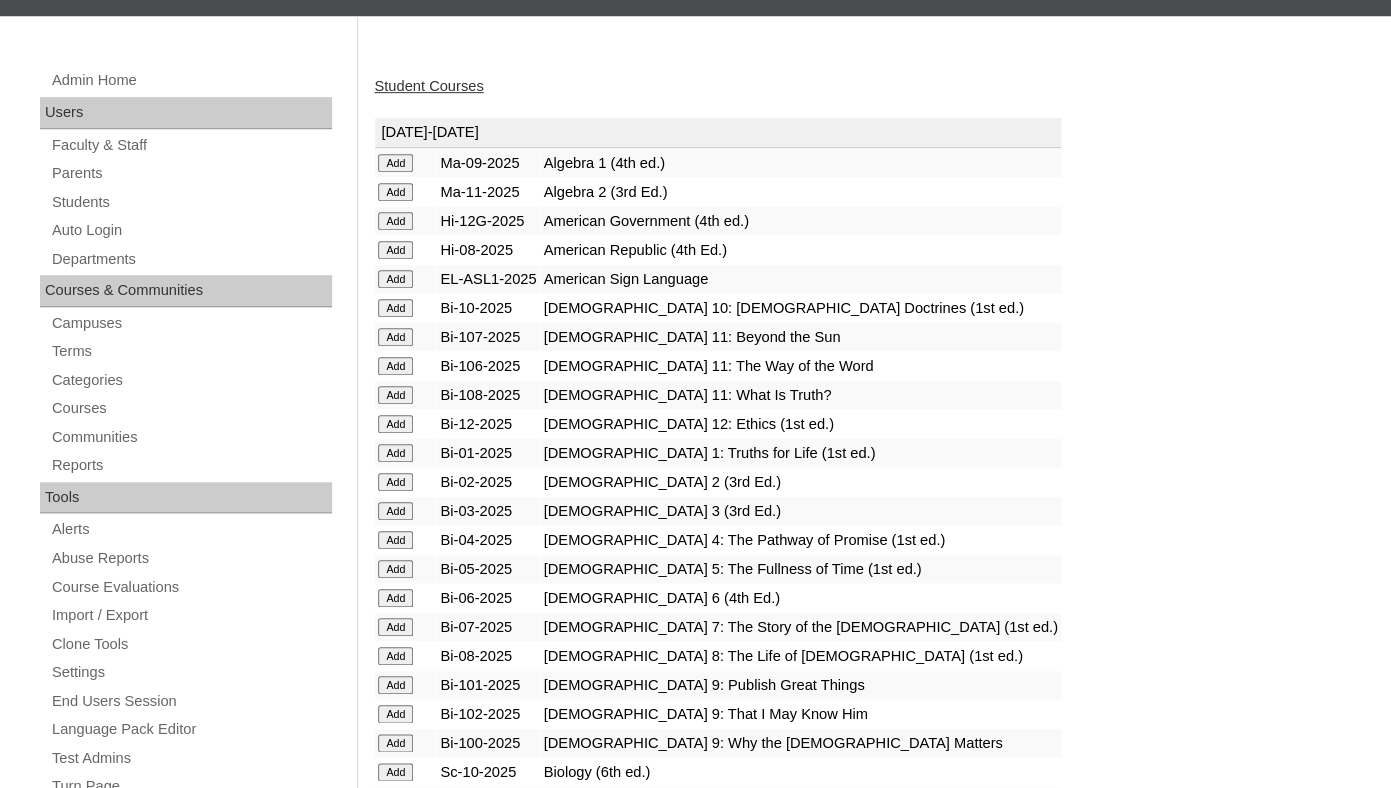 click on "Add" at bounding box center (395, 163) 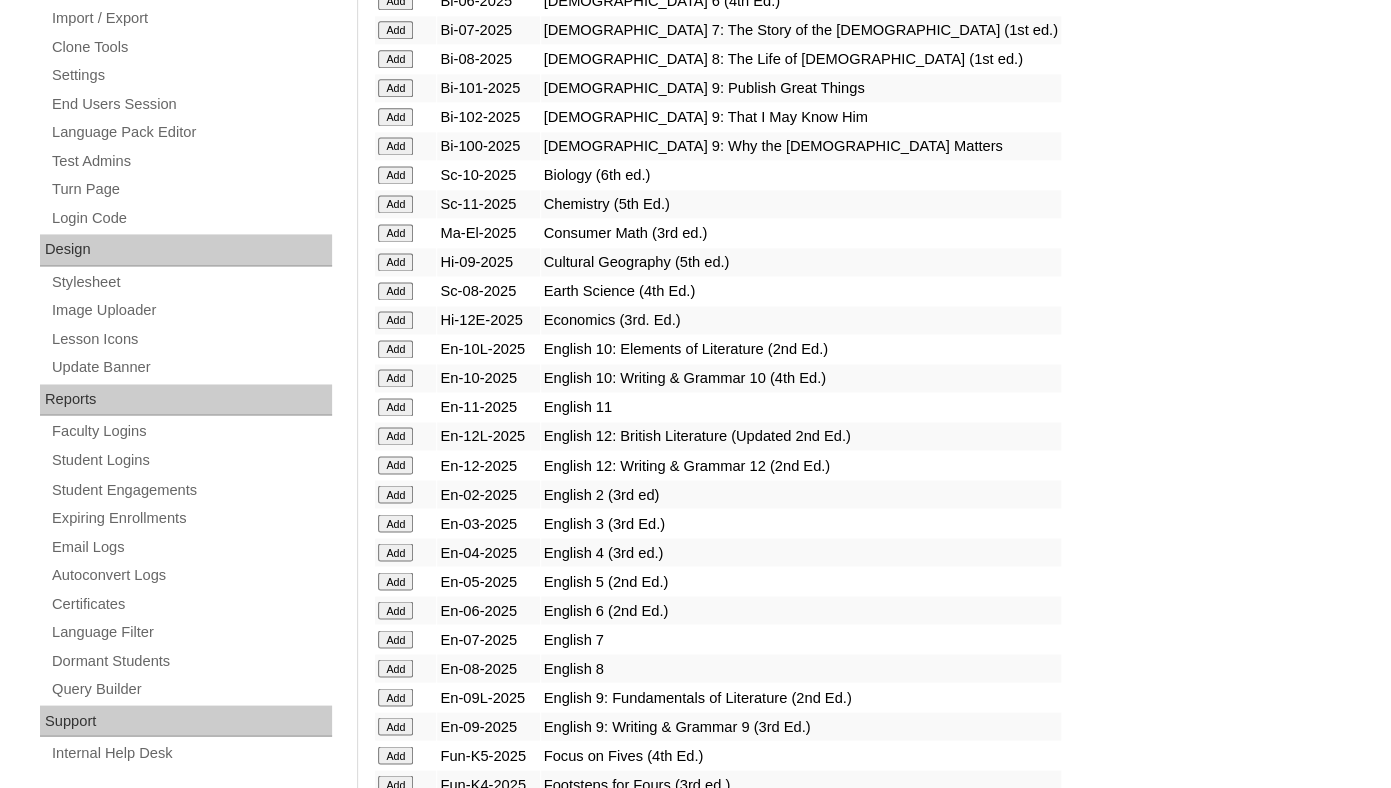 scroll, scrollTop: 936, scrollLeft: 0, axis: vertical 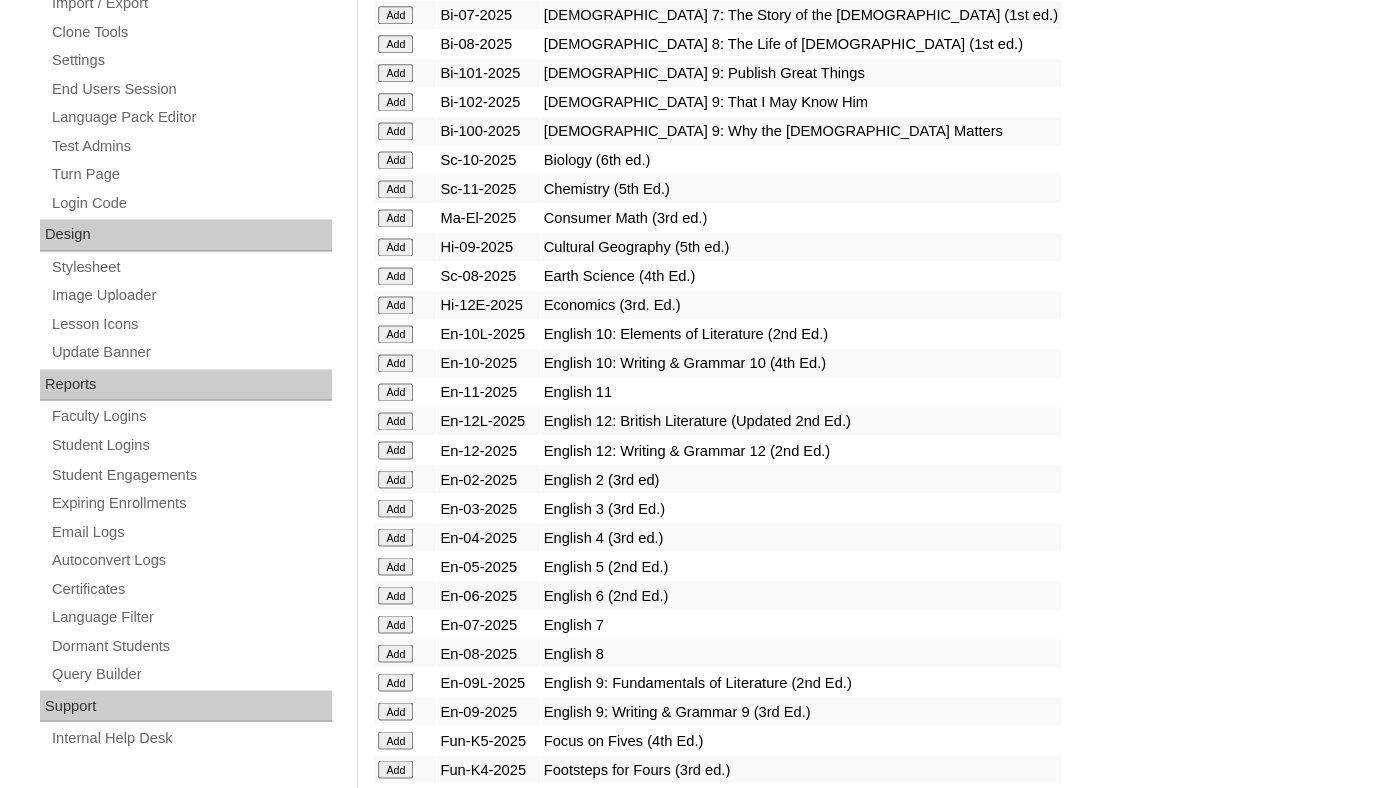 click on "Add" at bounding box center [395, -449] 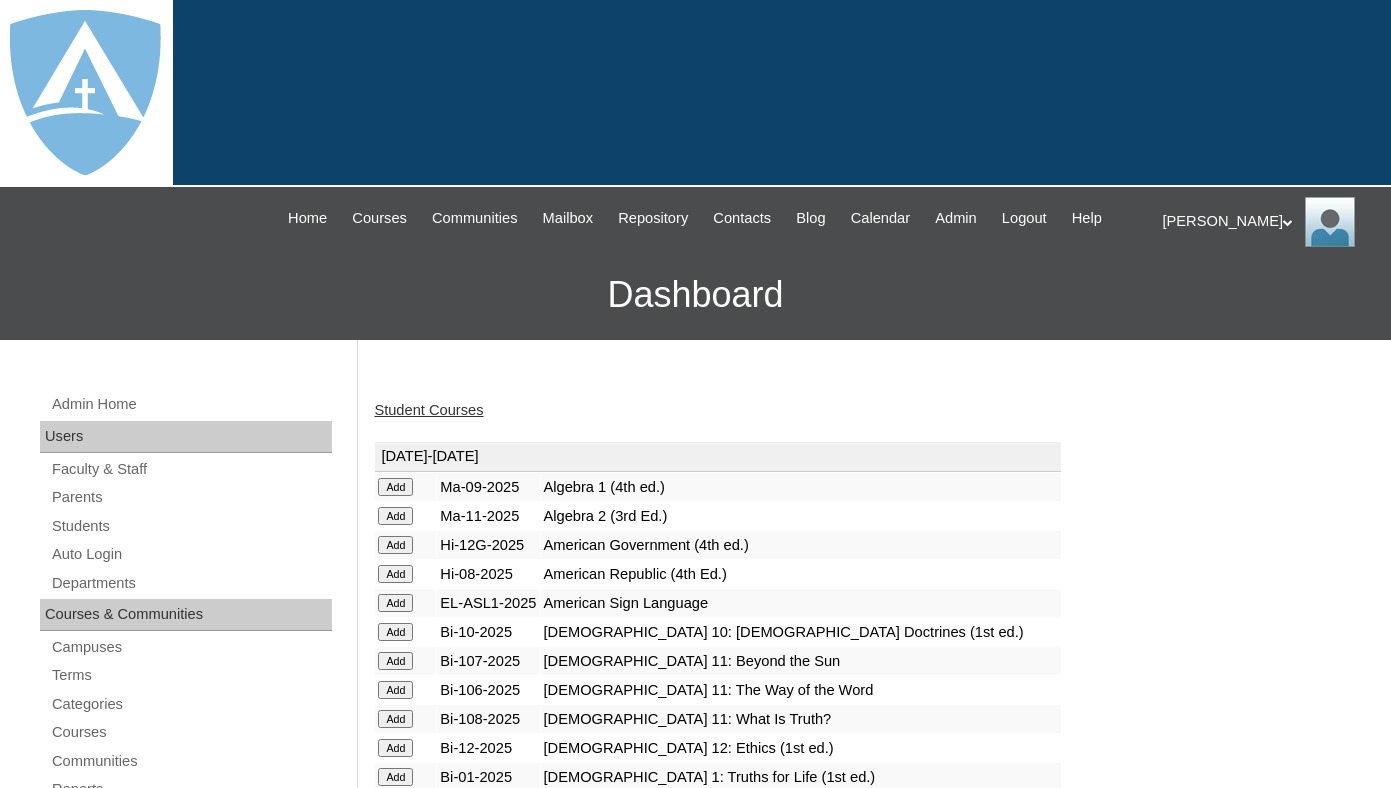 scroll, scrollTop: 0, scrollLeft: 0, axis: both 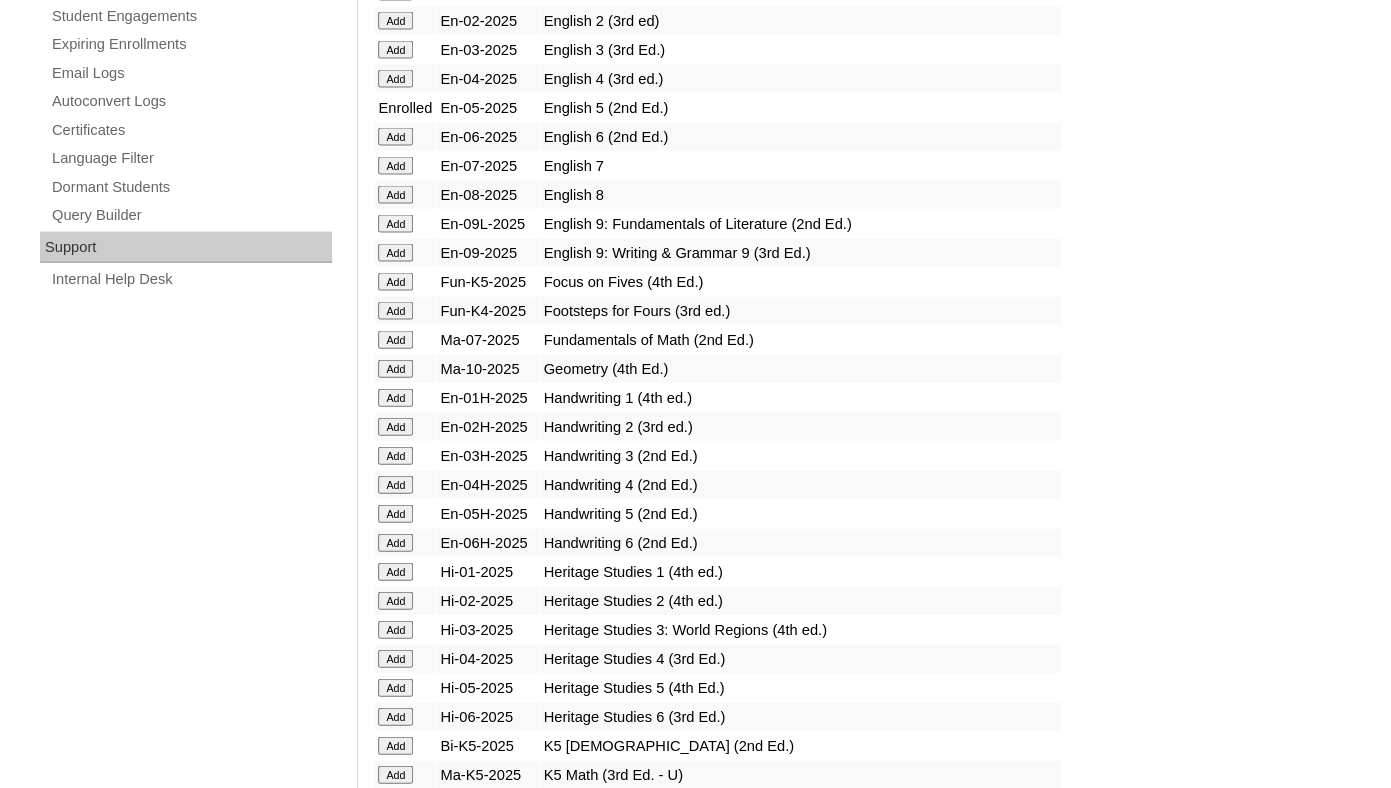 click on "Add" at bounding box center [395, -907] 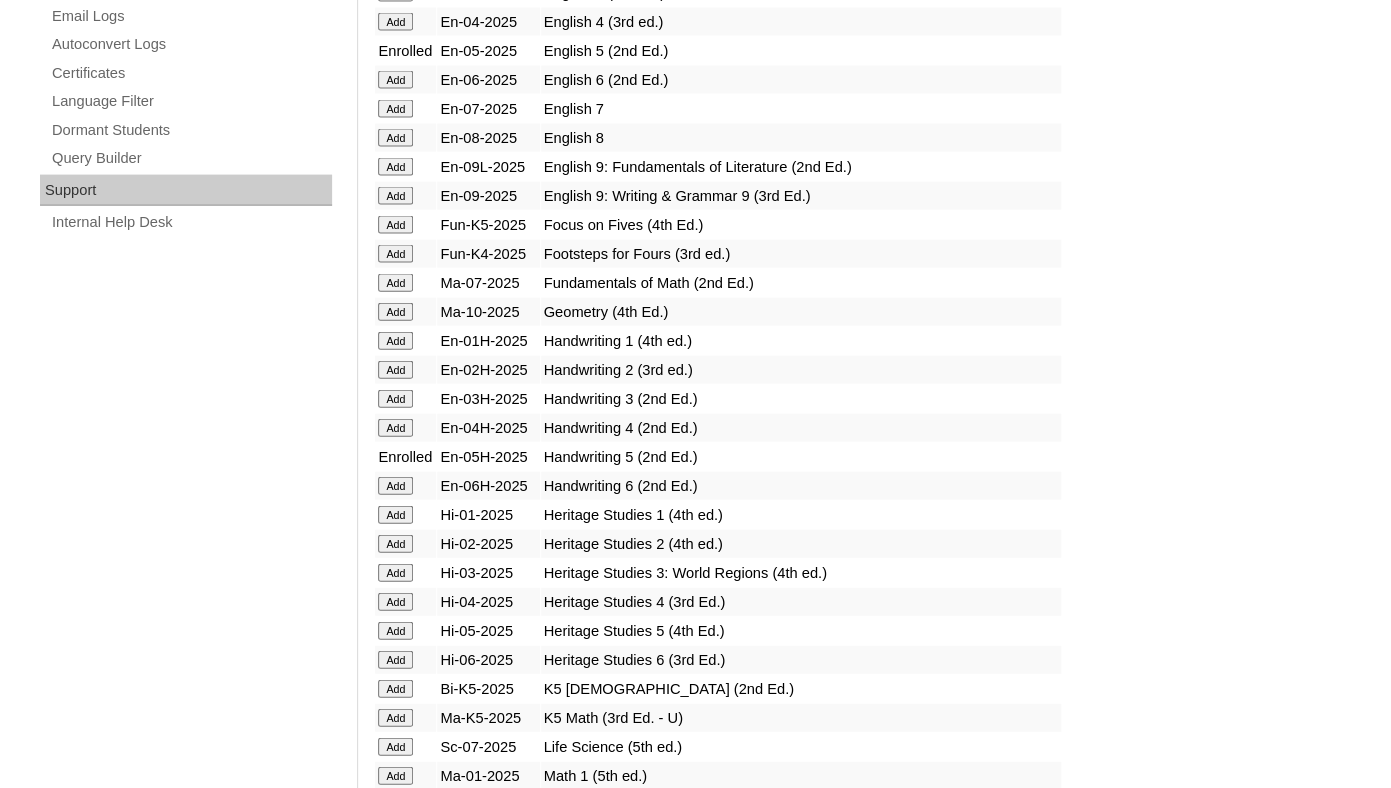 scroll, scrollTop: 1461, scrollLeft: 0, axis: vertical 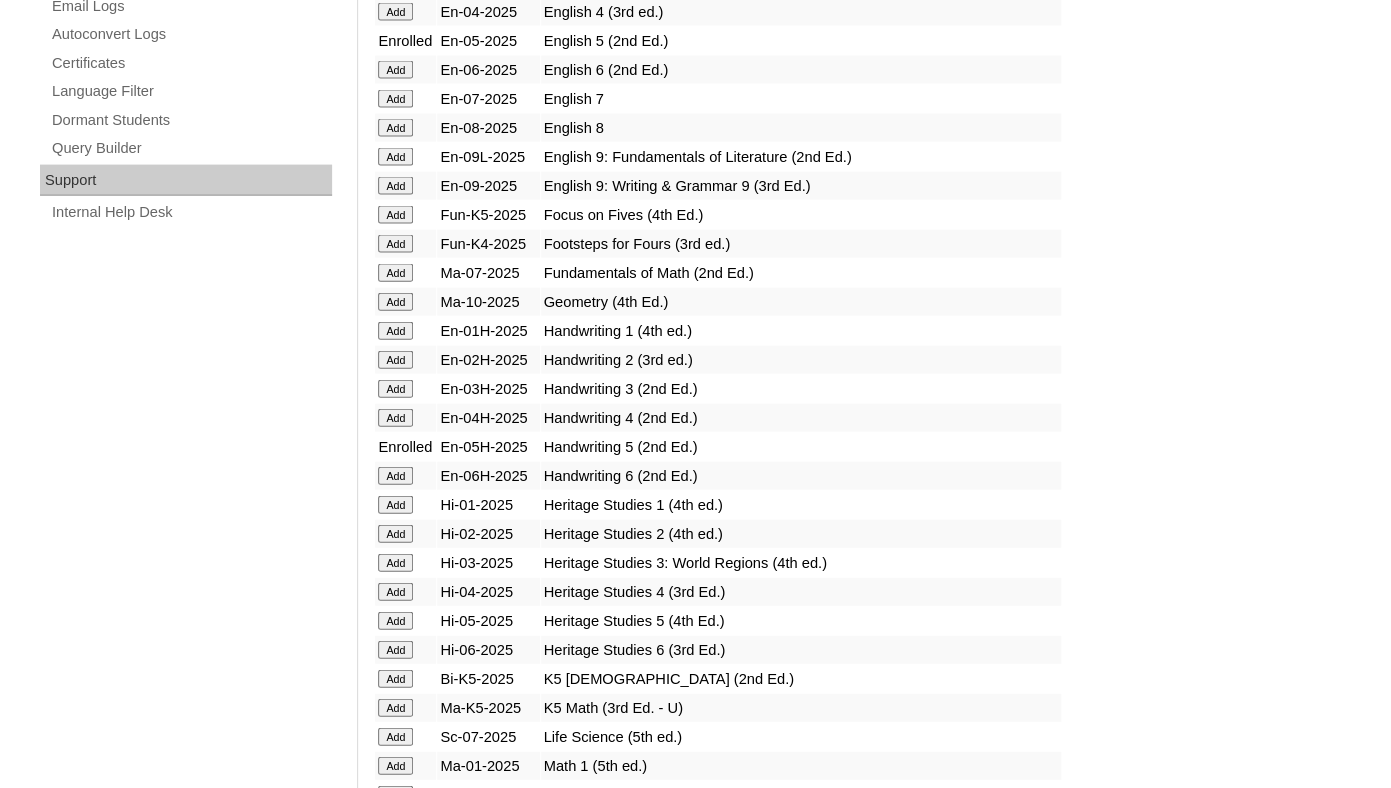 click on "Add" at bounding box center (395, -974) 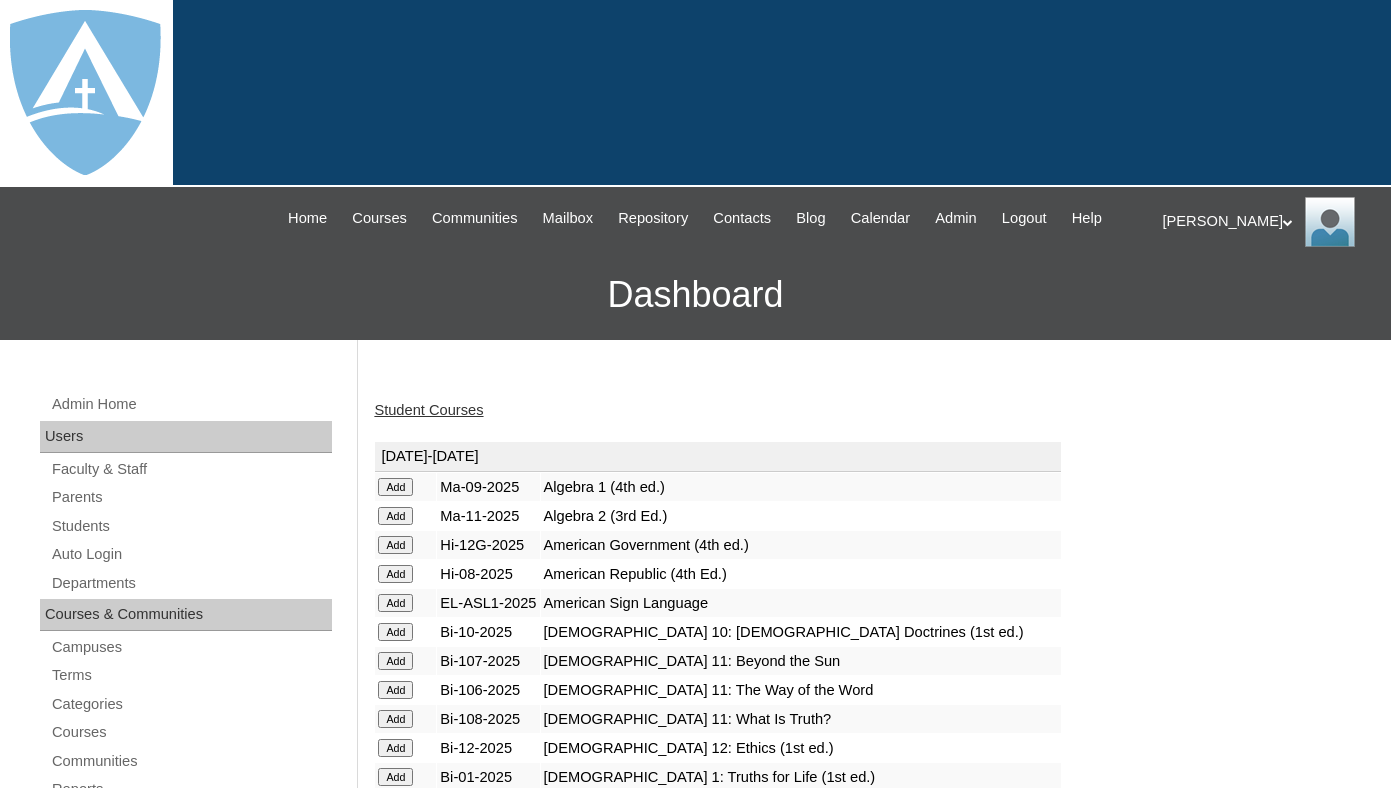 scroll, scrollTop: 0, scrollLeft: 0, axis: both 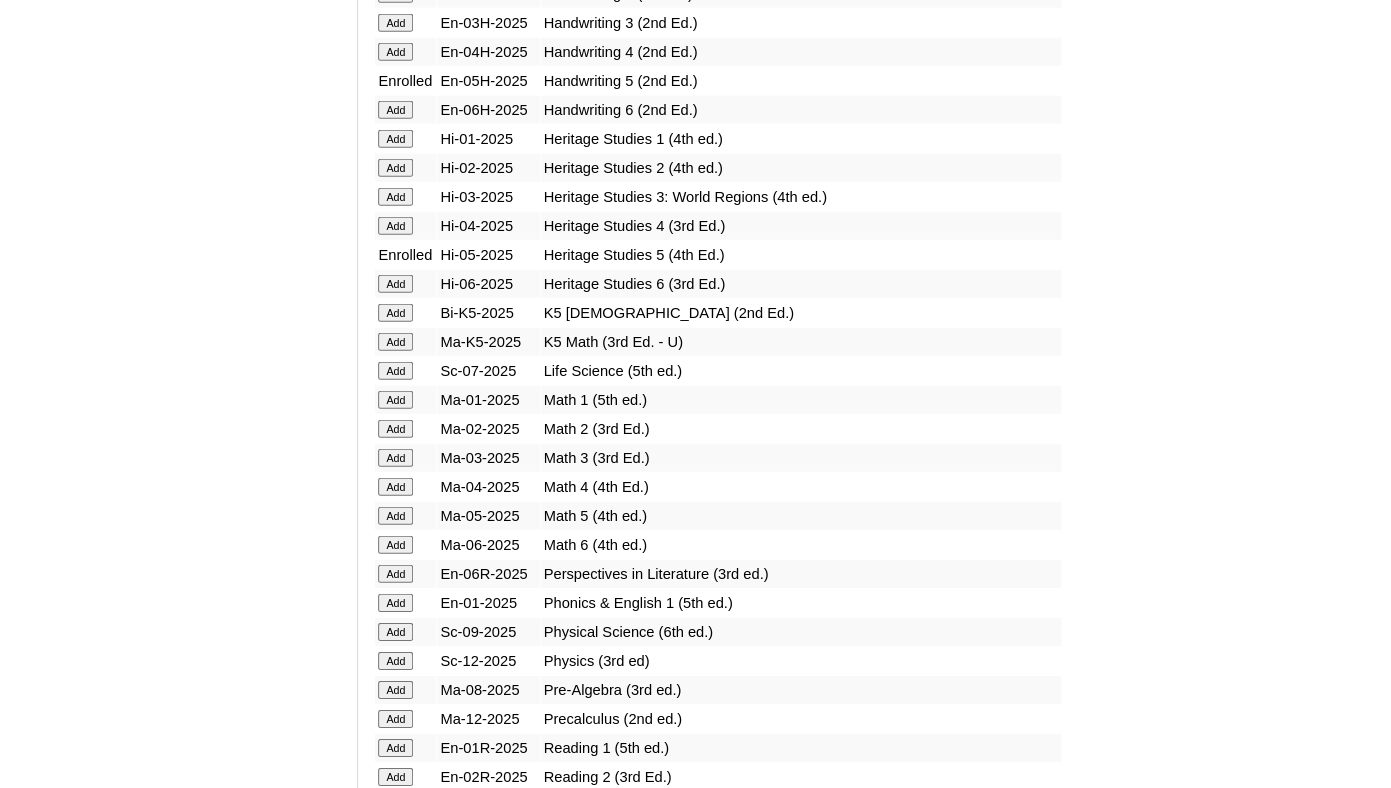 click on "Add" at bounding box center [395, -1340] 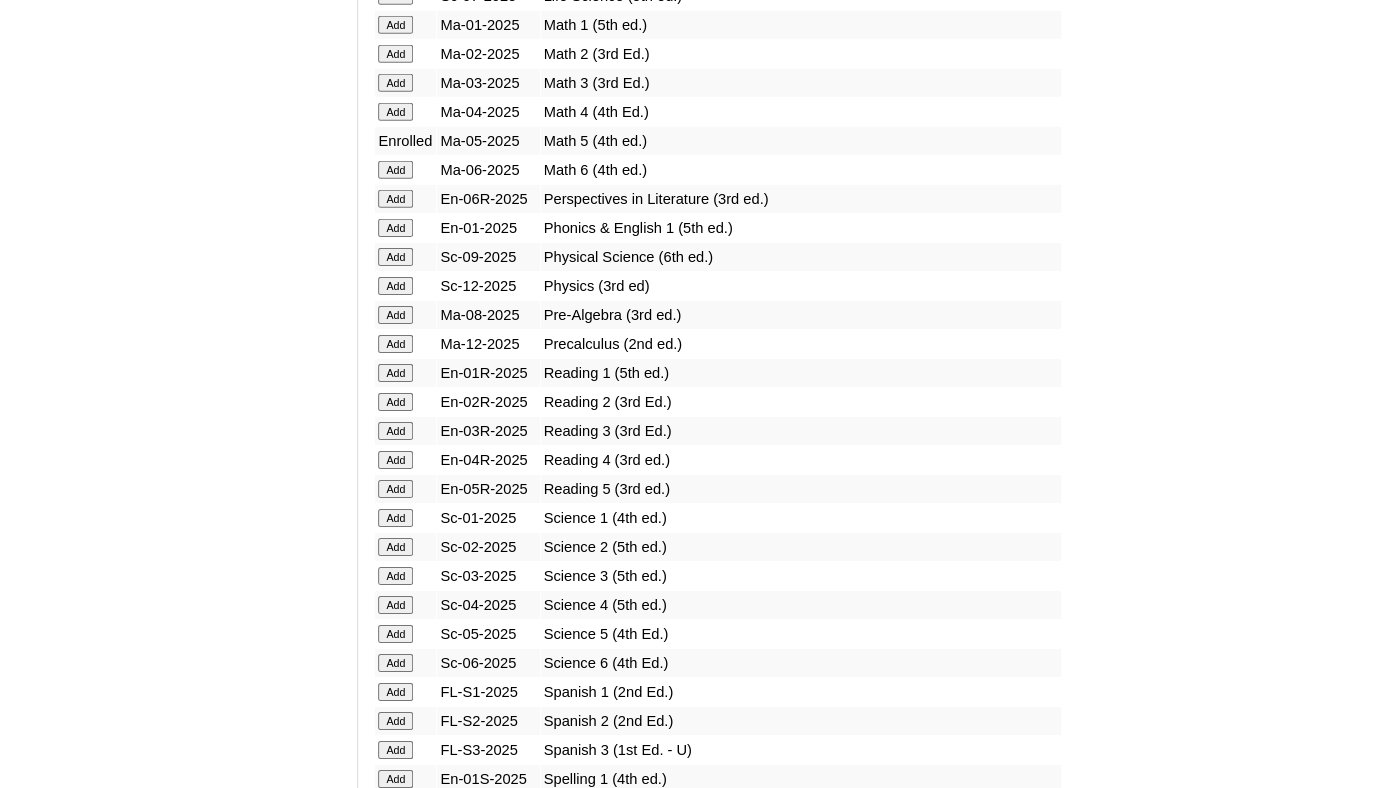 scroll, scrollTop: 2205, scrollLeft: 0, axis: vertical 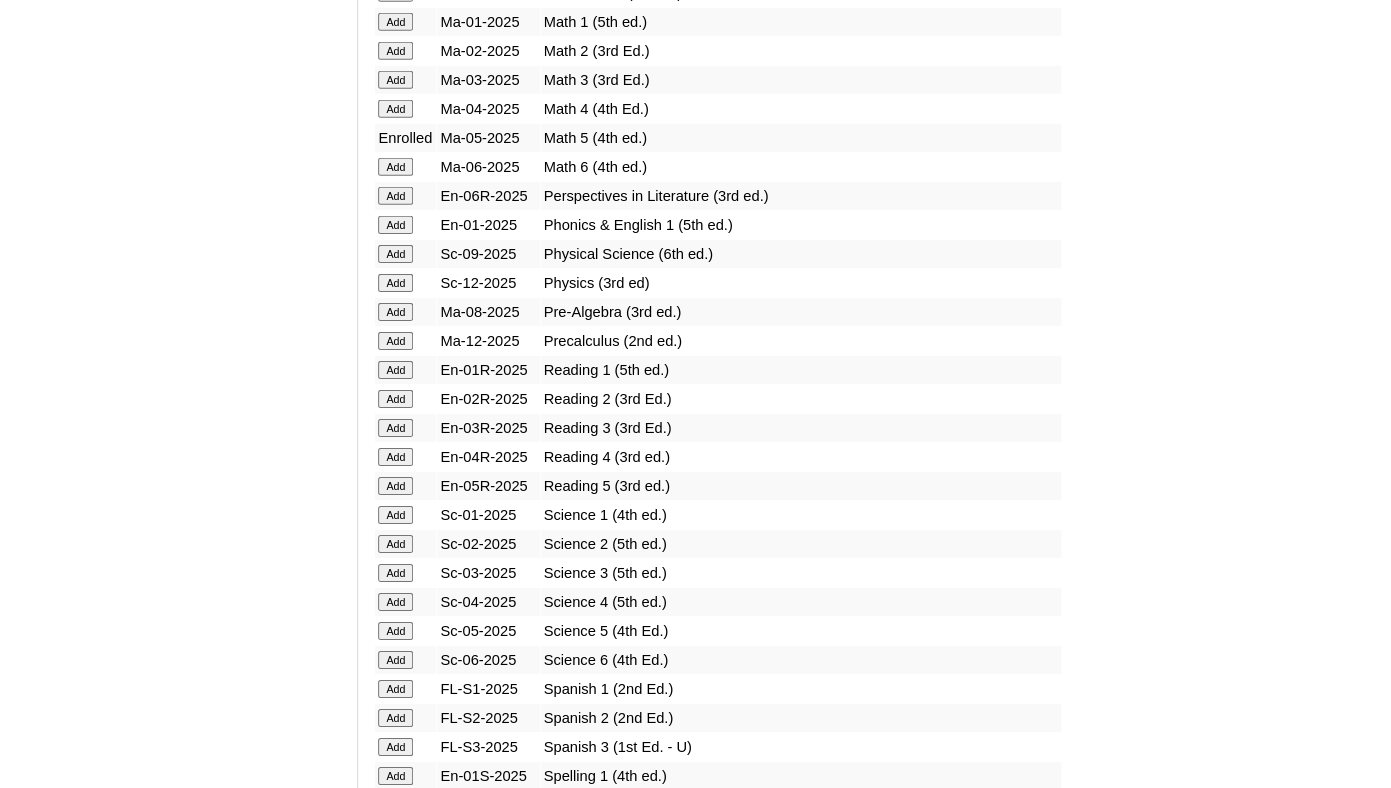 click on "Add" at bounding box center (395, -1718) 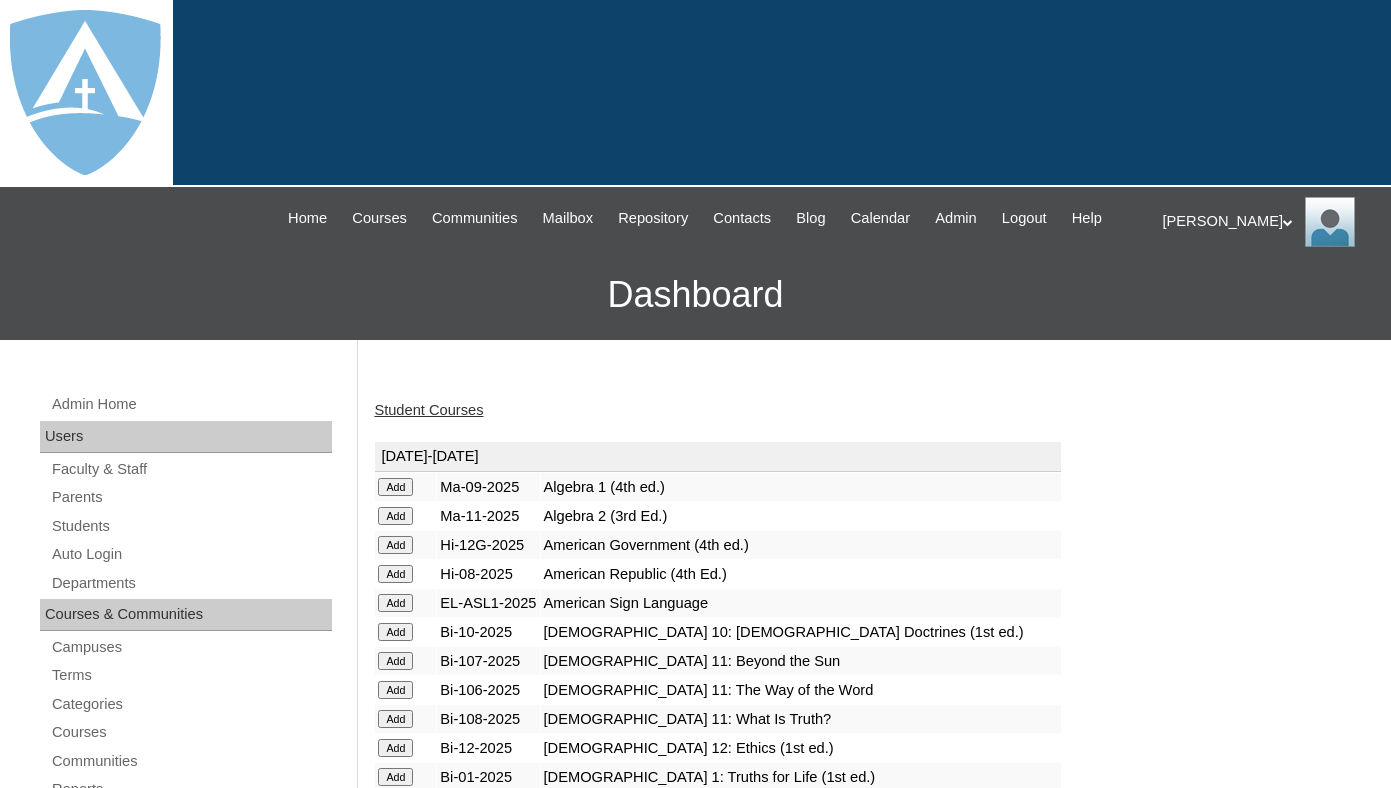 scroll, scrollTop: 0, scrollLeft: 0, axis: both 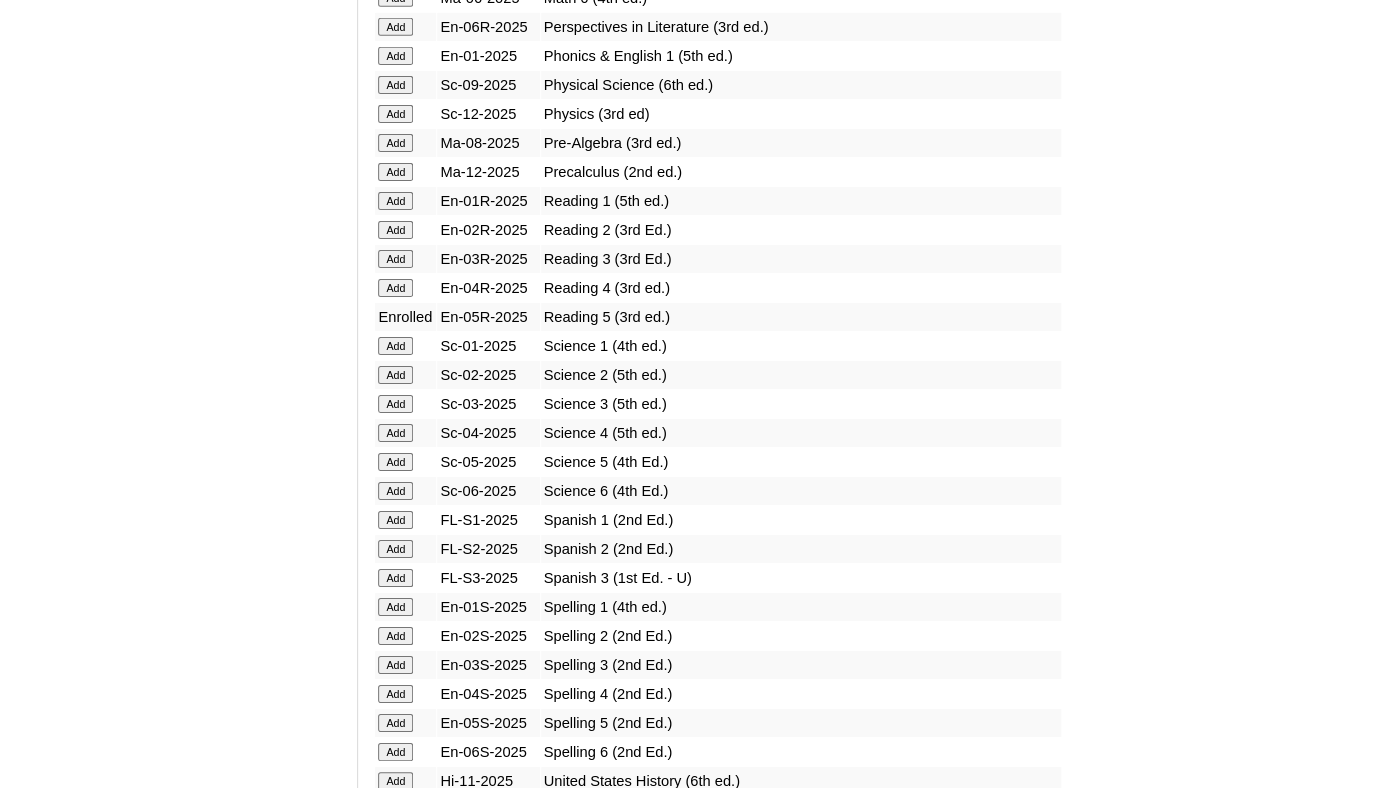 click on "Add" at bounding box center [395, -1887] 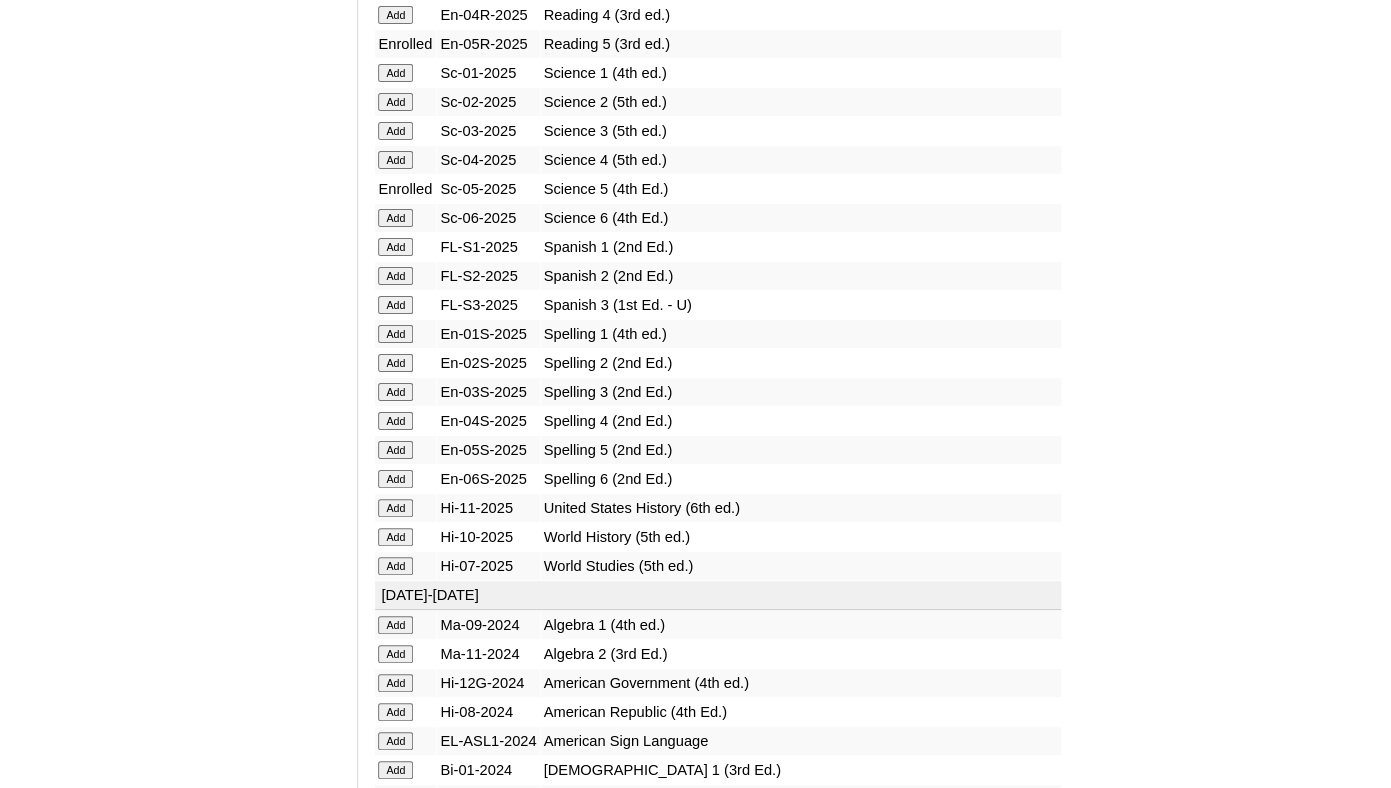 scroll, scrollTop: 2648, scrollLeft: 0, axis: vertical 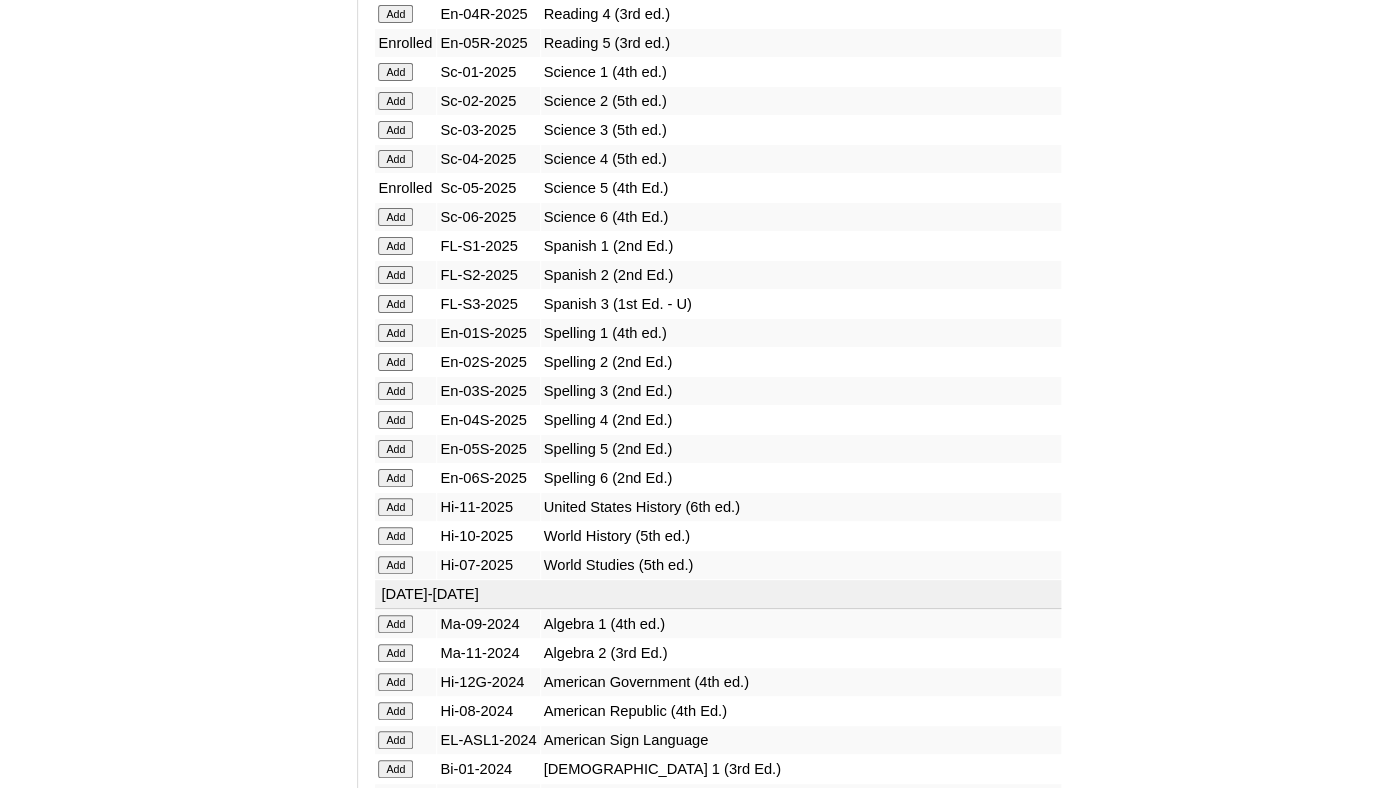 click on "Add" at bounding box center (395, -2161) 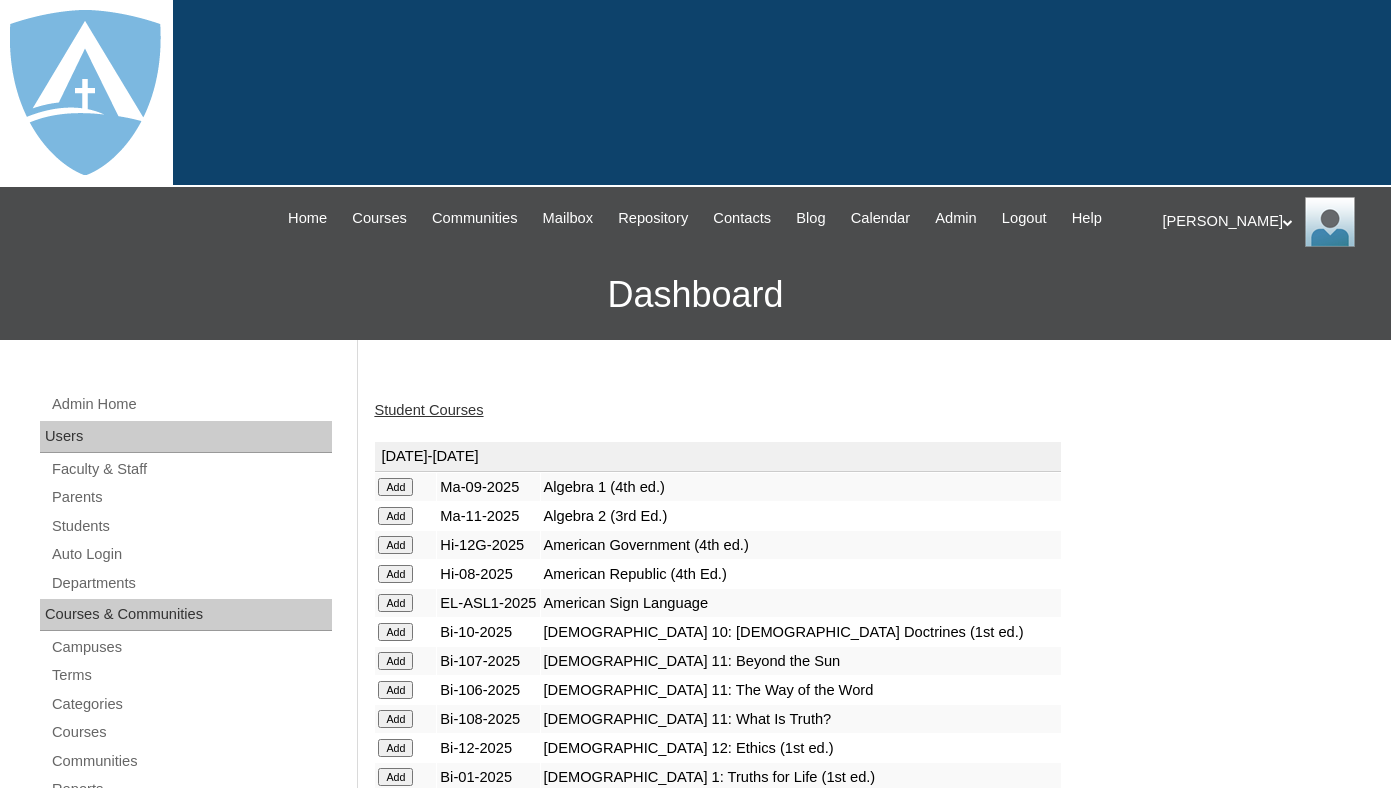 scroll, scrollTop: 0, scrollLeft: 0, axis: both 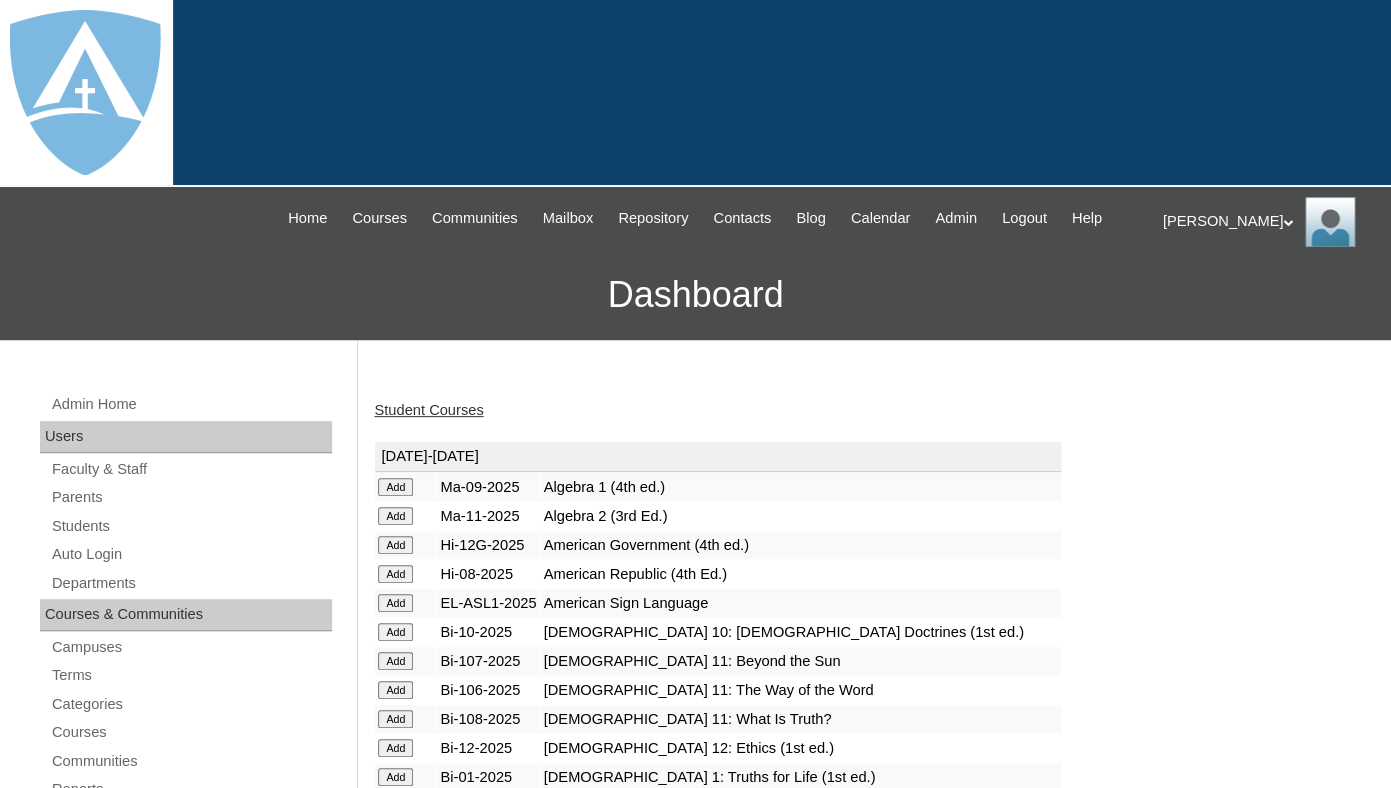 click on "Student Courses" at bounding box center [428, 410] 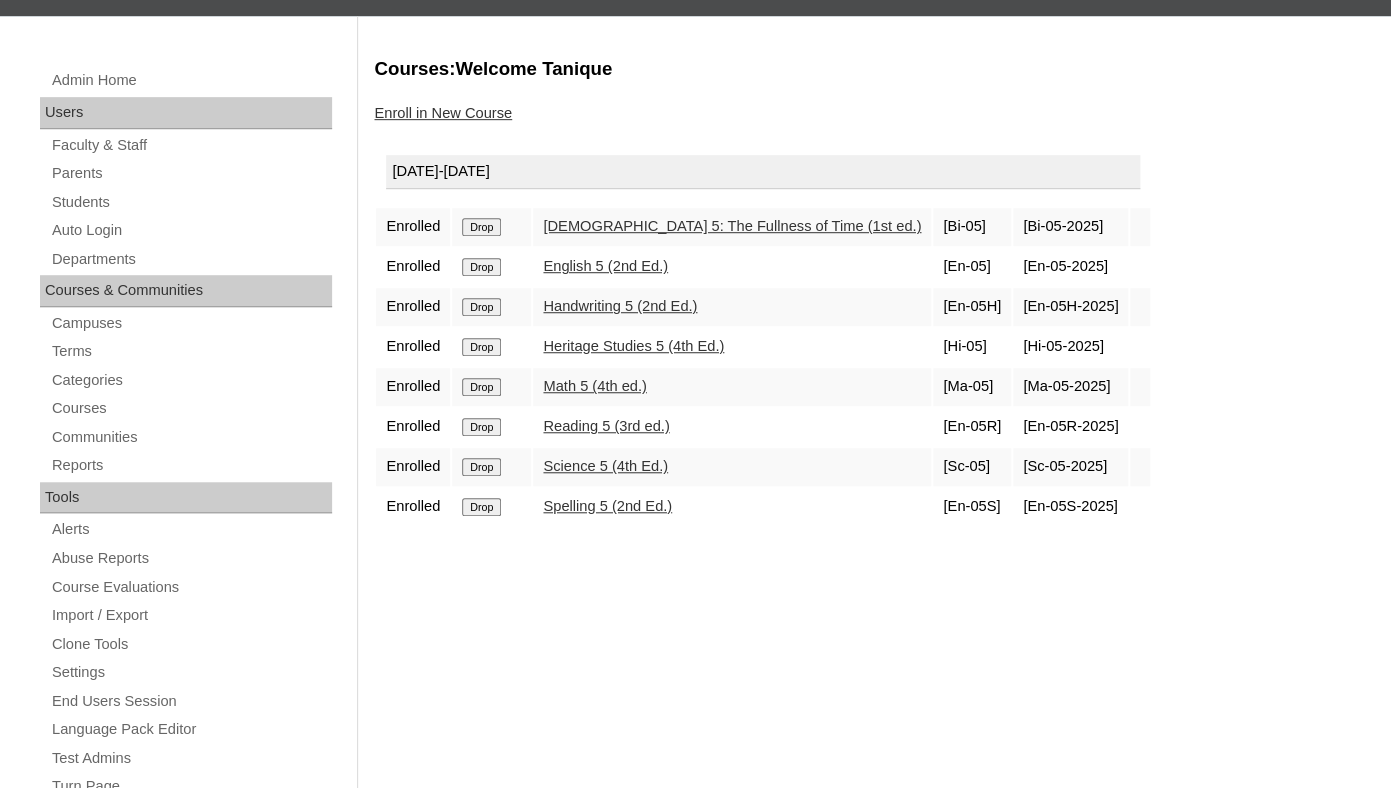 scroll, scrollTop: 339, scrollLeft: 0, axis: vertical 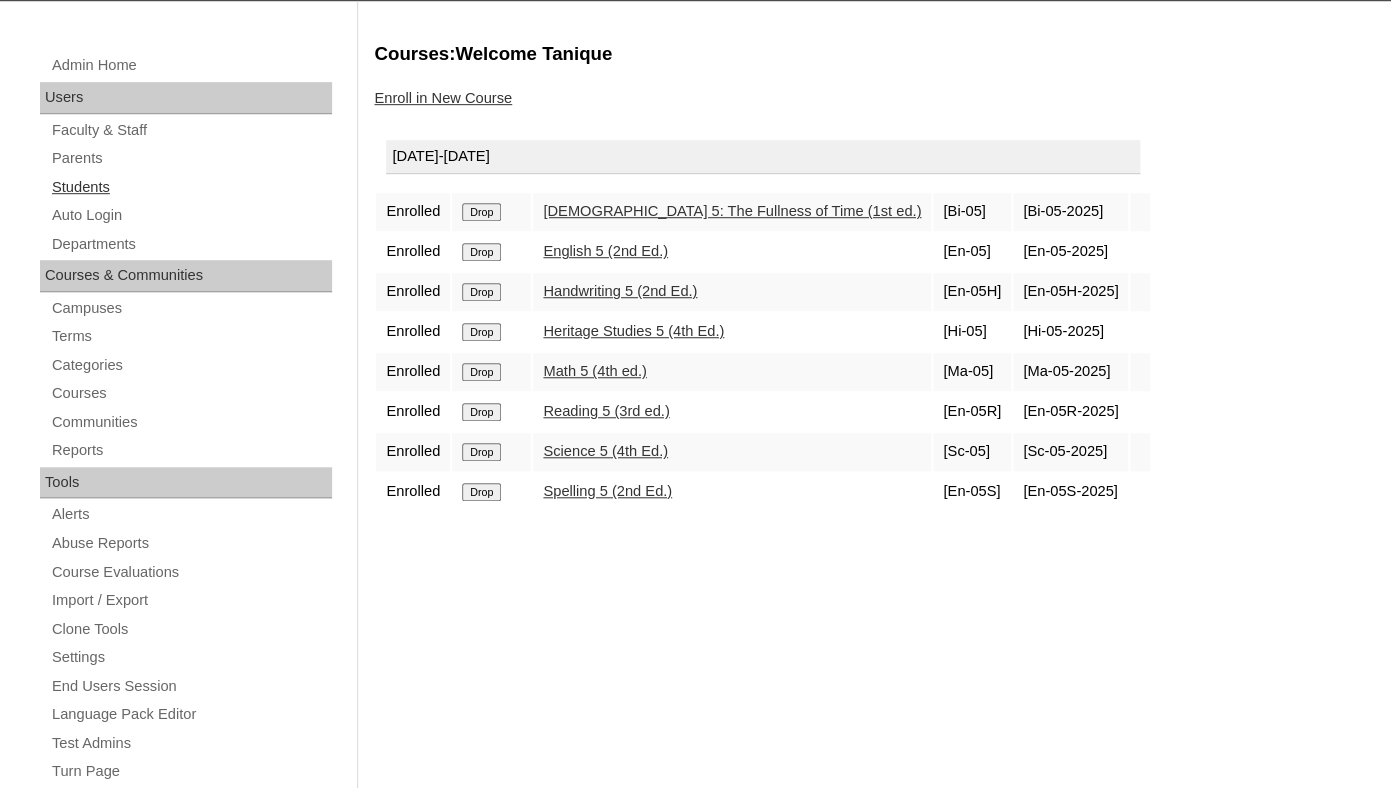 click on "Students" at bounding box center [191, 187] 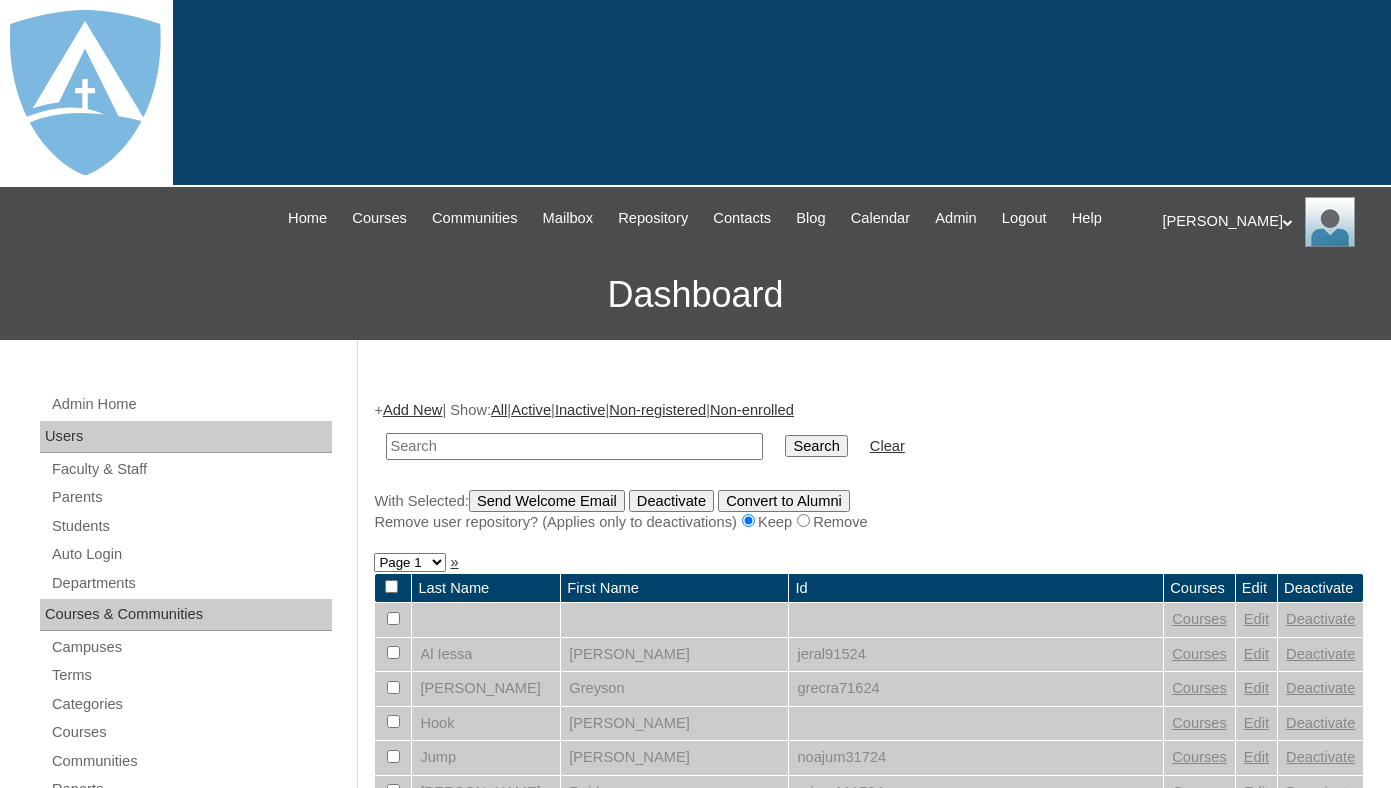 scroll, scrollTop: 0, scrollLeft: 0, axis: both 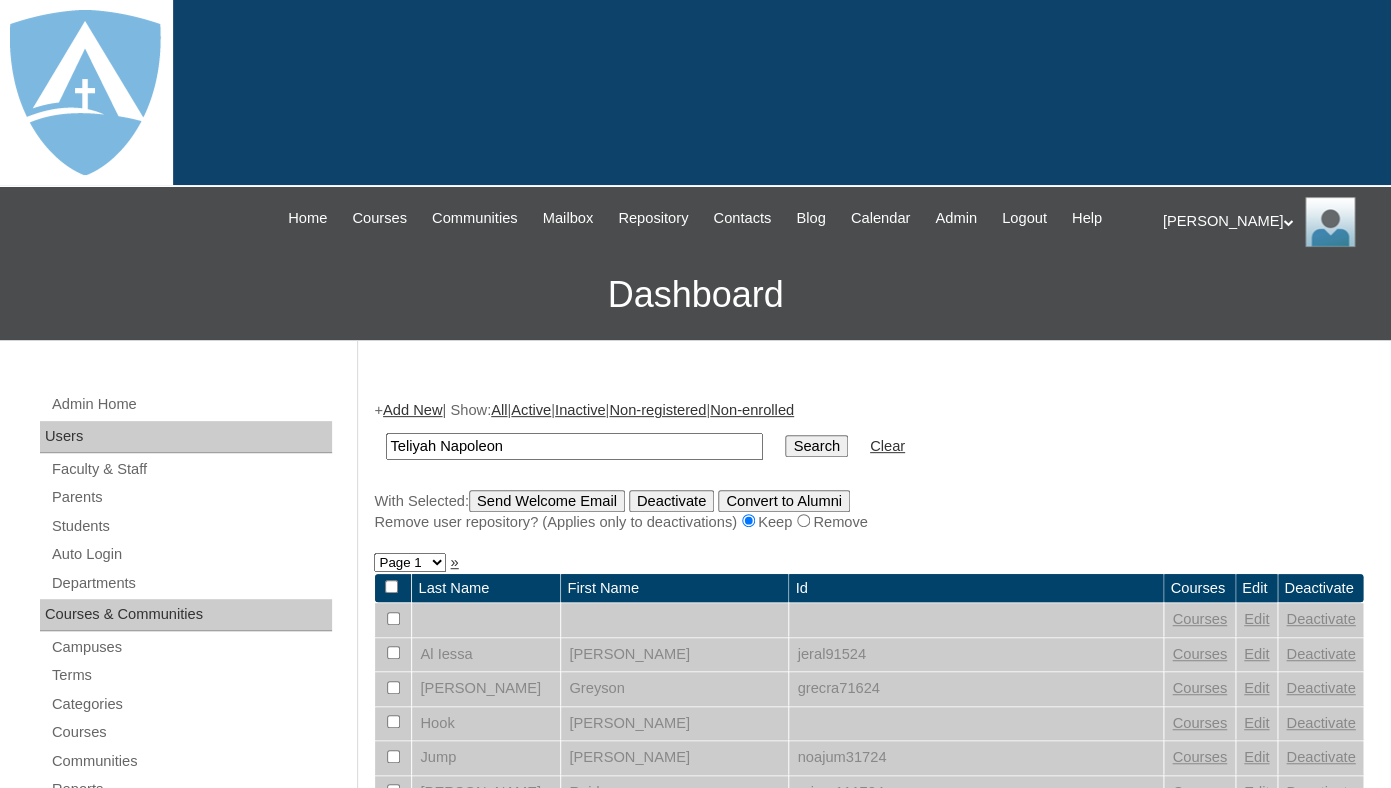 drag, startPoint x: 448, startPoint y: 463, endPoint x: 301, endPoint y: 454, distance: 147.27525 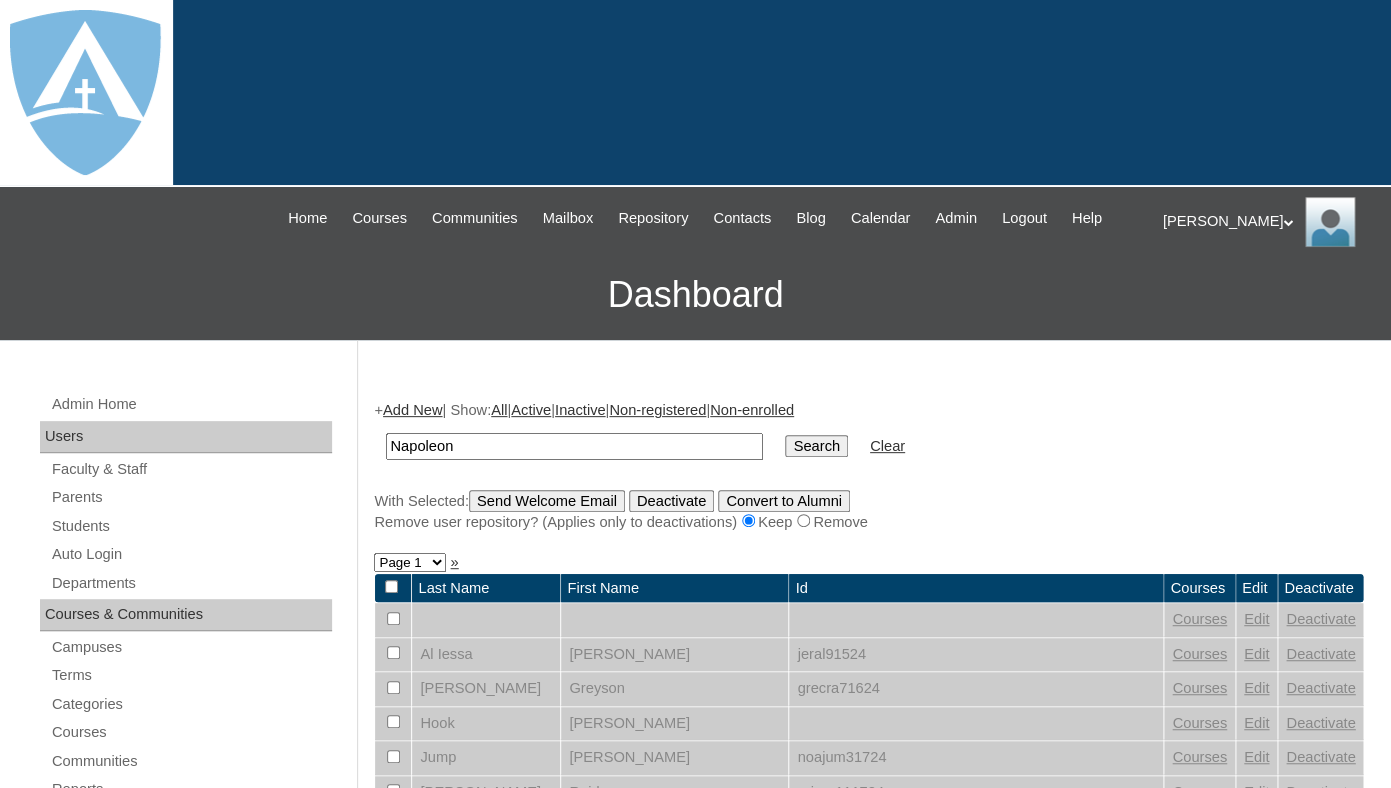 type on "Napoleon" 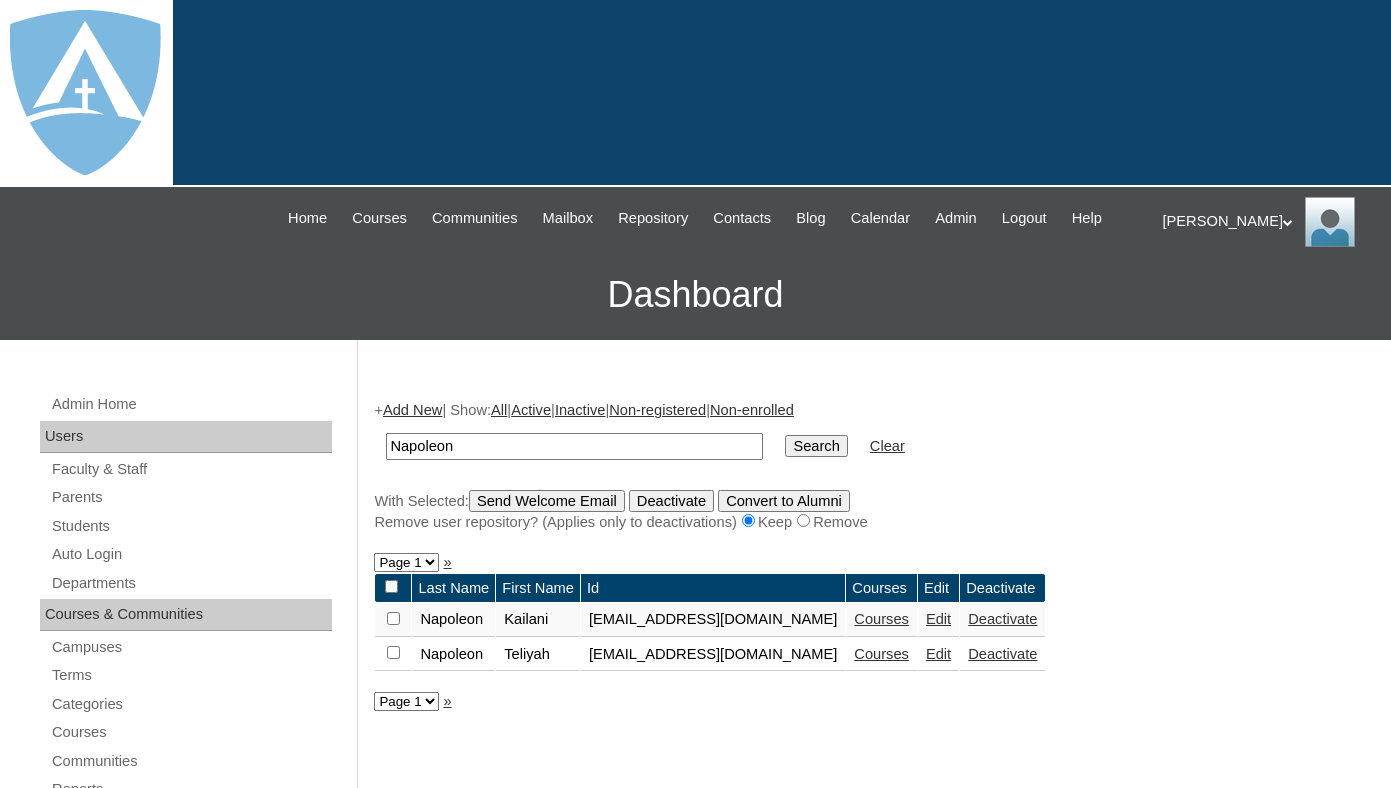 scroll, scrollTop: 0, scrollLeft: 0, axis: both 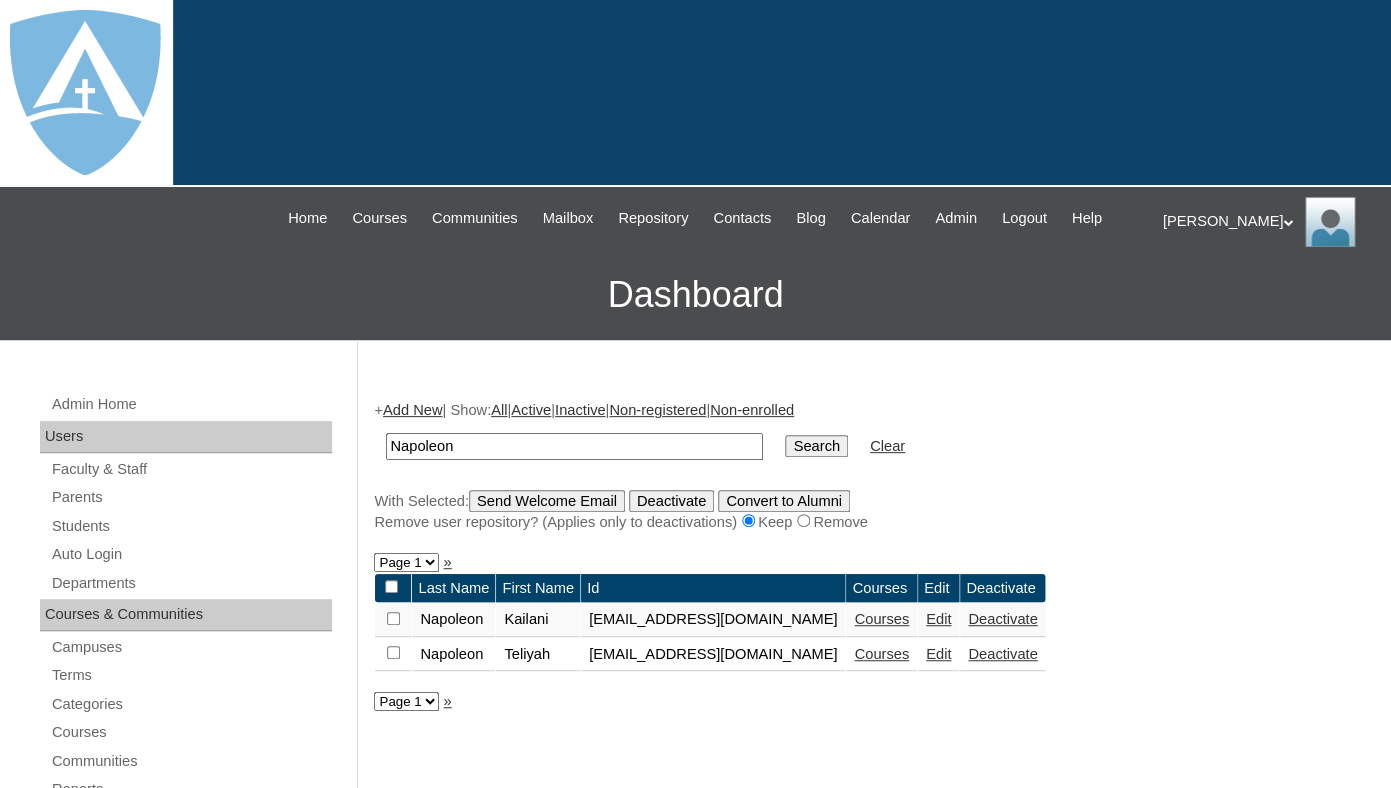 click on "Edit" at bounding box center (938, 654) 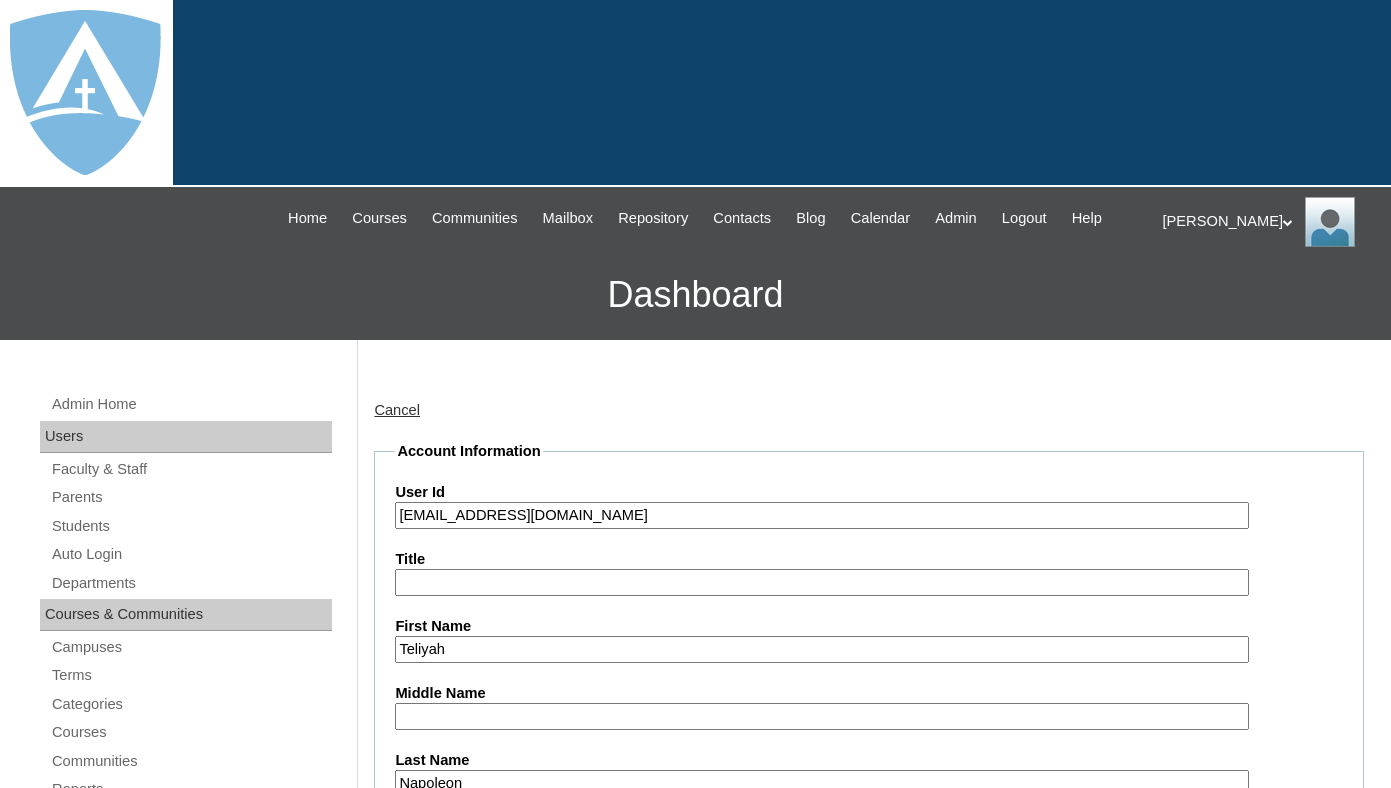 type on "tlambert" 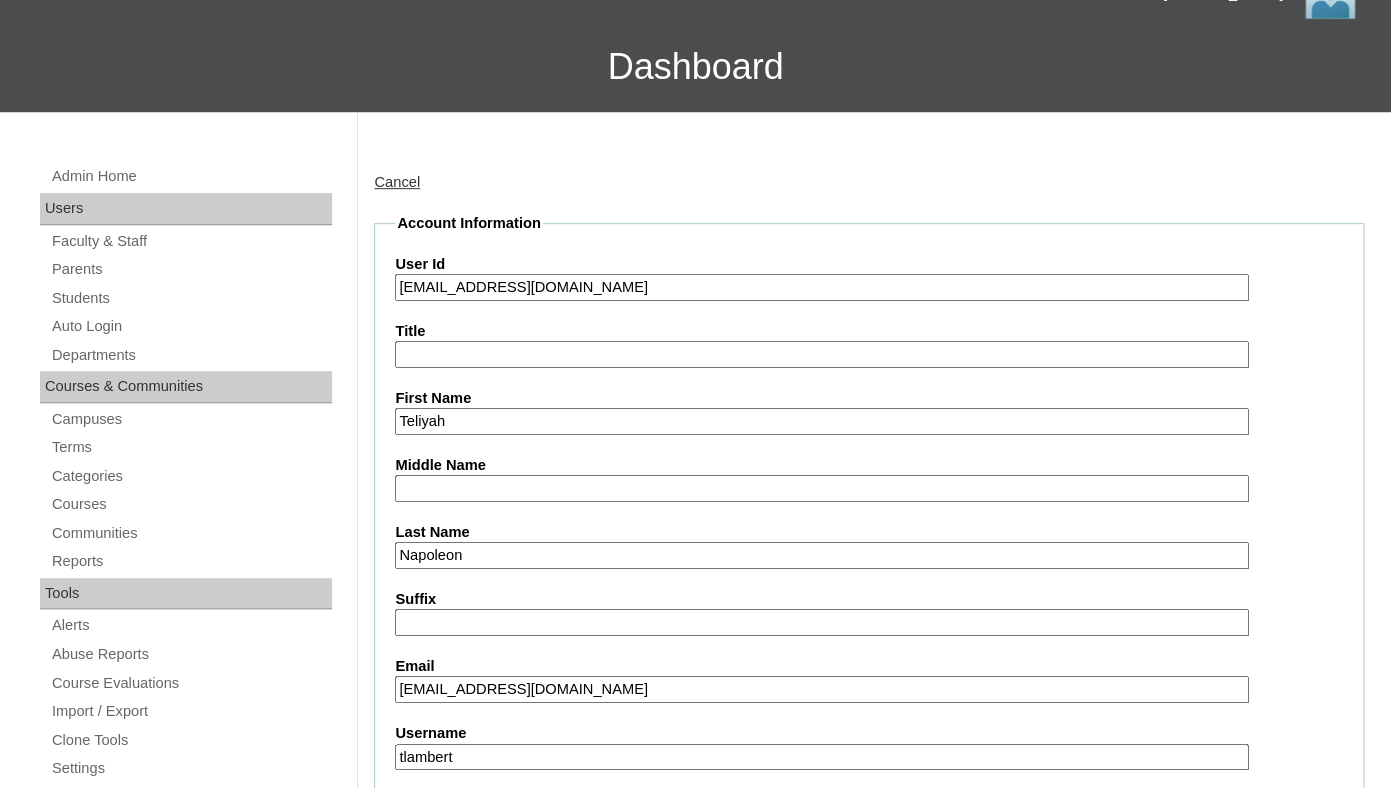 scroll, scrollTop: 0, scrollLeft: 0, axis: both 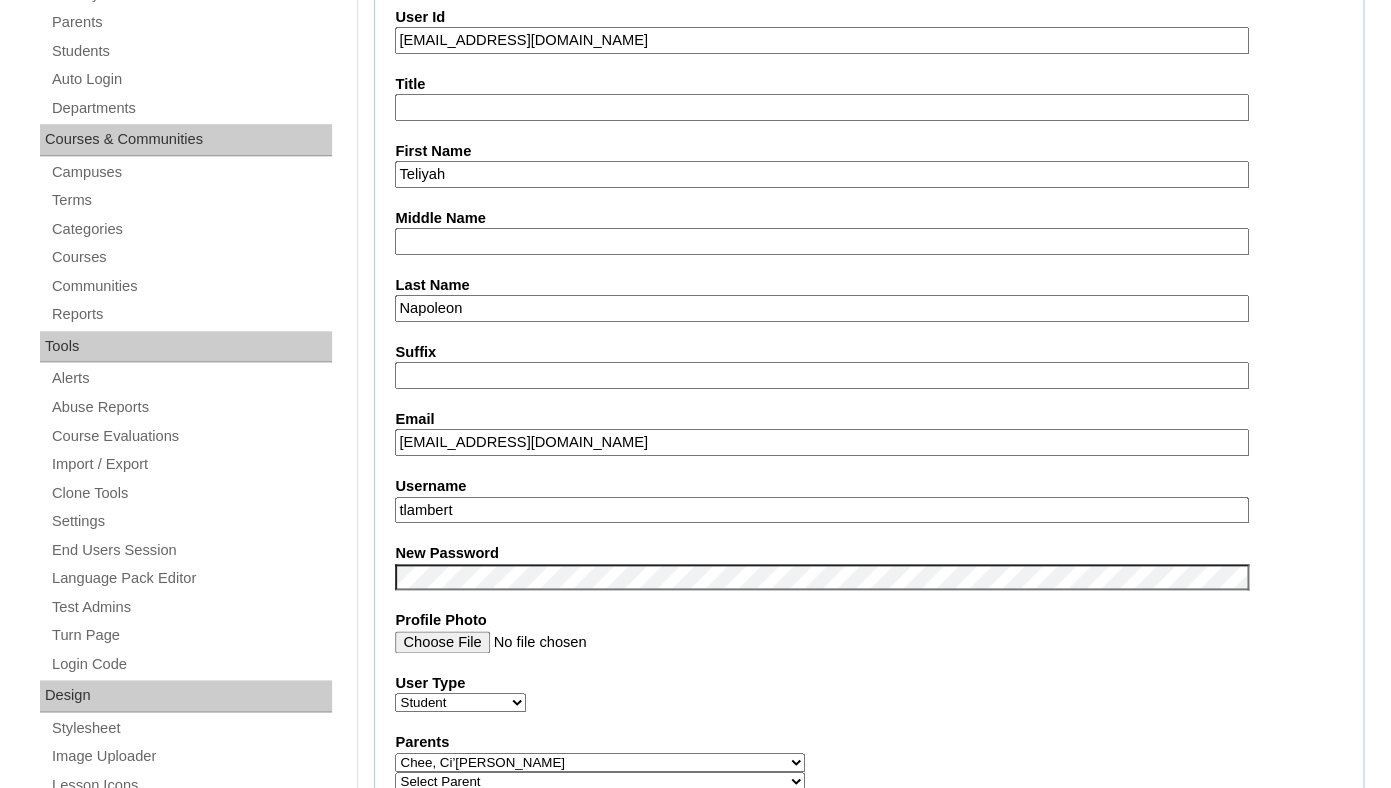 click on "teliyah.napoleon@enlightiumstudent.com" at bounding box center (821, 442) 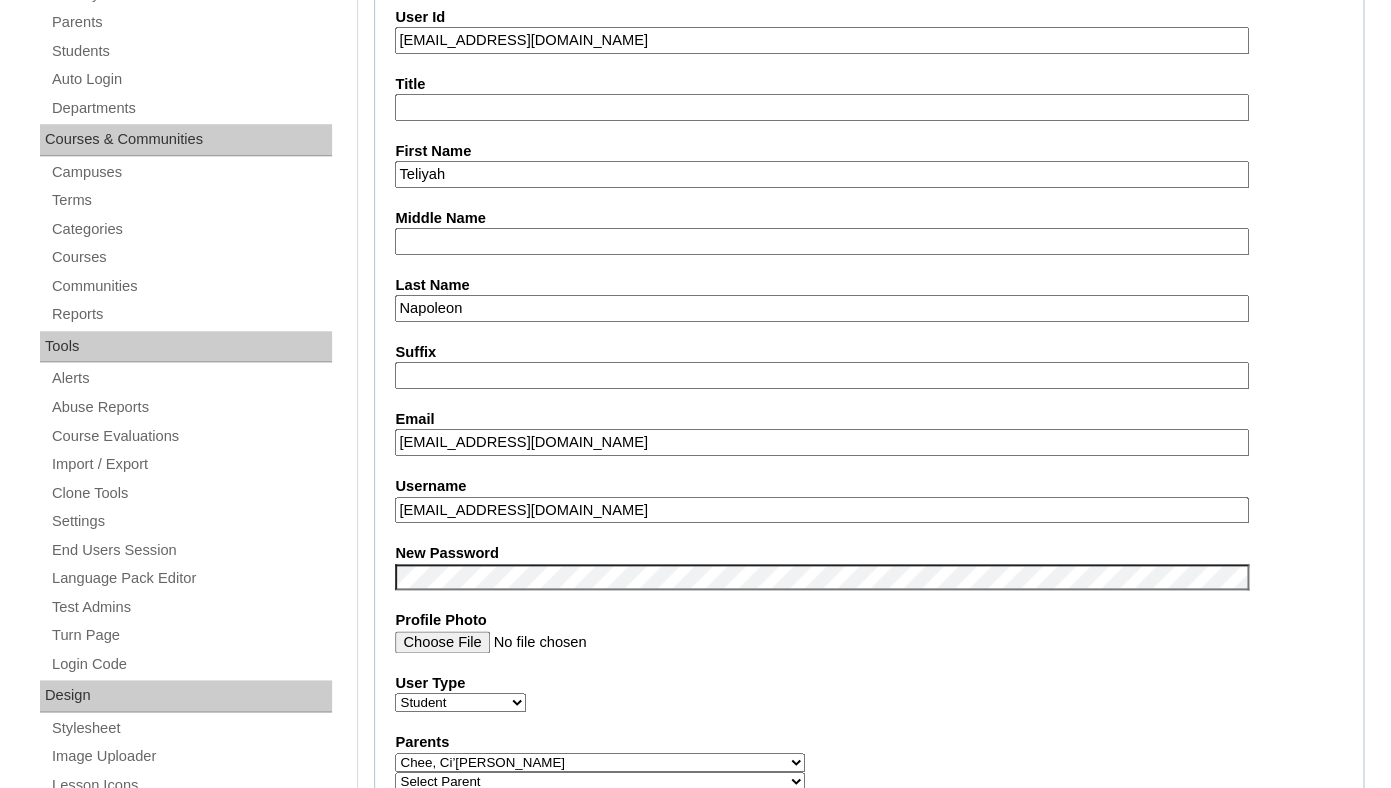 type on "teliyah.napoleon@enlightiumstudent.com" 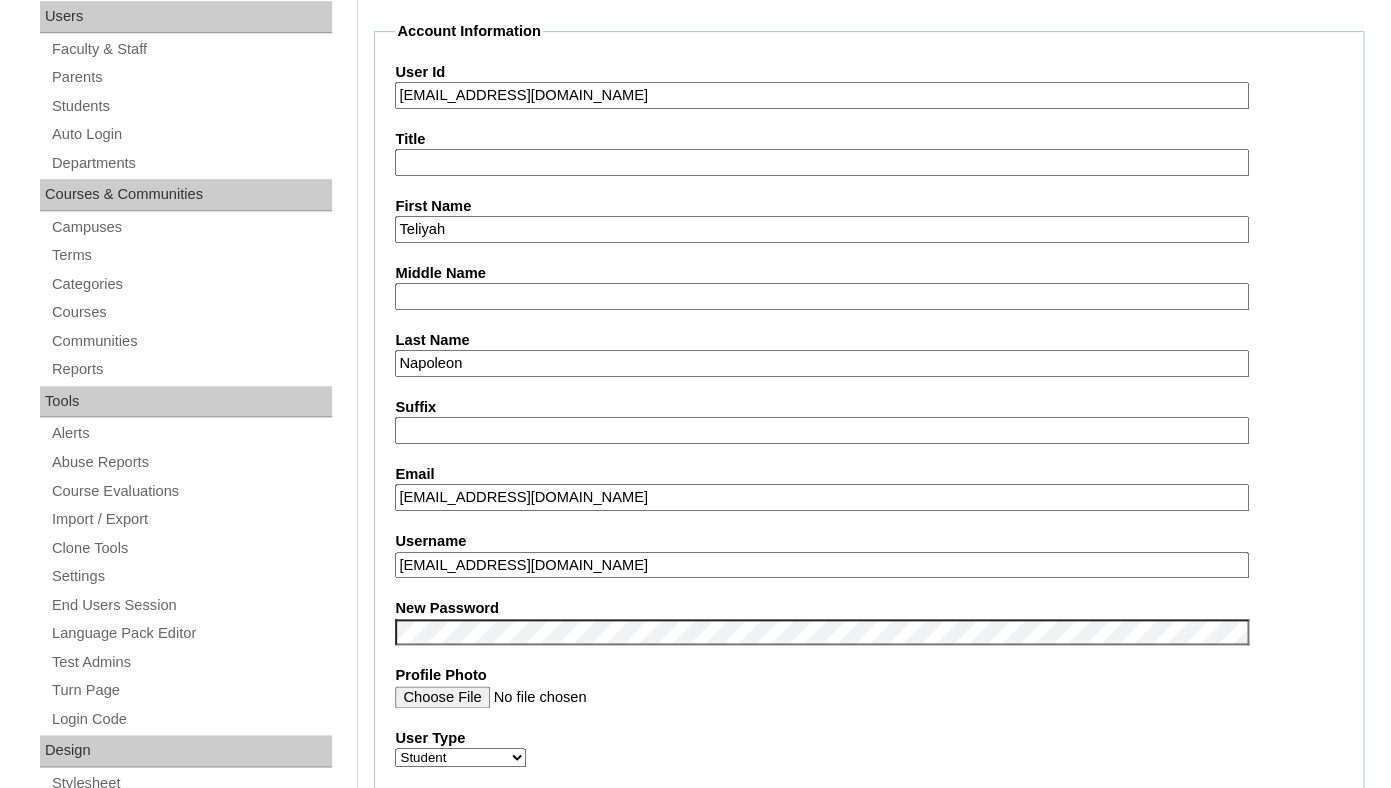 scroll, scrollTop: 375, scrollLeft: 0, axis: vertical 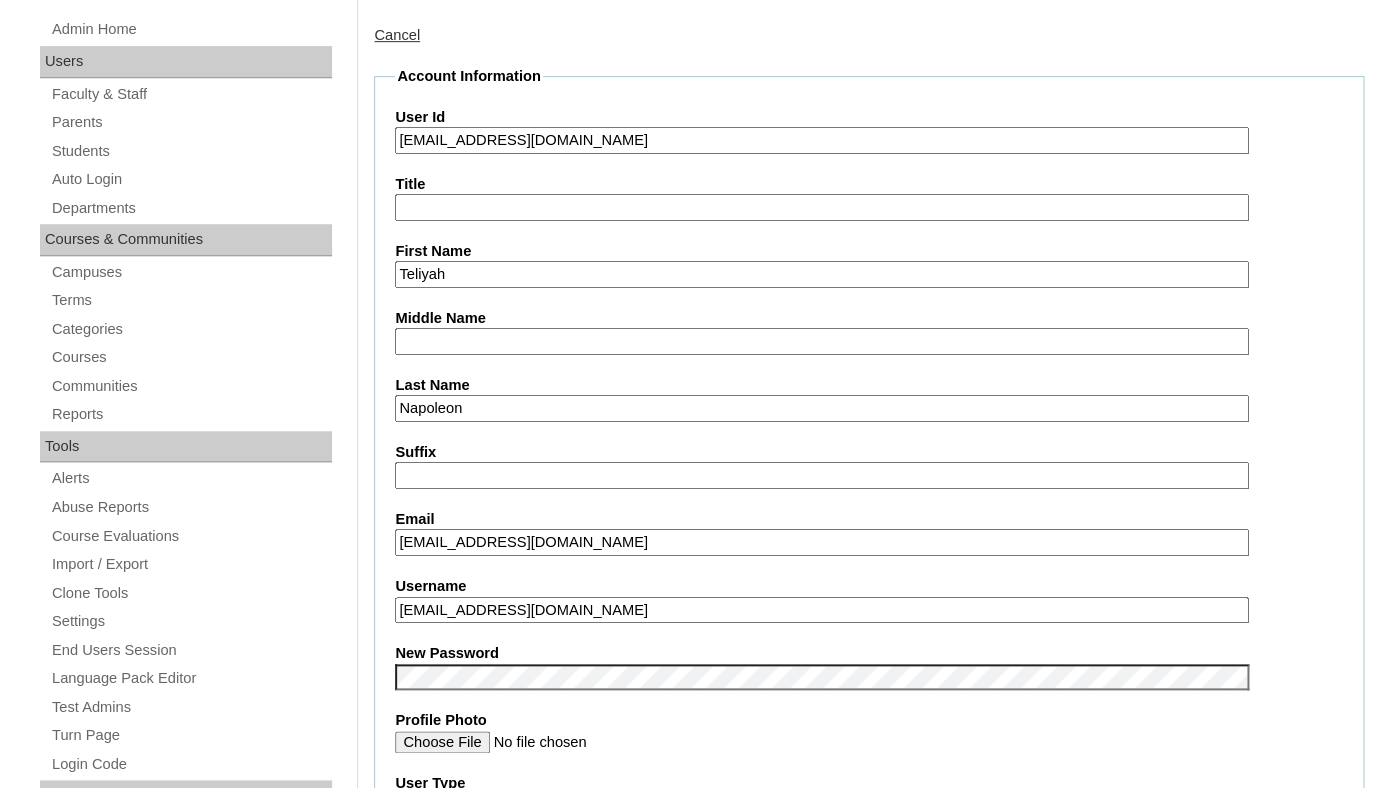click on "teliyah.napoleon@enlightiumstudent.com" at bounding box center [821, 542] 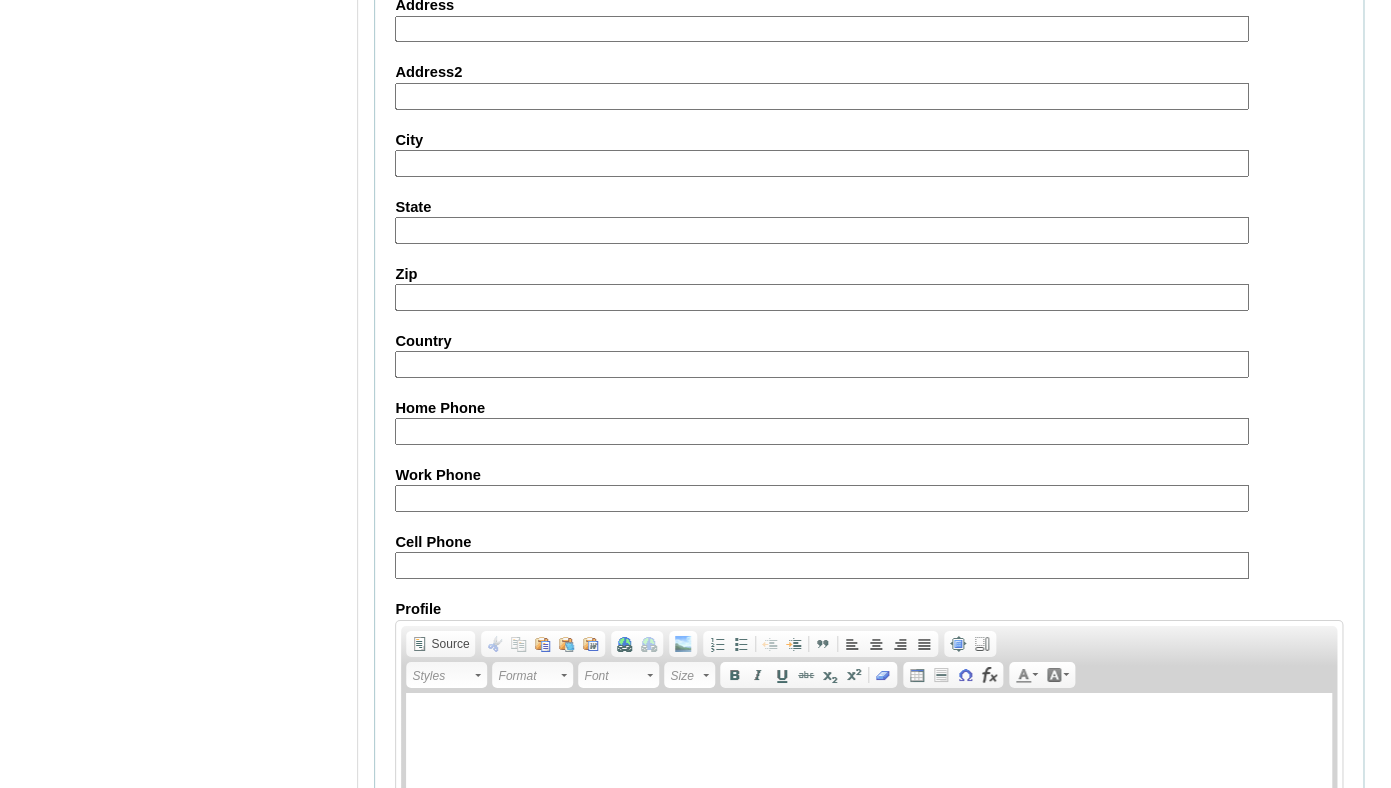 scroll, scrollTop: 2420, scrollLeft: 0, axis: vertical 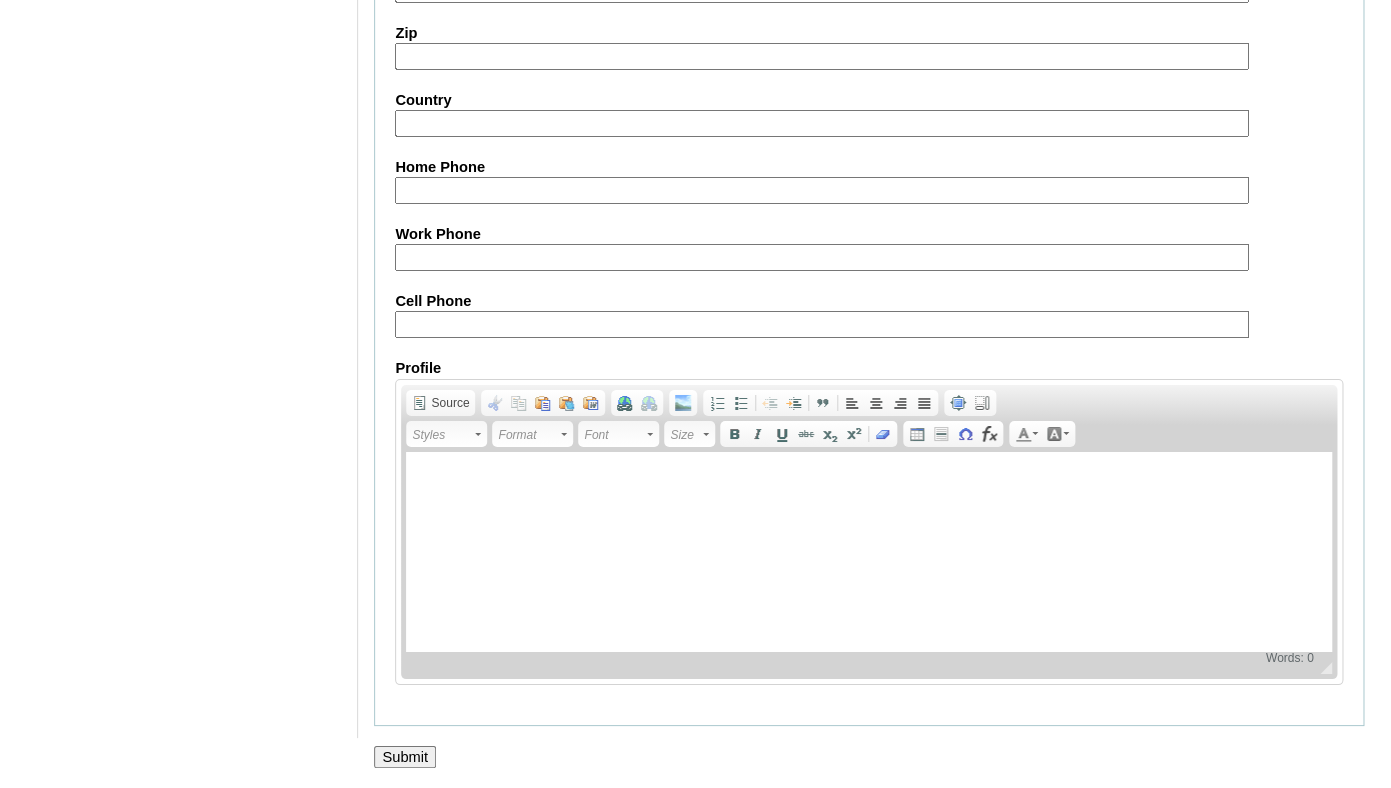 click on "Submit" at bounding box center [405, 757] 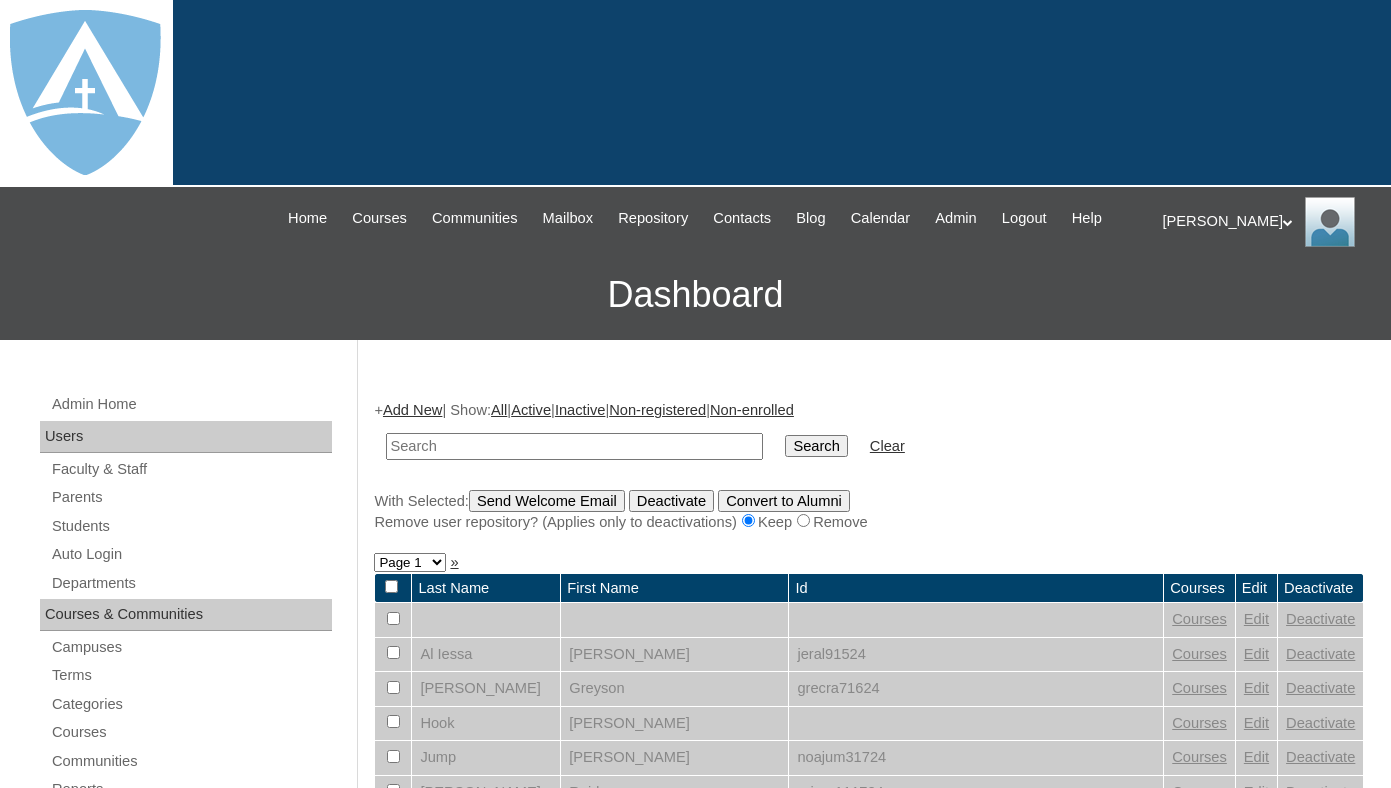 scroll, scrollTop: 0, scrollLeft: 0, axis: both 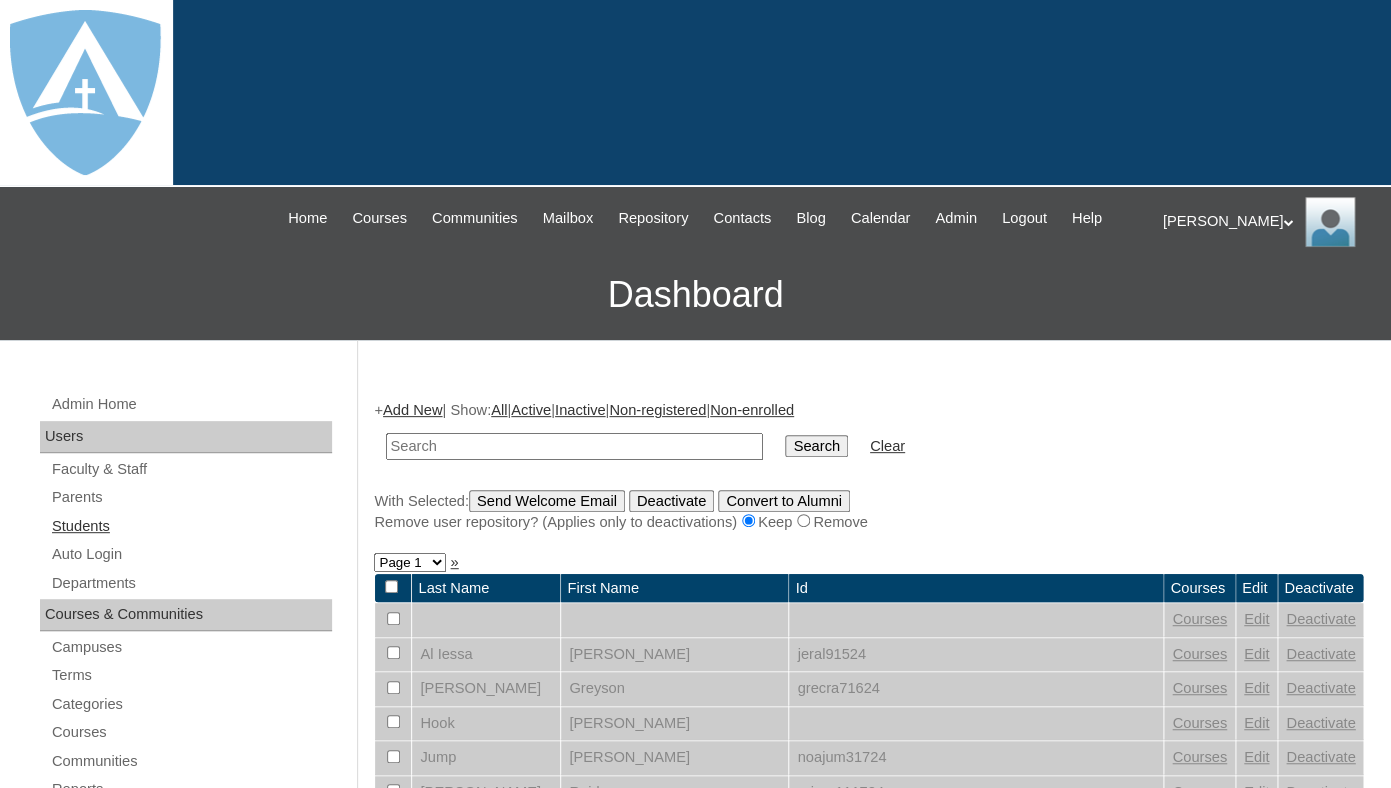 click on "Students" at bounding box center [191, 526] 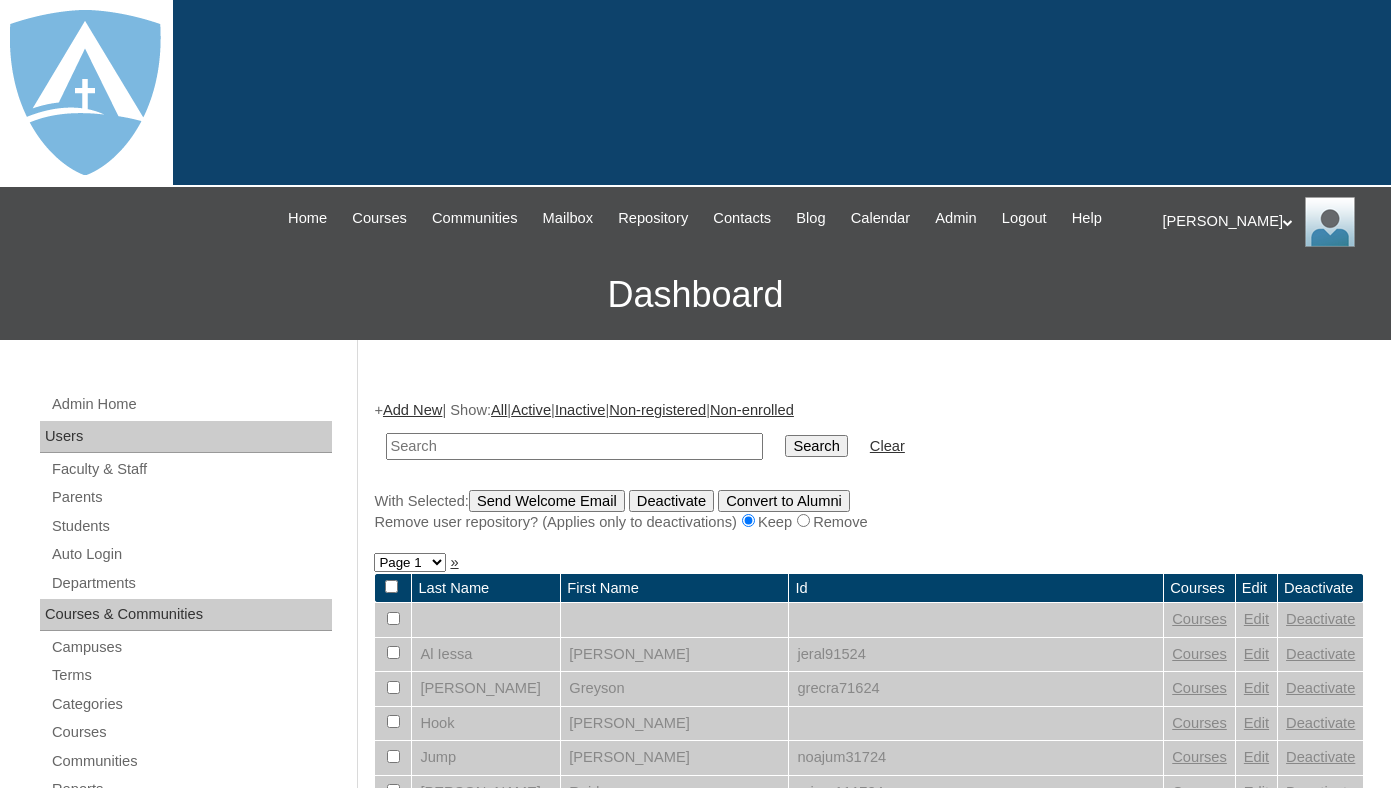 scroll, scrollTop: 0, scrollLeft: 0, axis: both 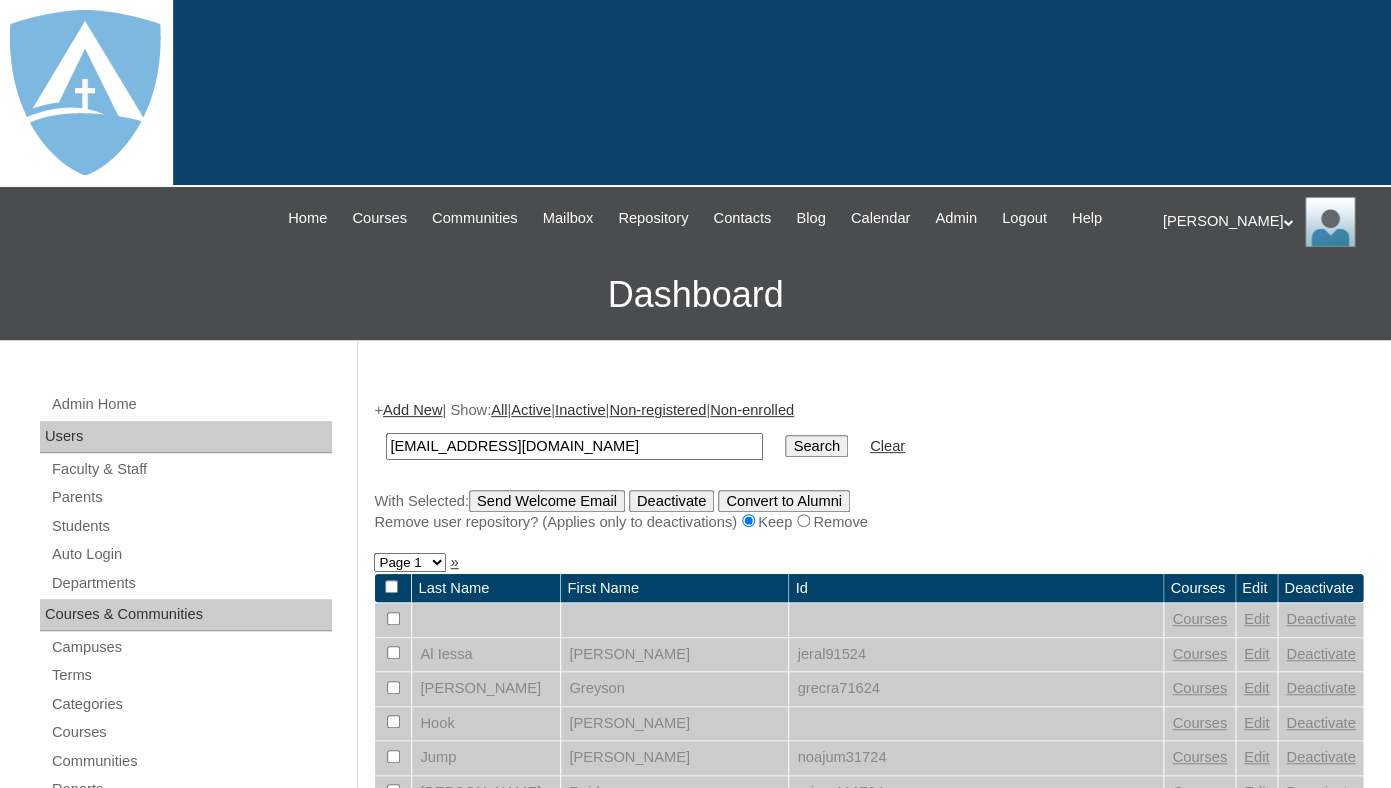 type on "[EMAIL_ADDRESS][DOMAIN_NAME]" 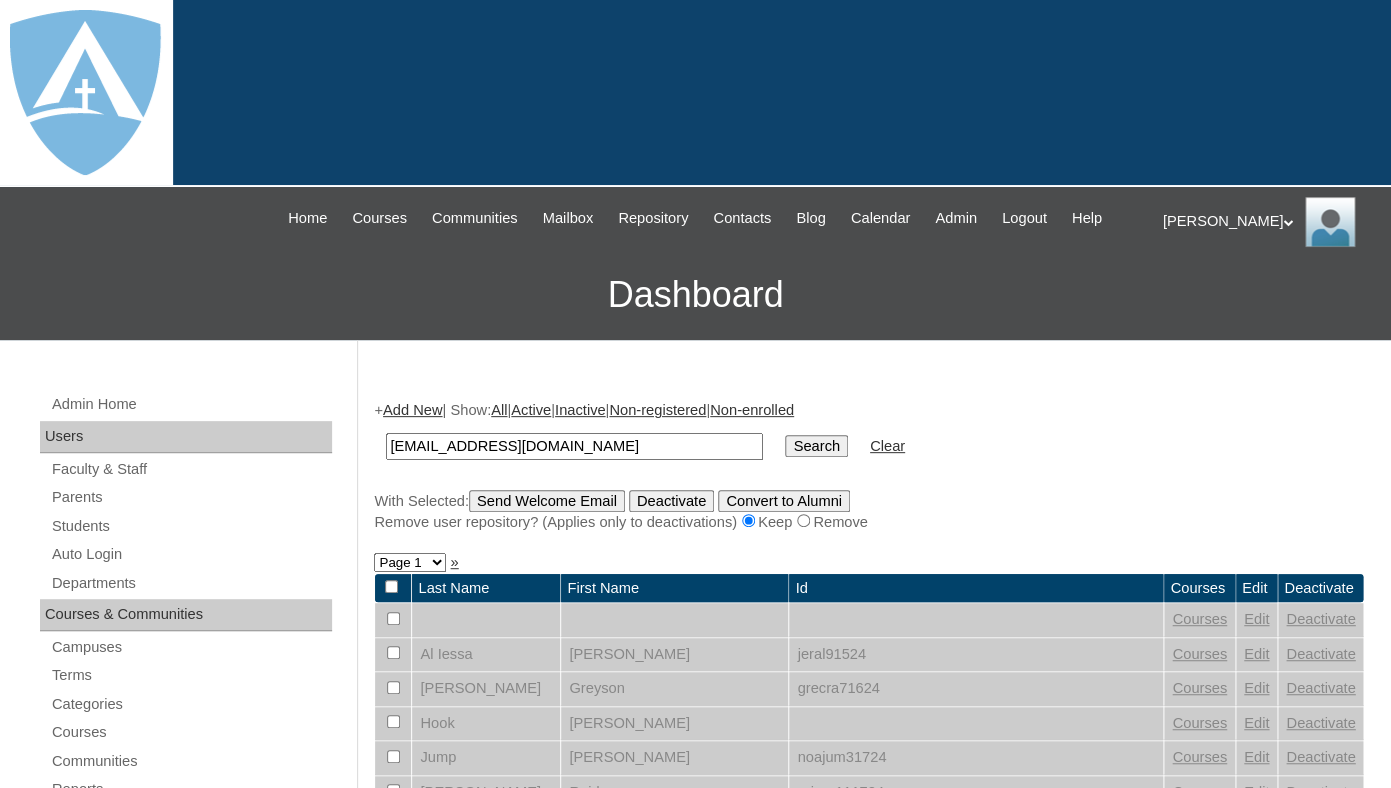 click on "Search" at bounding box center [816, 446] 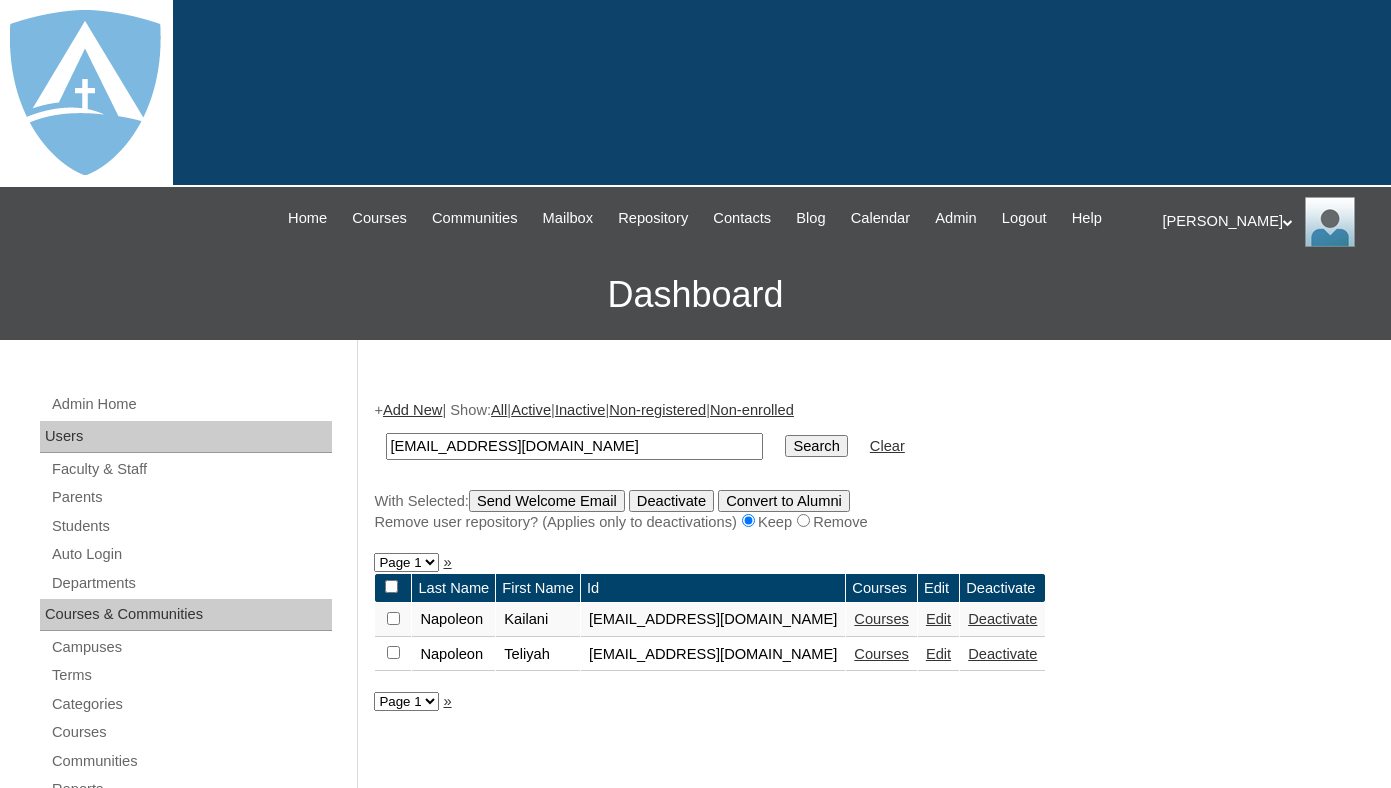 scroll, scrollTop: 0, scrollLeft: 0, axis: both 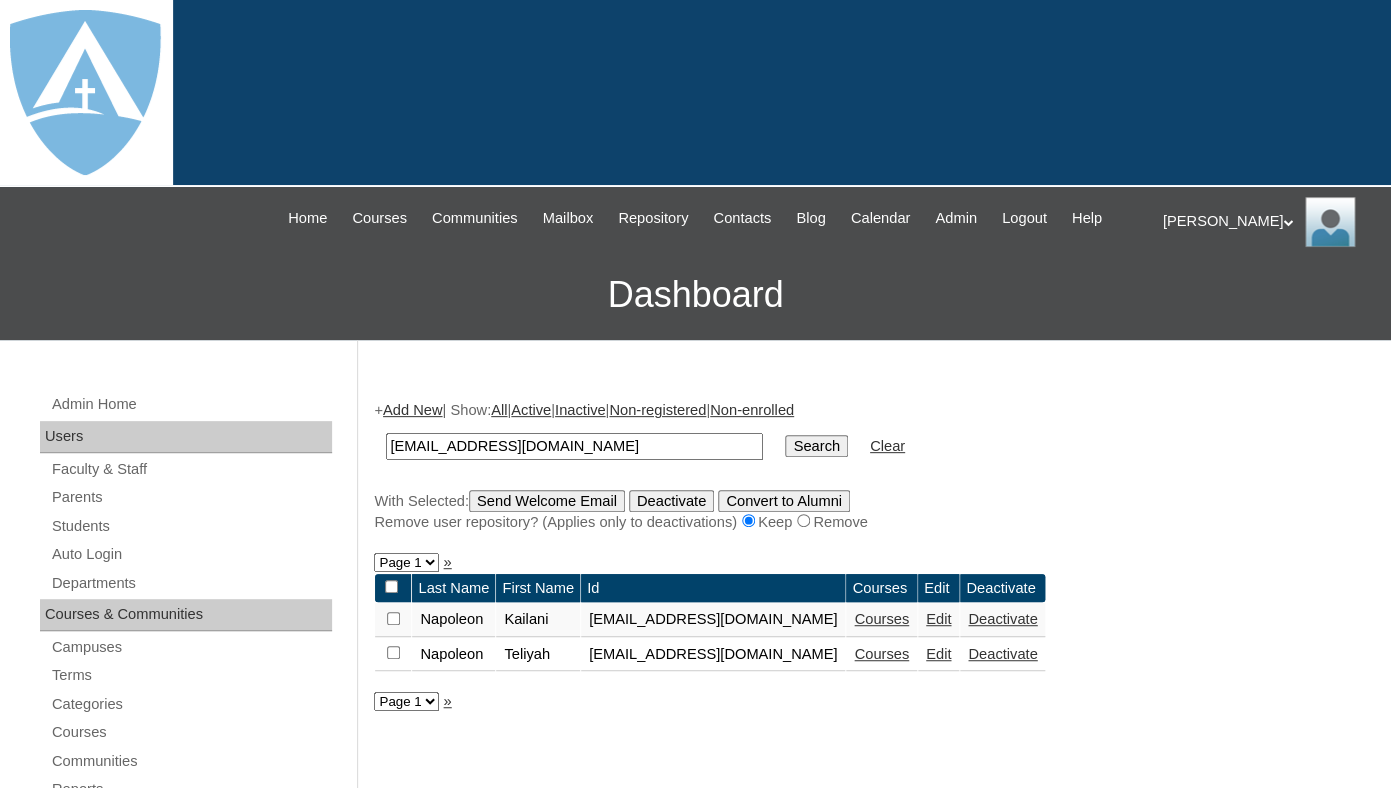click on "Courses" at bounding box center [881, 654] 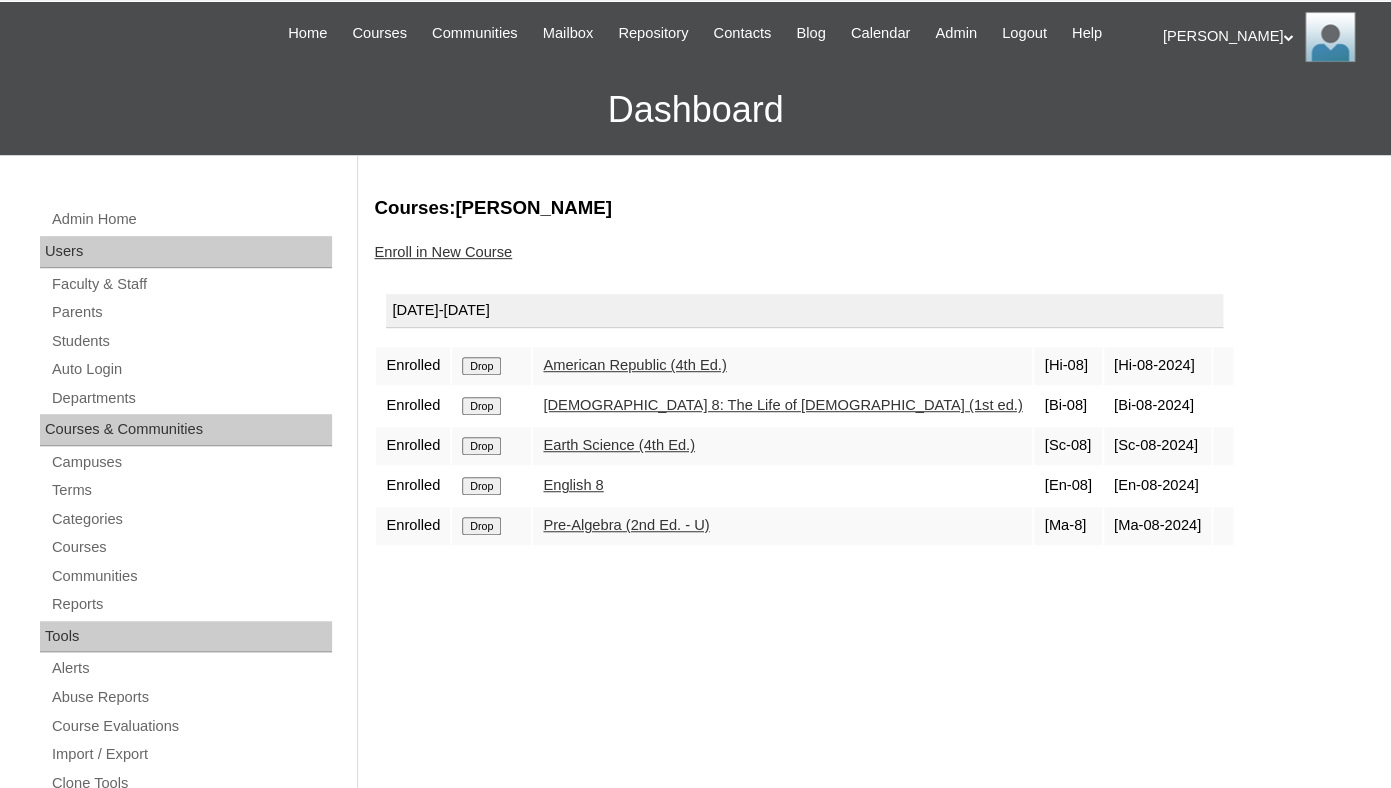scroll, scrollTop: 251, scrollLeft: 0, axis: vertical 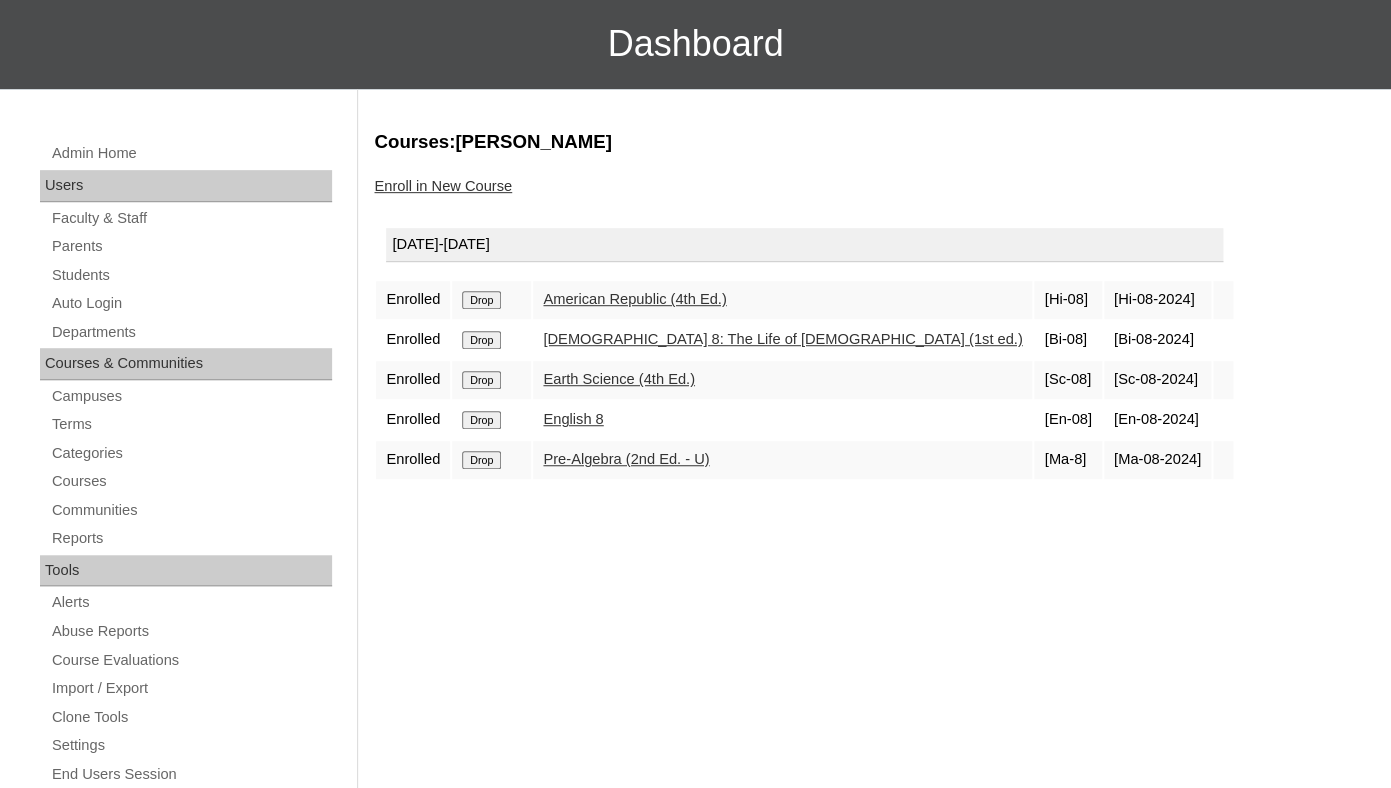 click on "Drop" at bounding box center [481, 300] 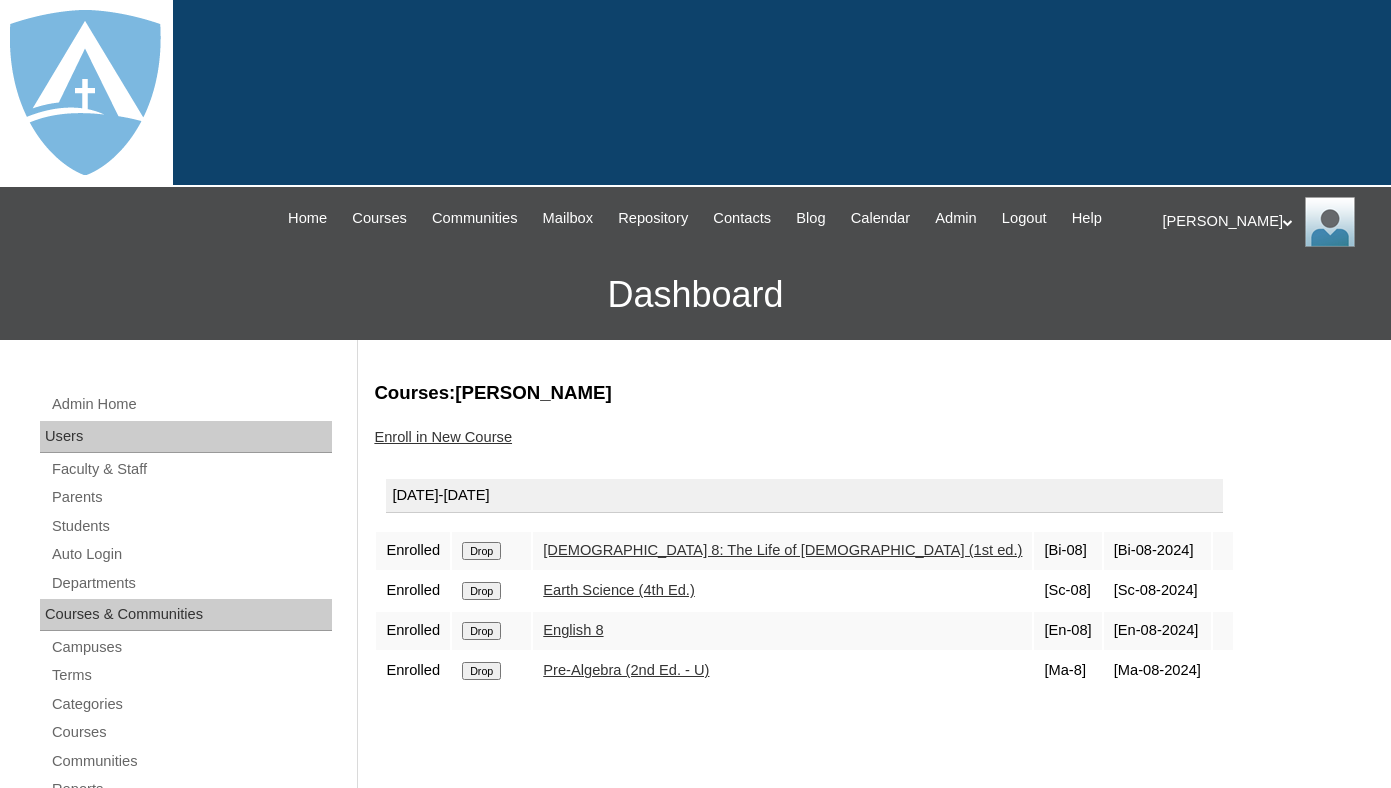 scroll, scrollTop: 0, scrollLeft: 0, axis: both 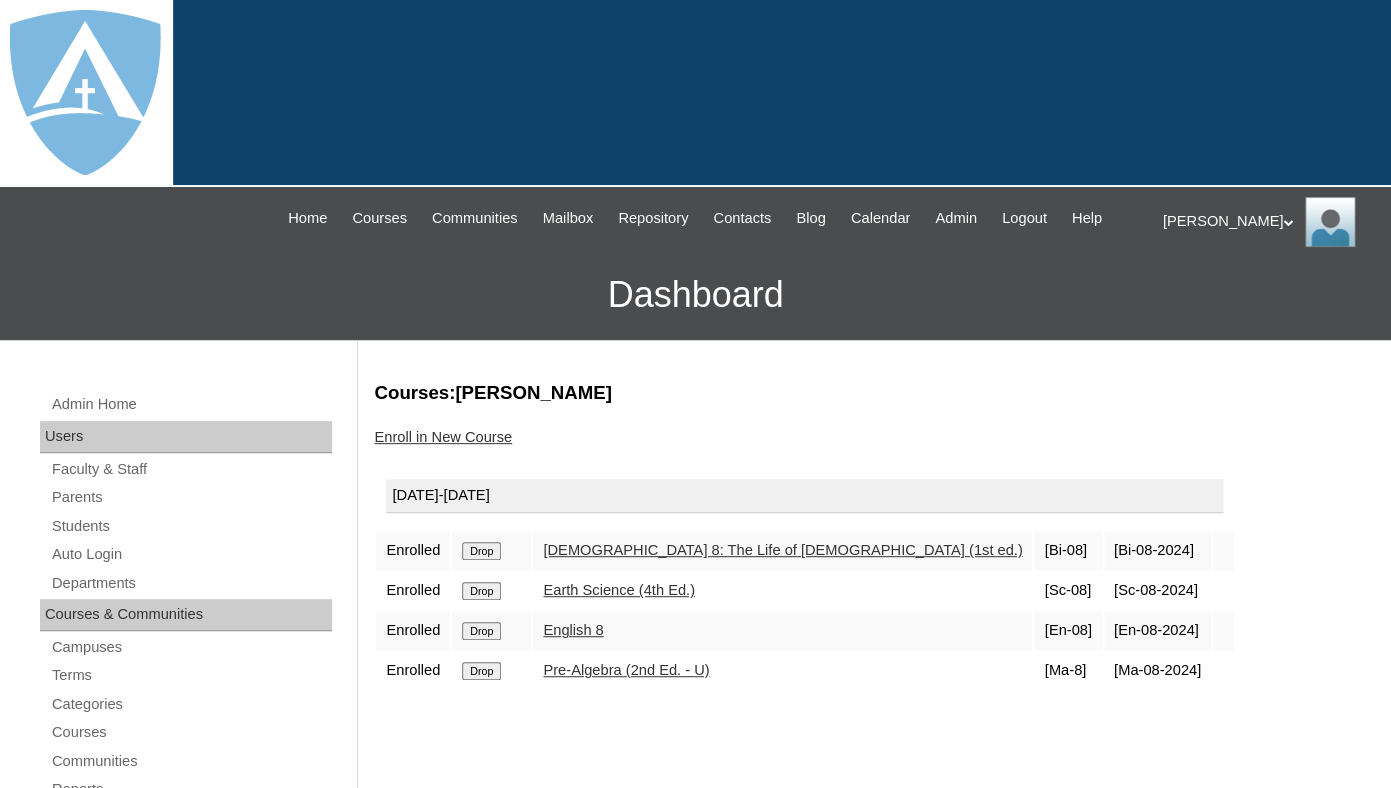 click on "Drop" at bounding box center [481, 551] 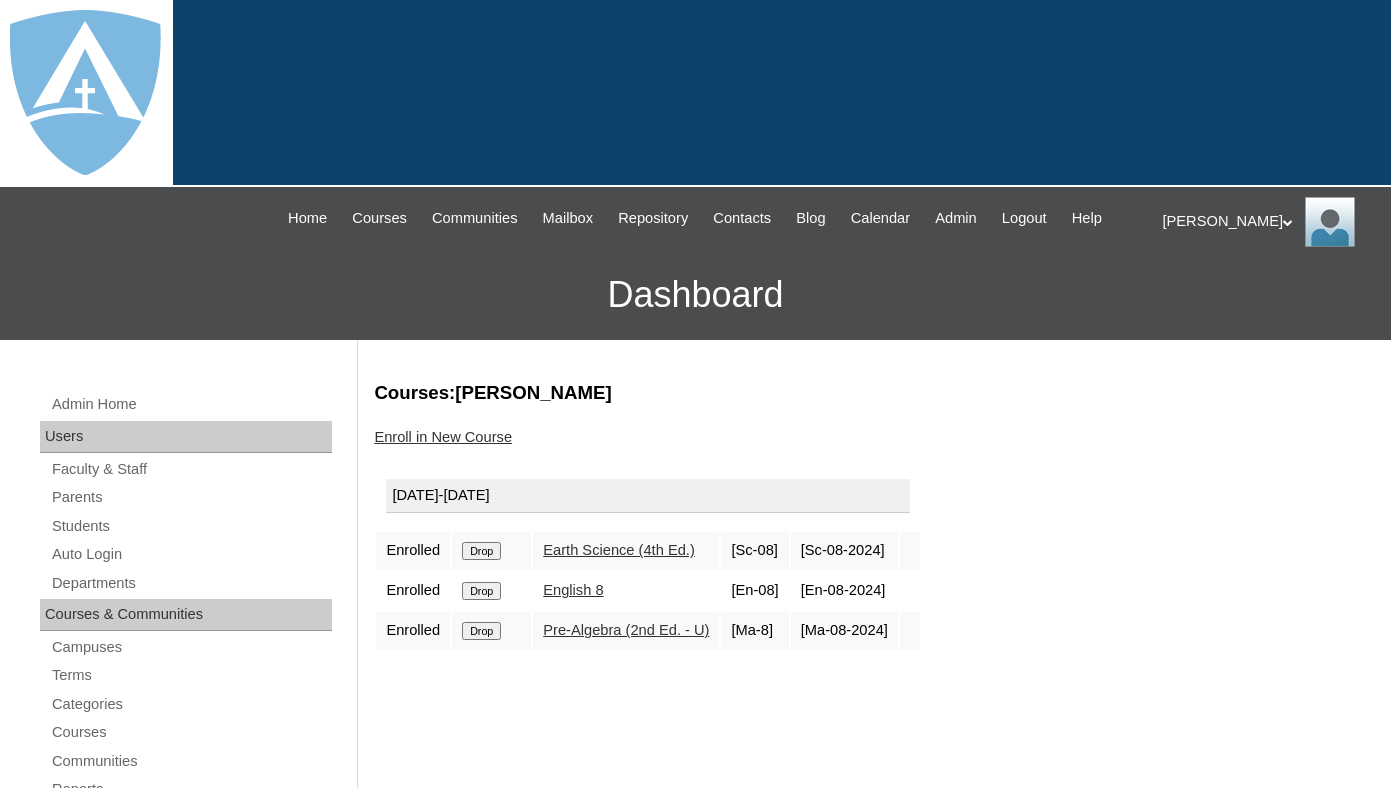 scroll, scrollTop: 0, scrollLeft: 0, axis: both 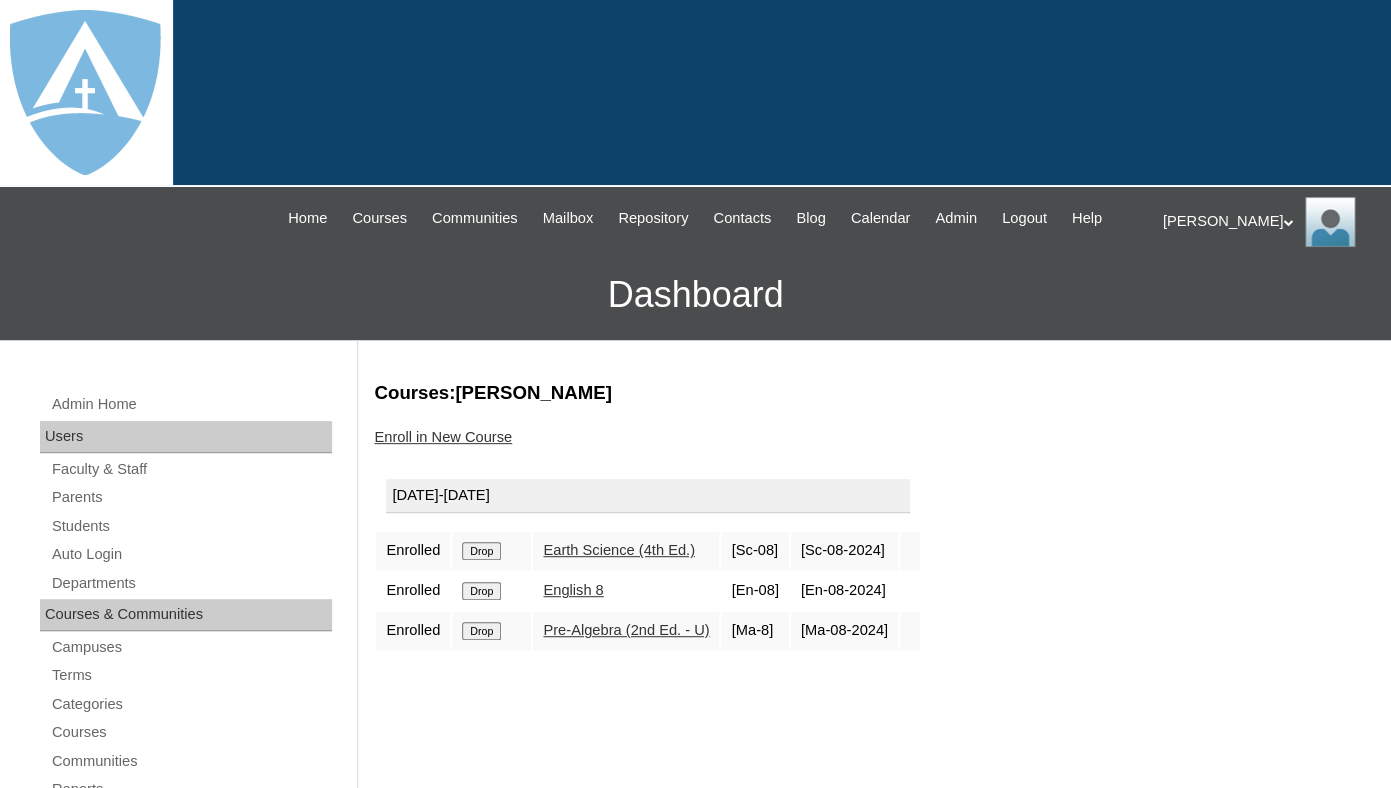 click on "Drop" at bounding box center [481, 551] 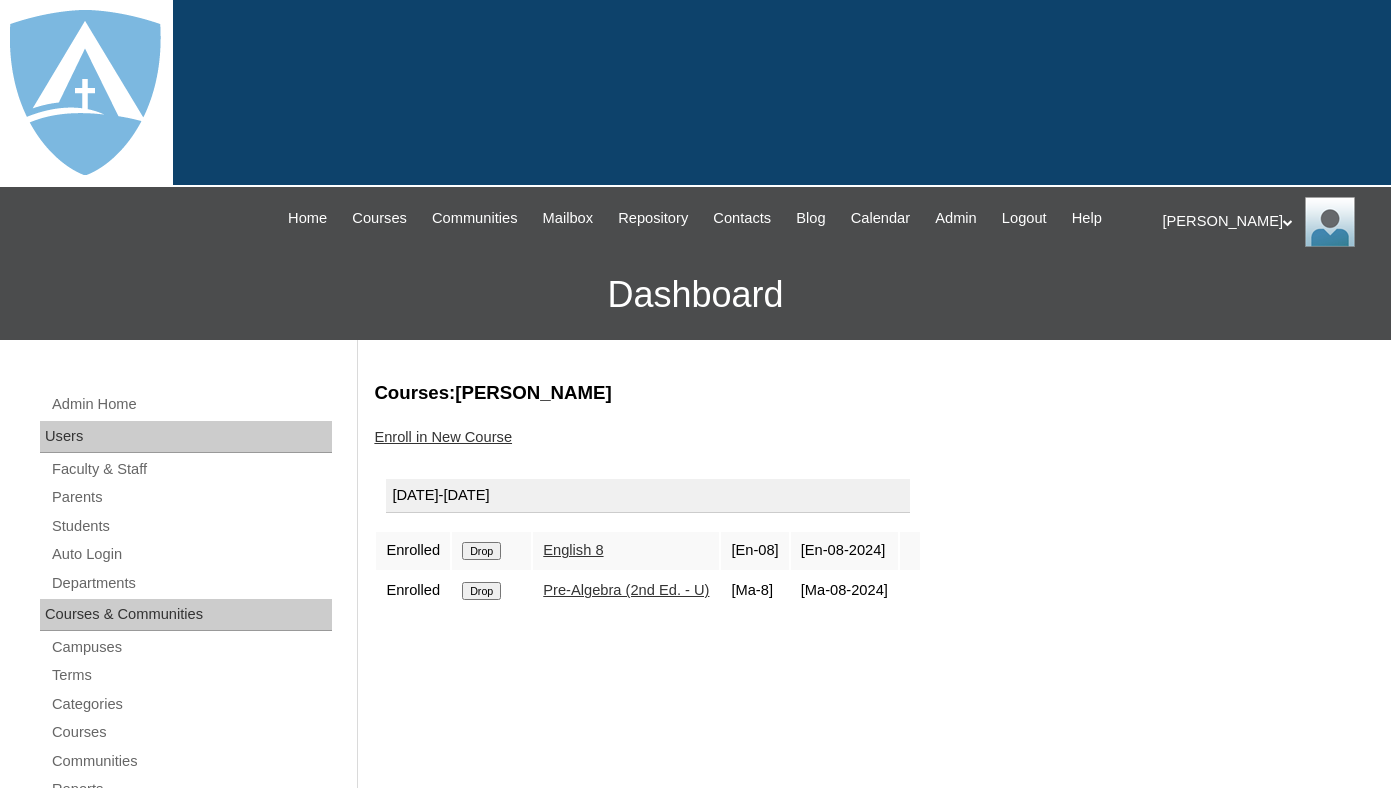 scroll, scrollTop: 0, scrollLeft: 0, axis: both 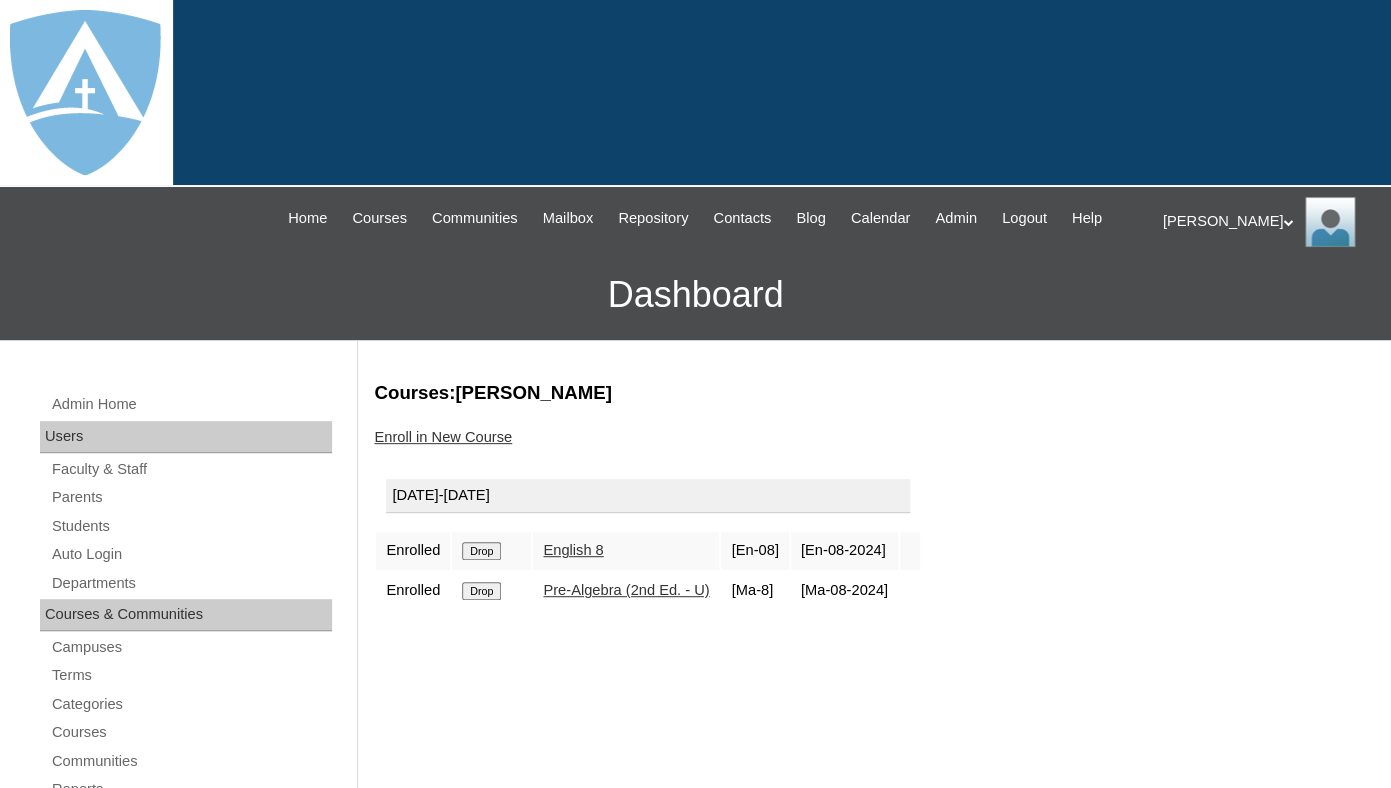 click on "Drop" at bounding box center [481, 551] 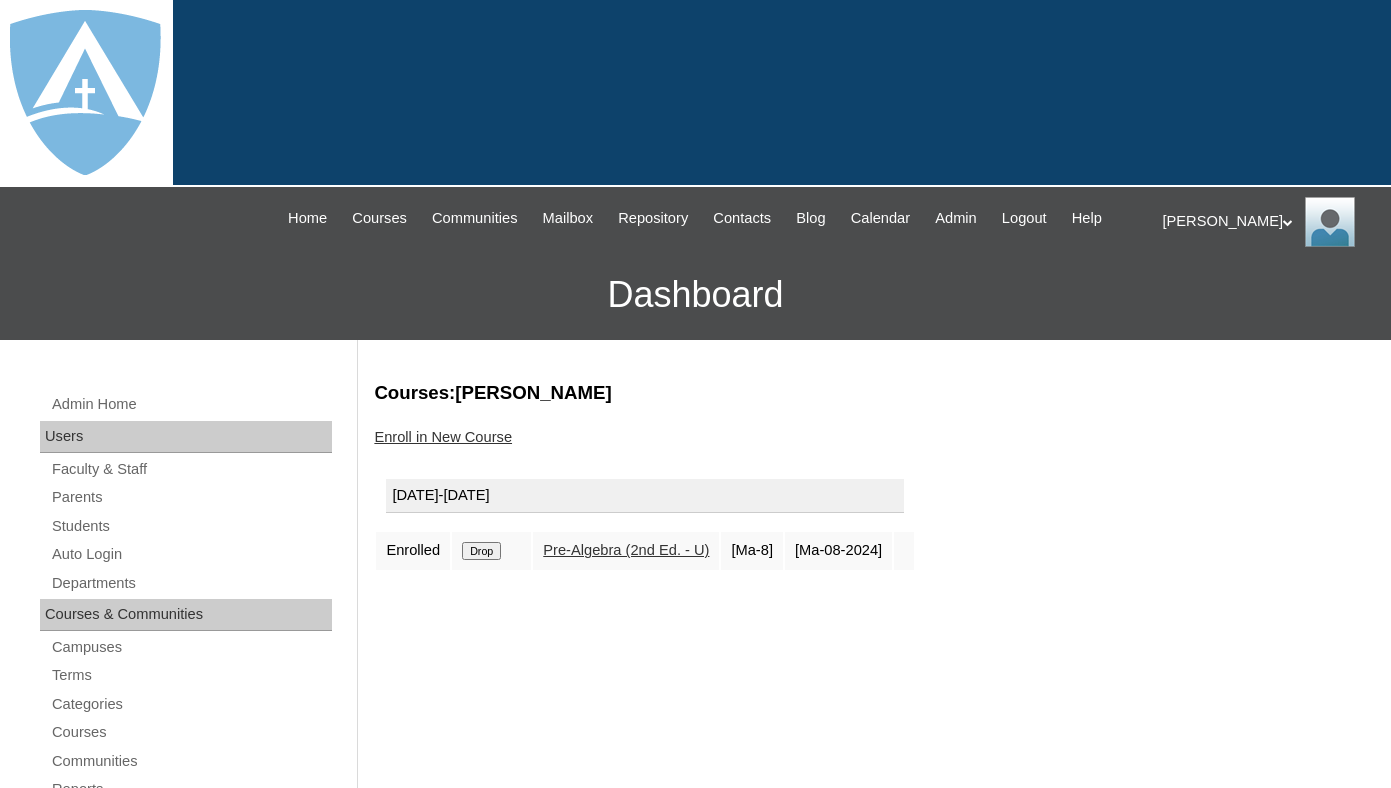 scroll, scrollTop: 0, scrollLeft: 0, axis: both 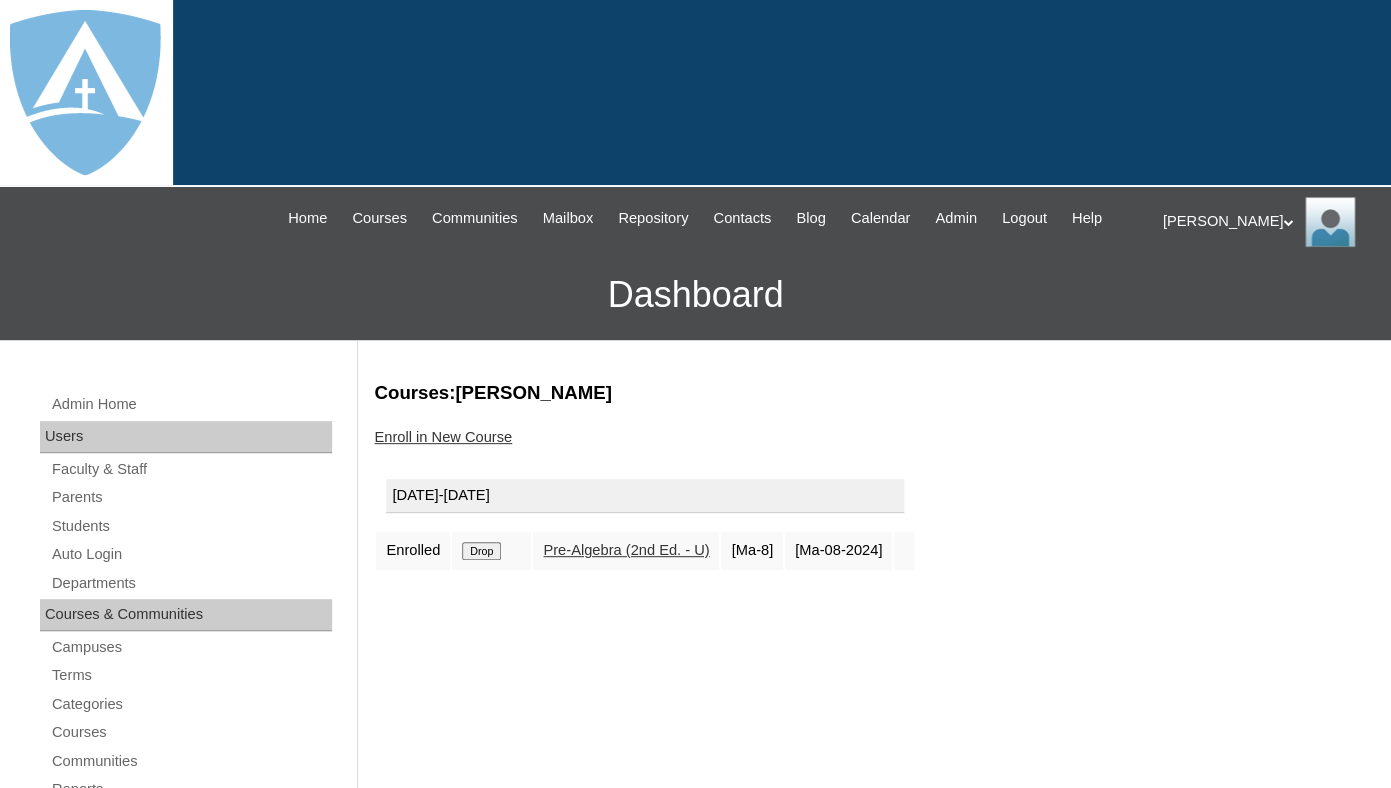 click on "Drop" at bounding box center [481, 551] 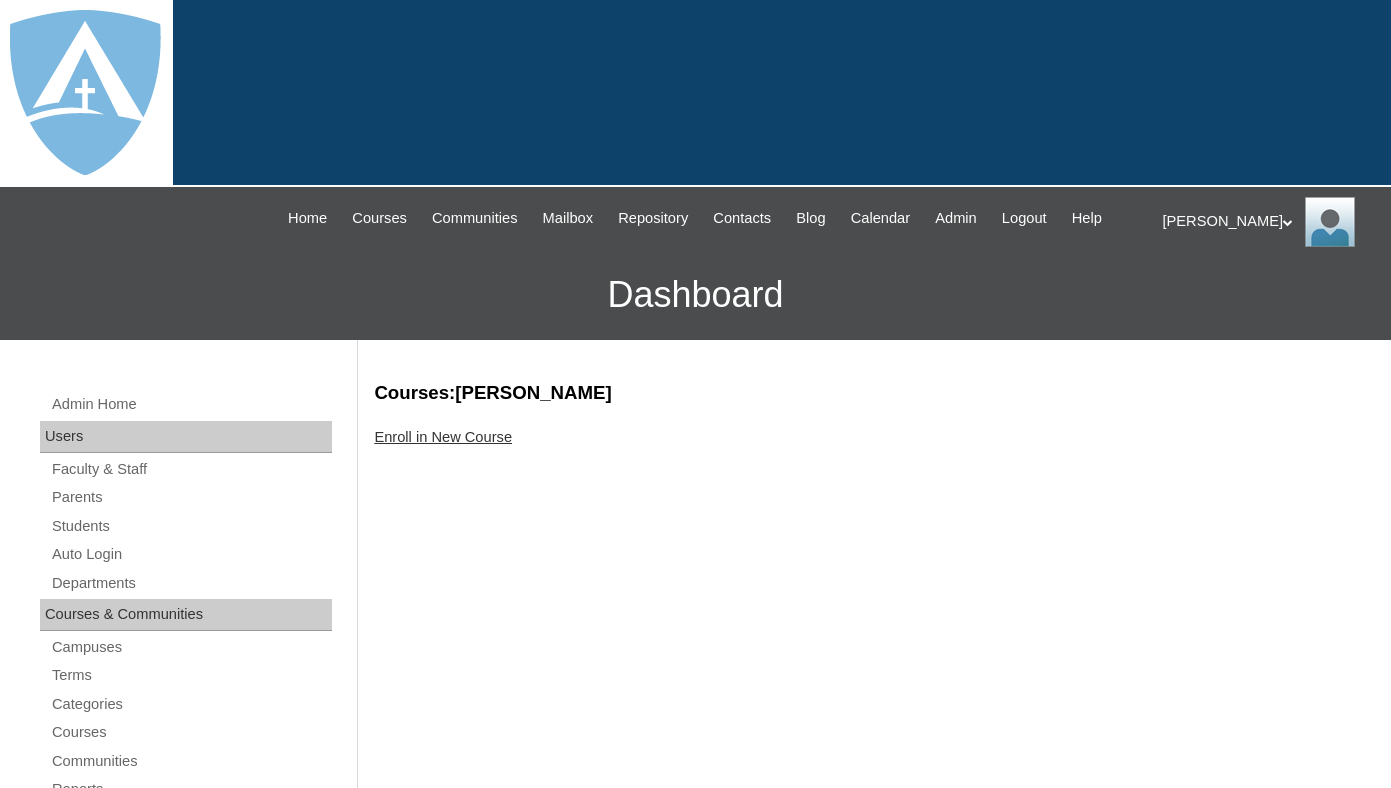 scroll, scrollTop: 0, scrollLeft: 0, axis: both 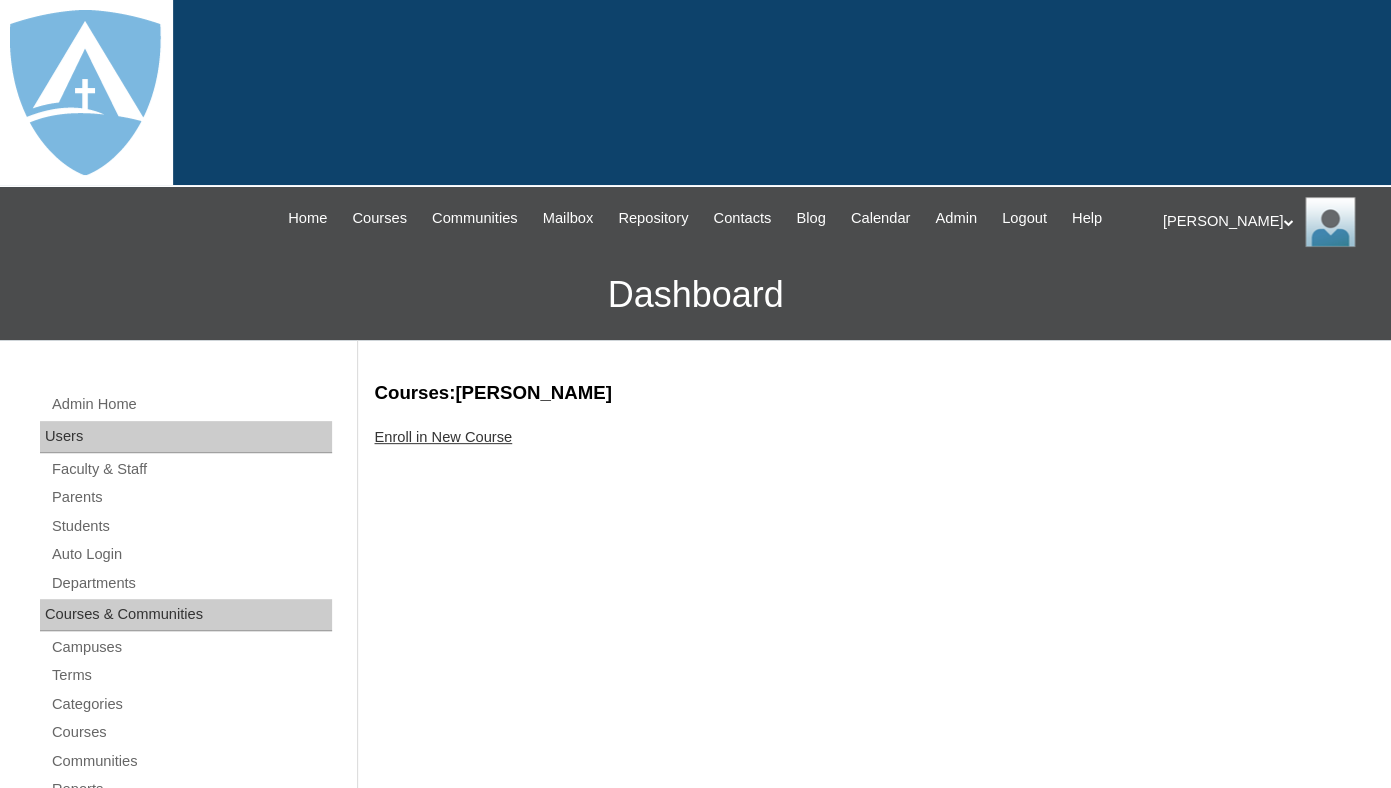 click on "Enroll in New Course" at bounding box center (443, 437) 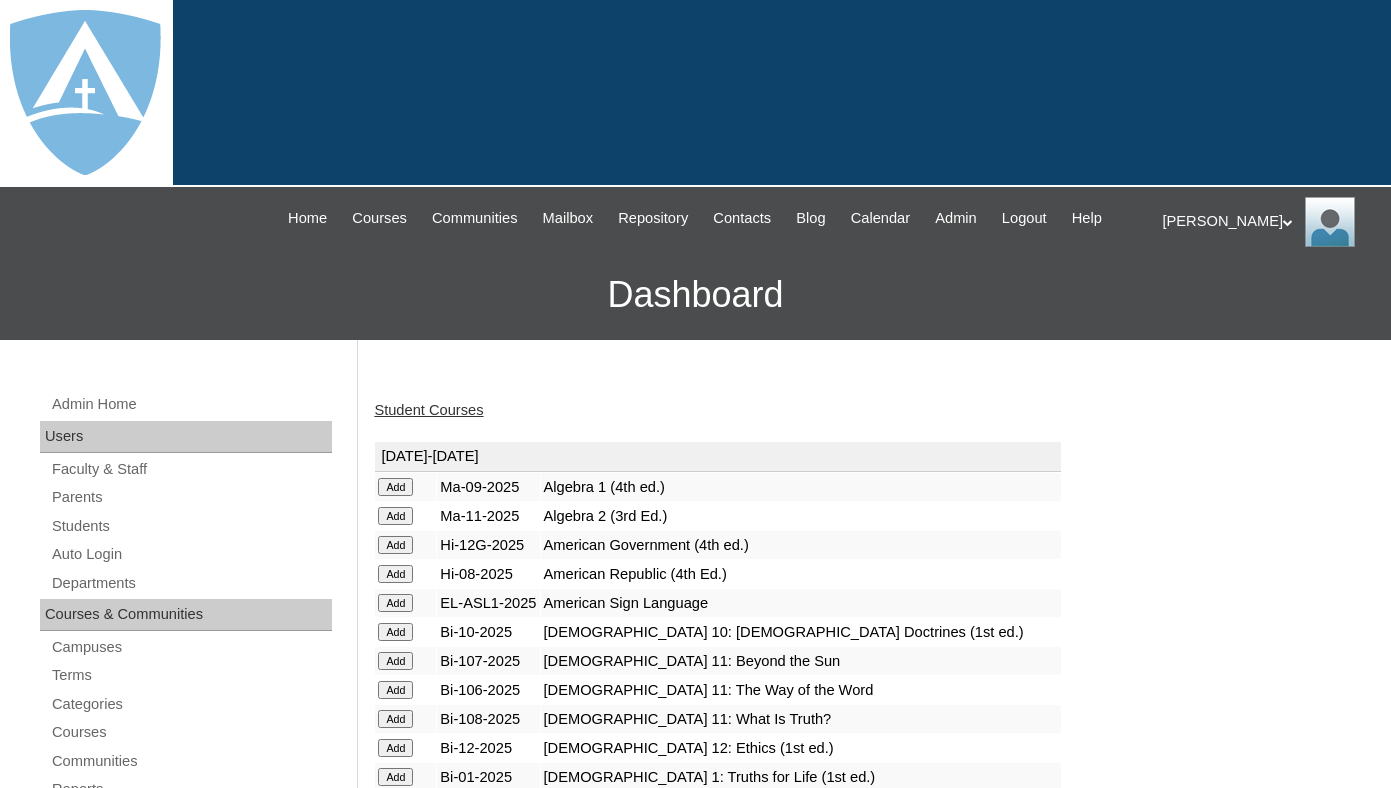 scroll, scrollTop: 0, scrollLeft: 0, axis: both 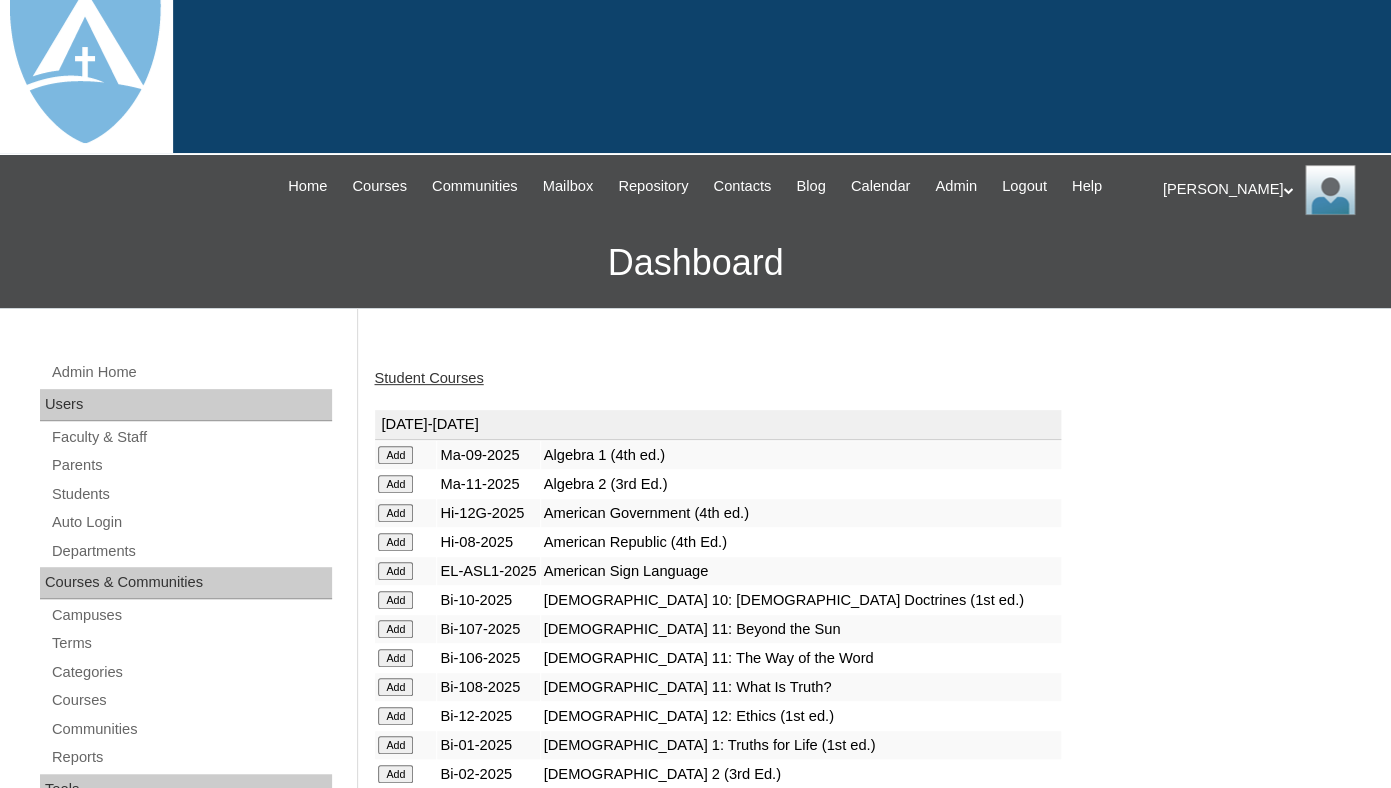 click on "Add" at bounding box center [395, 455] 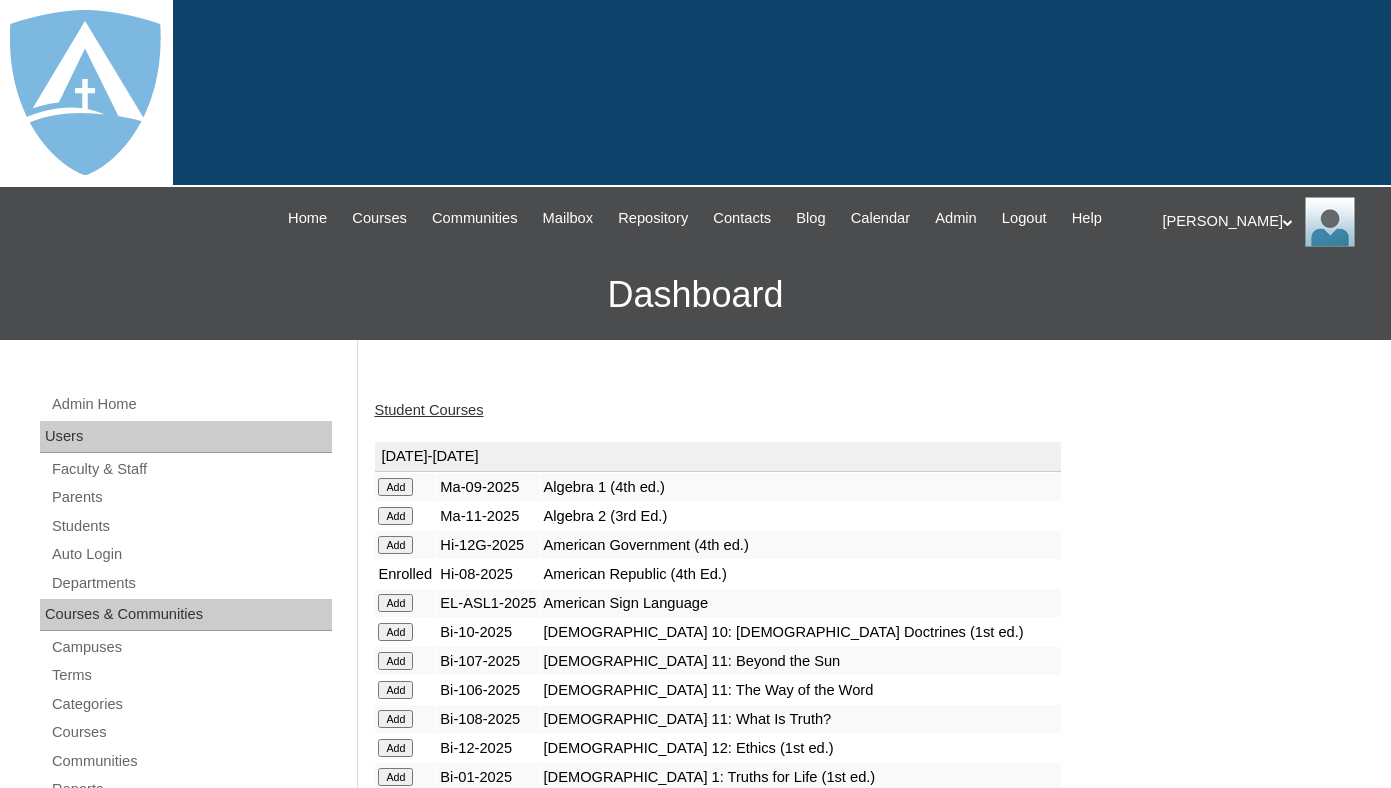 scroll, scrollTop: 0, scrollLeft: 0, axis: both 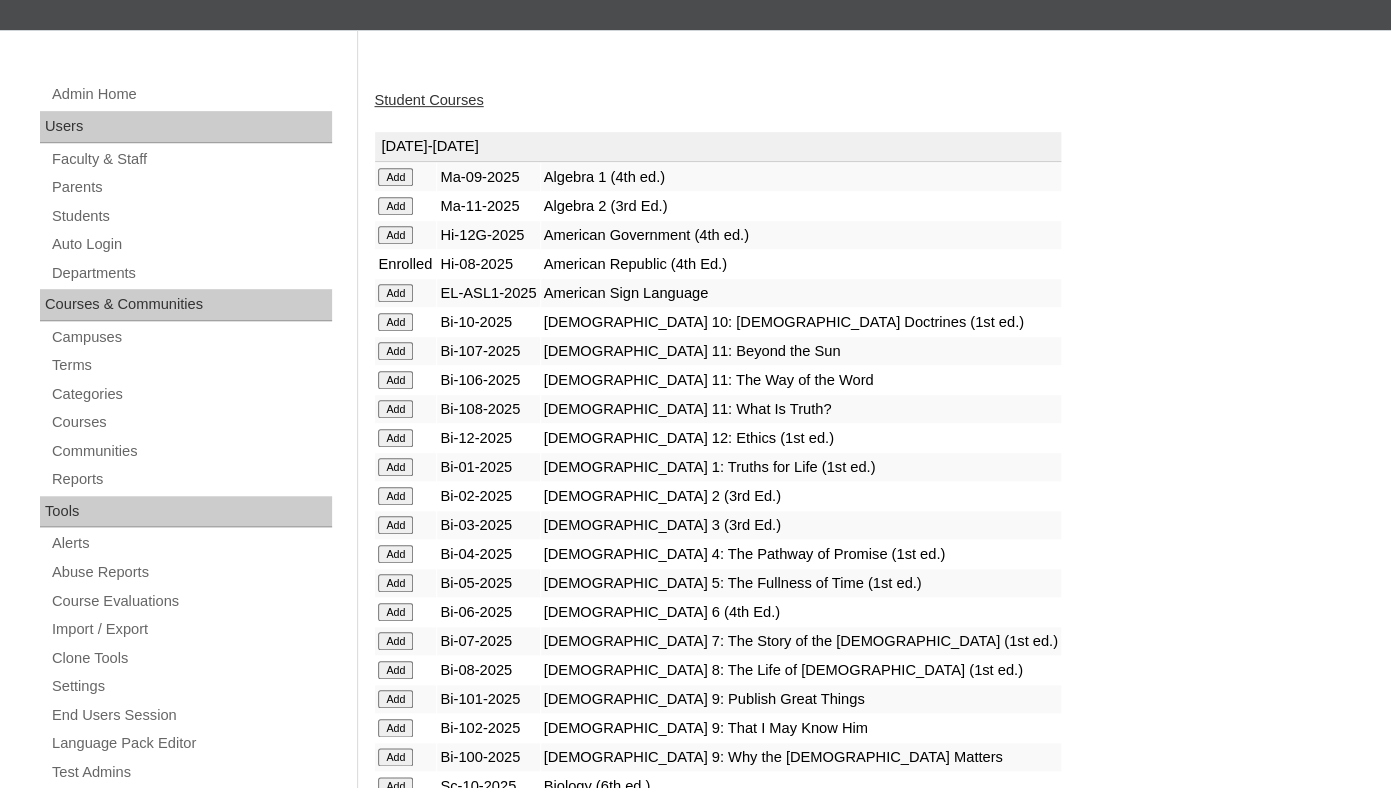 click on "Add" at bounding box center [395, 177] 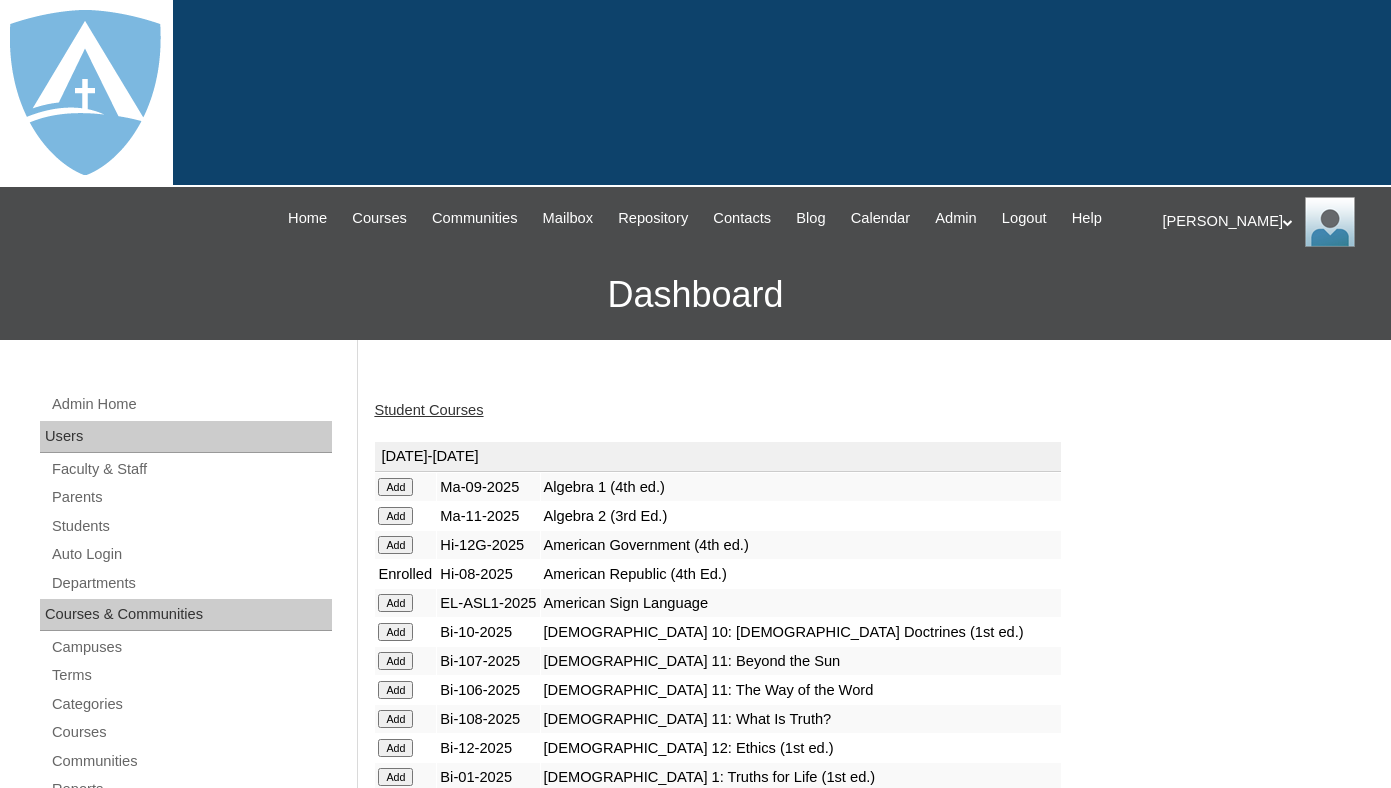 scroll, scrollTop: 0, scrollLeft: 0, axis: both 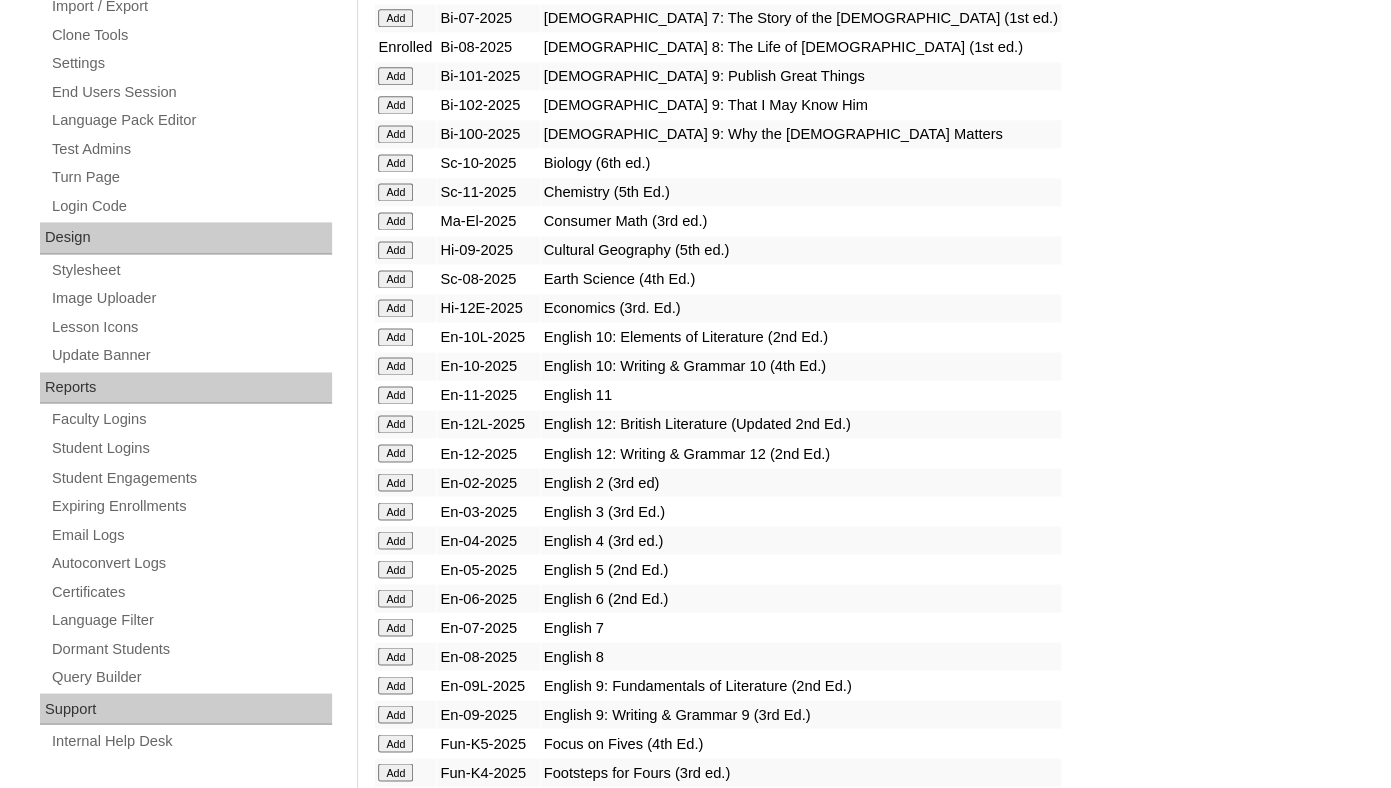 click on "Add" at bounding box center [395, -446] 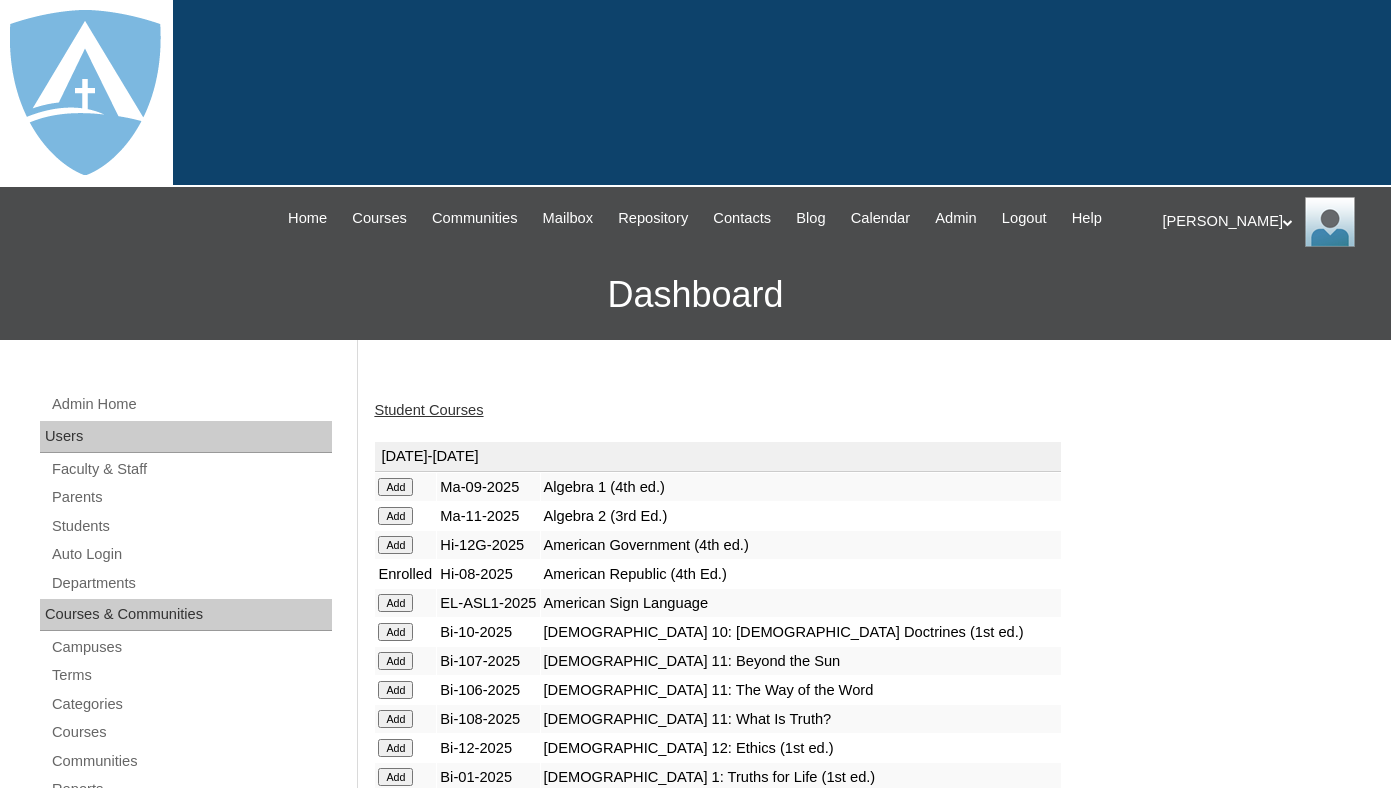 scroll, scrollTop: 0, scrollLeft: 0, axis: both 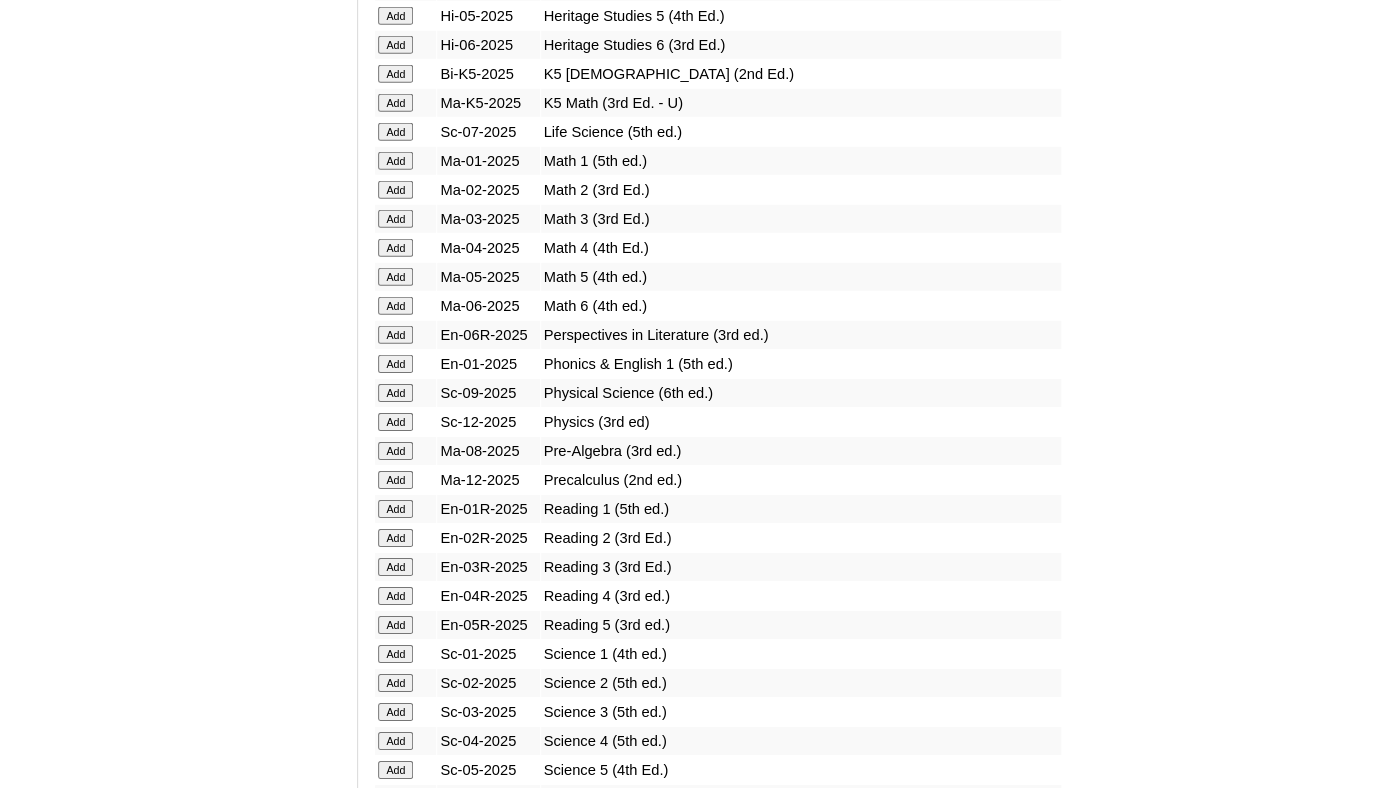click on "Add" at bounding box center [395, -1579] 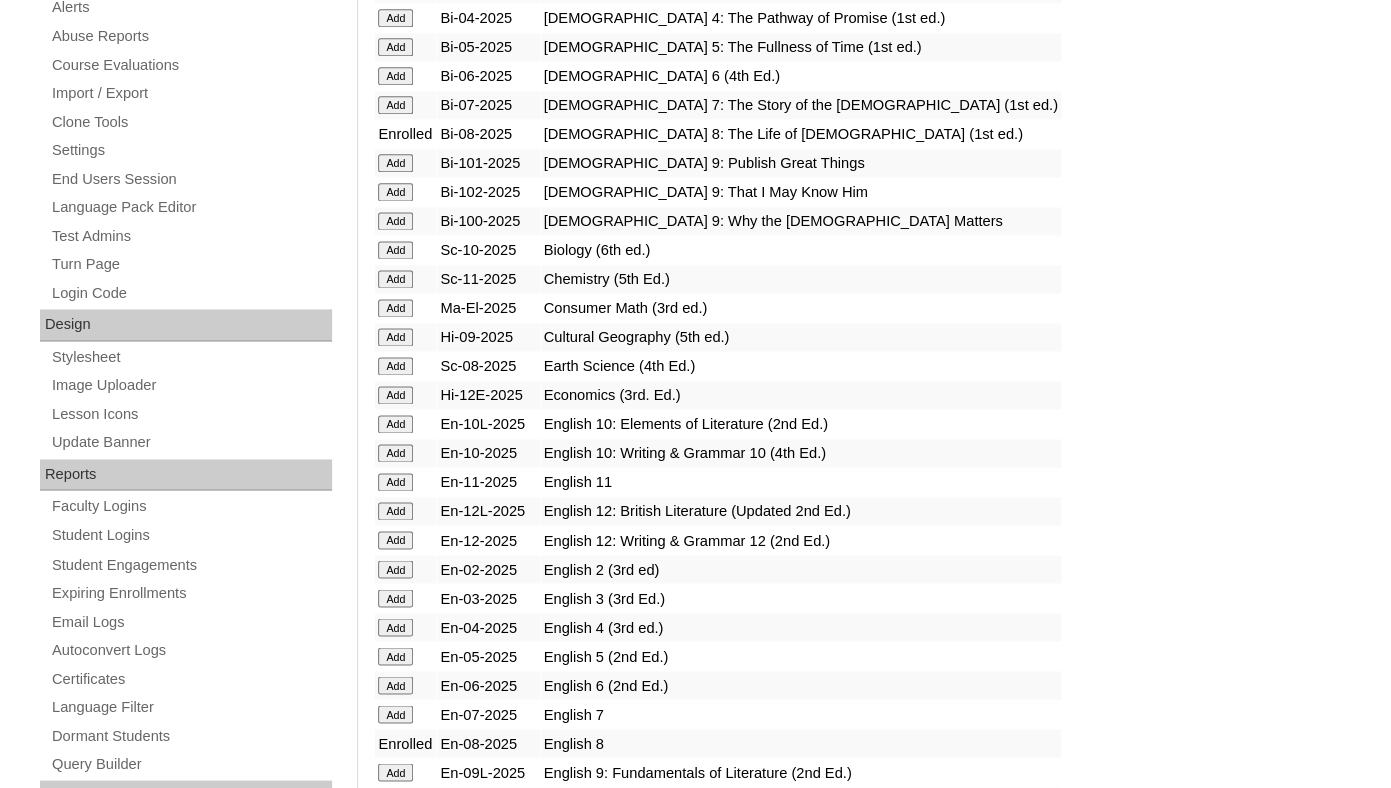 scroll, scrollTop: 848, scrollLeft: 0, axis: vertical 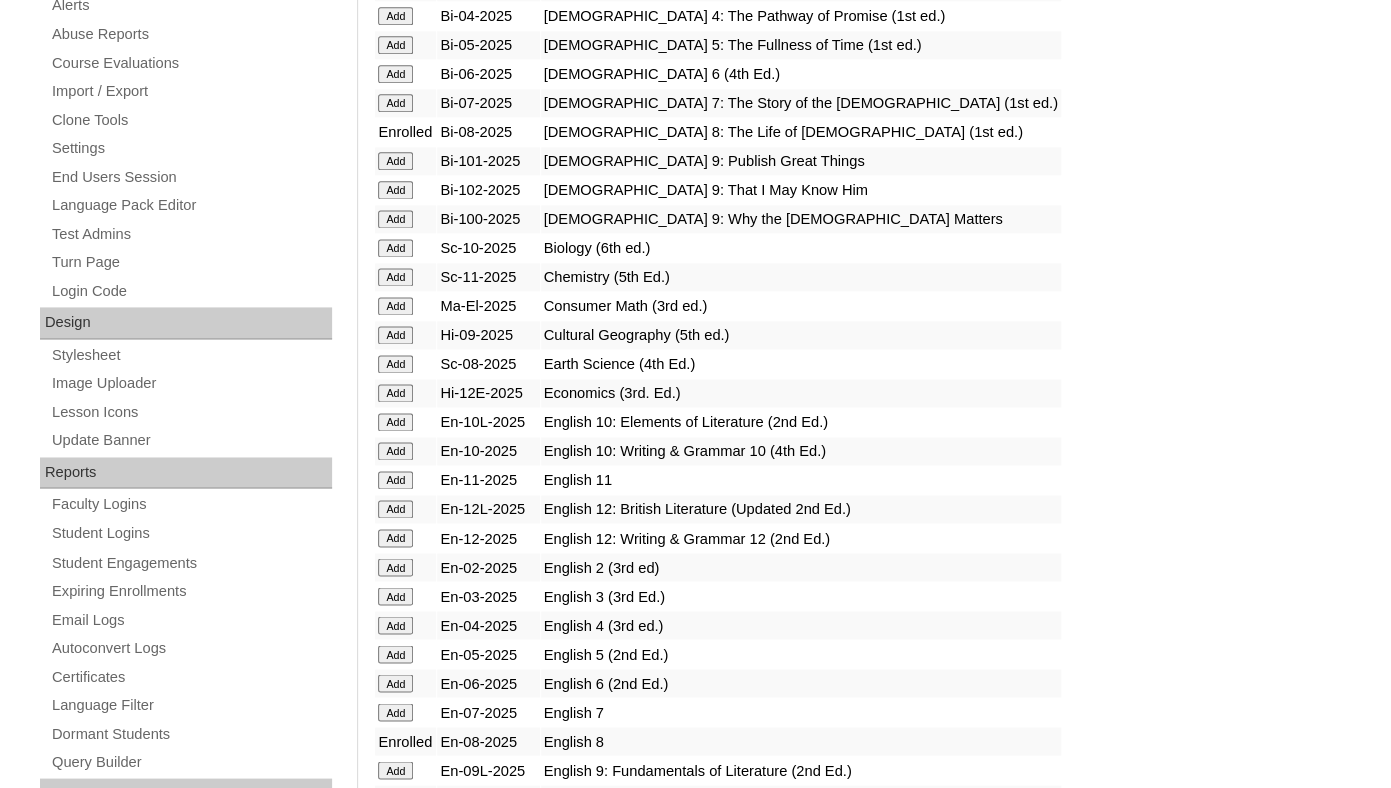 click on "Add" at bounding box center (395, -361) 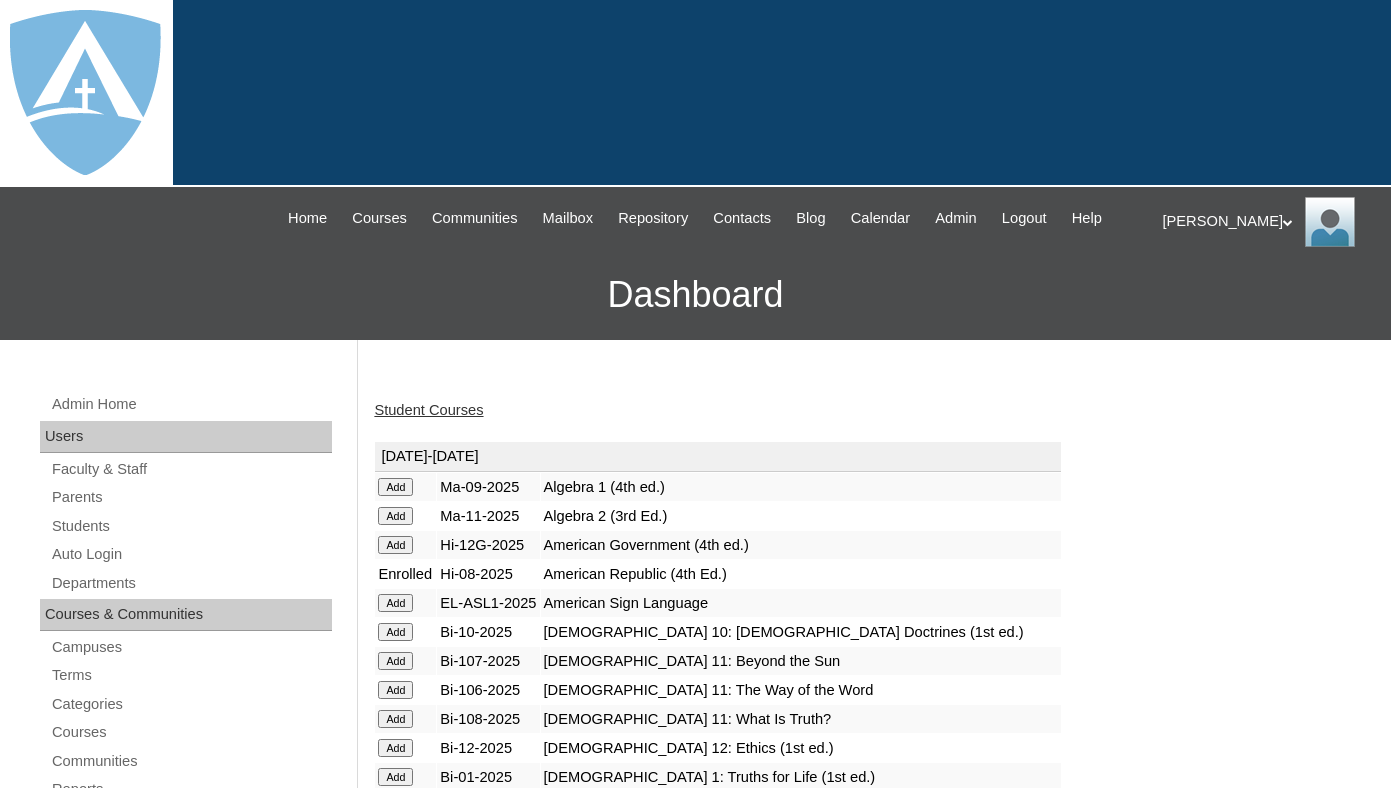 scroll, scrollTop: 0, scrollLeft: 0, axis: both 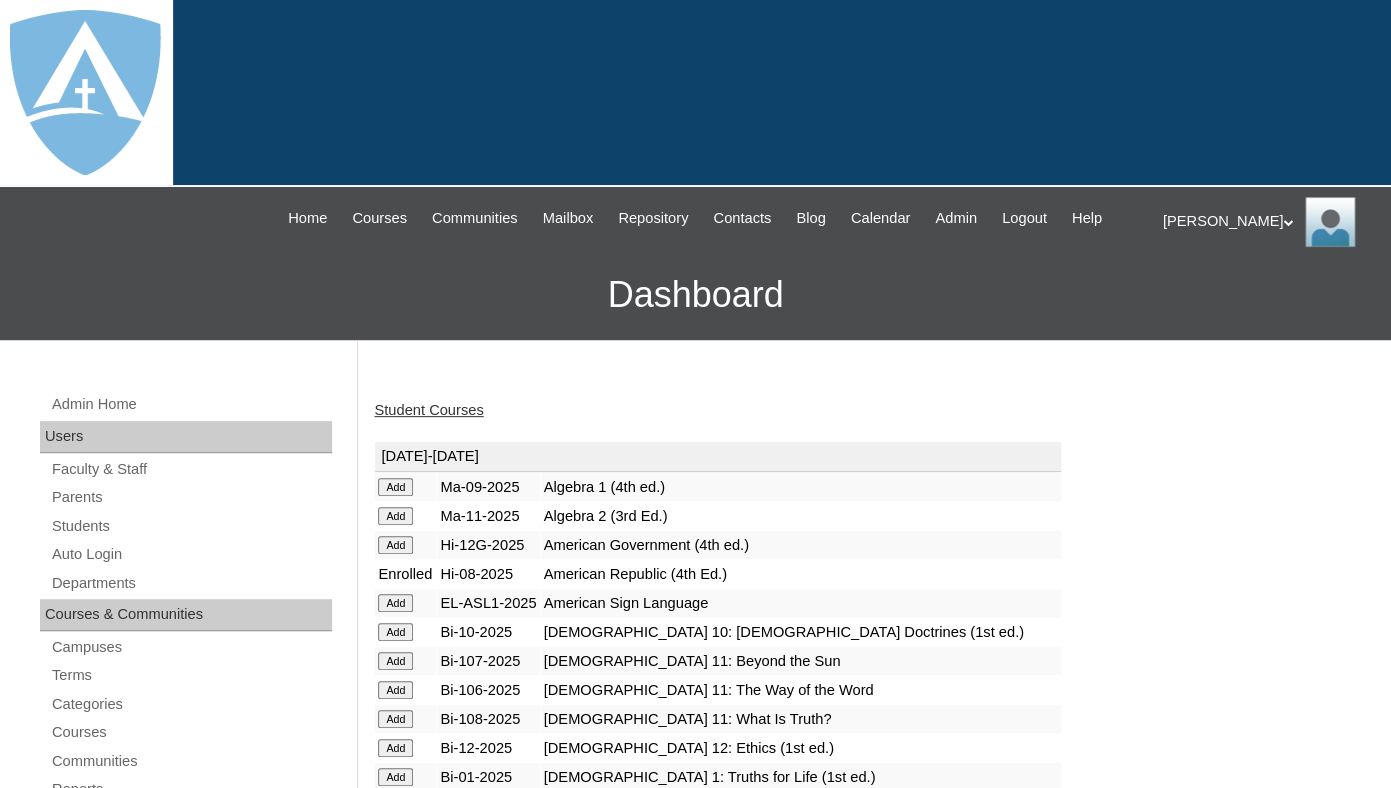 click on "Student Courses" at bounding box center [428, 410] 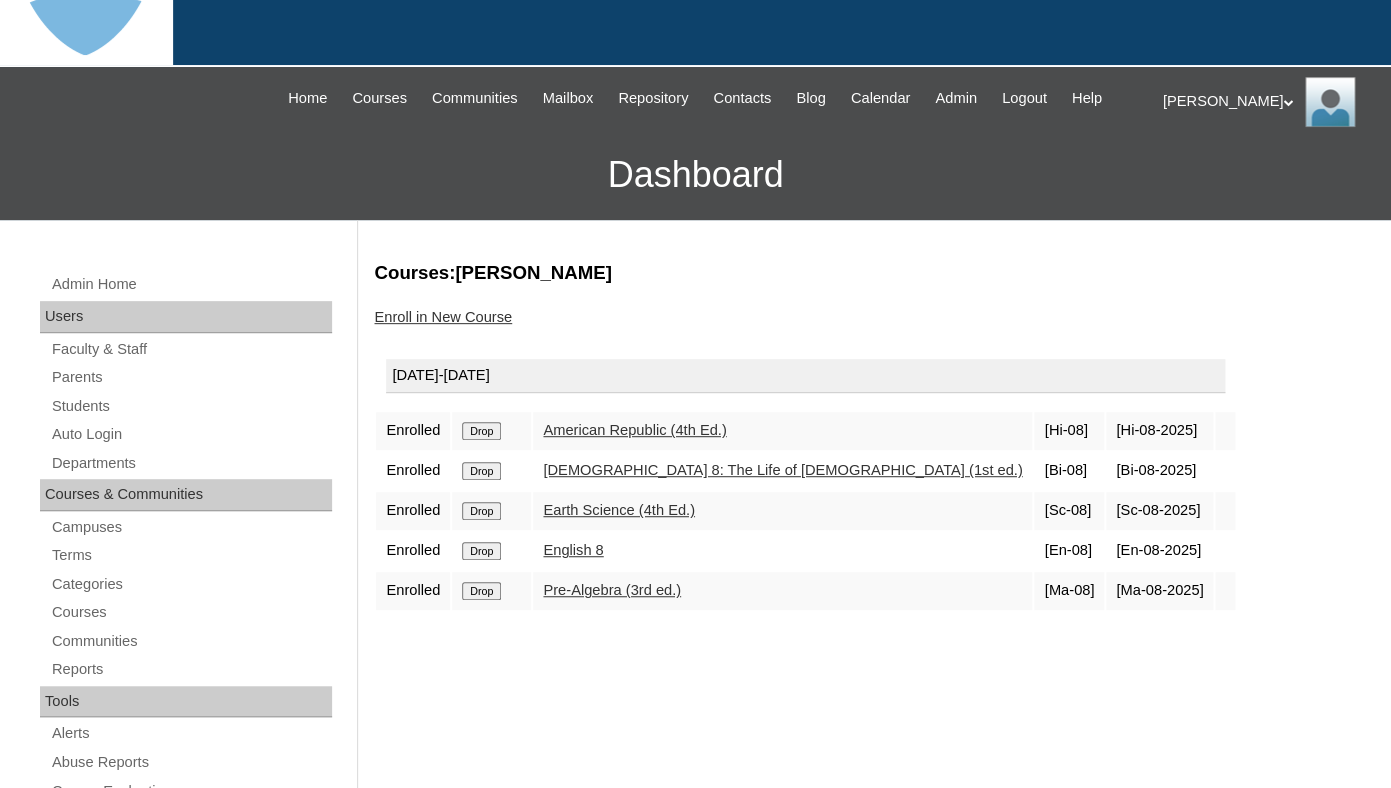 scroll, scrollTop: 123, scrollLeft: 0, axis: vertical 